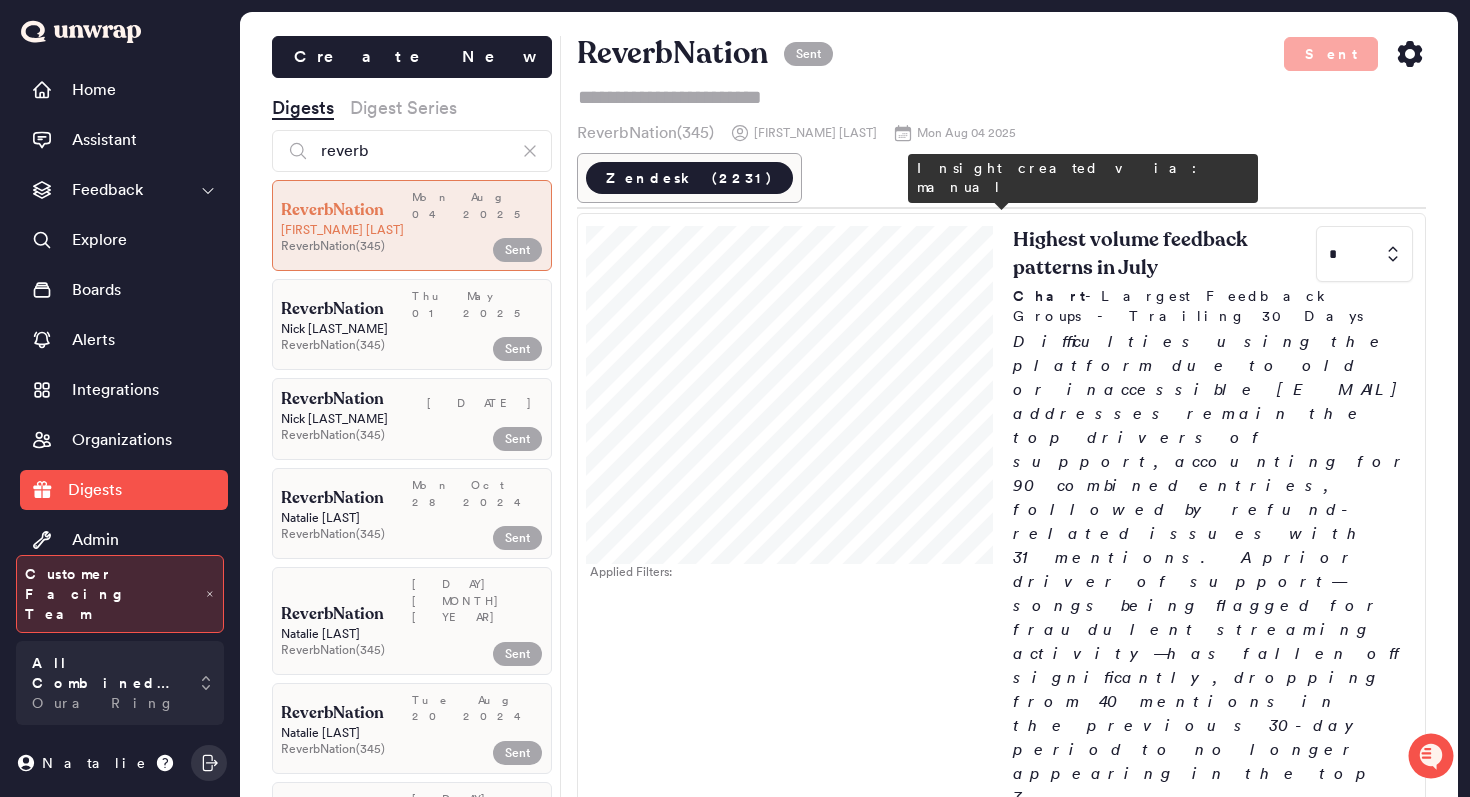 scroll, scrollTop: 0, scrollLeft: 0, axis: both 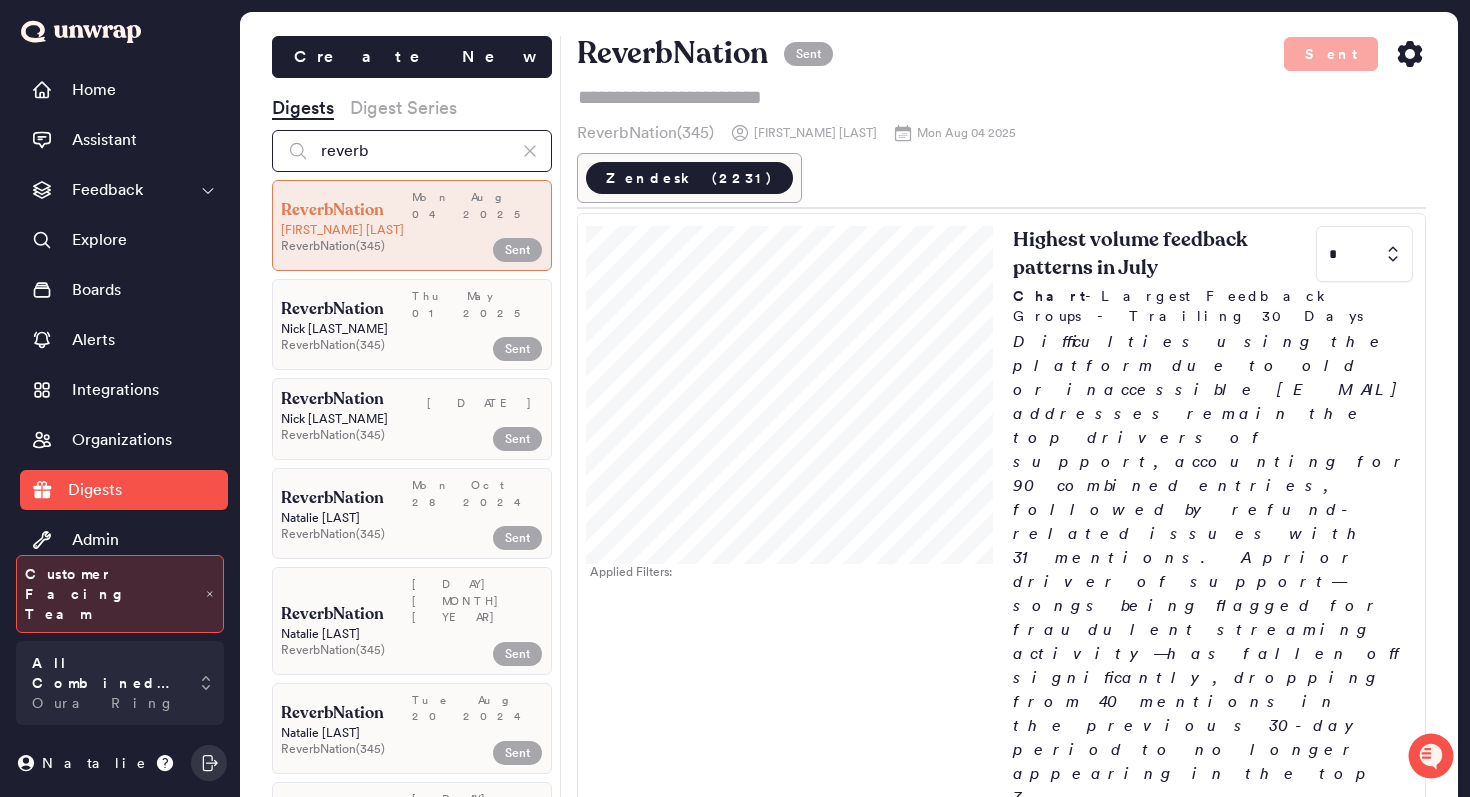 click on "reverb" at bounding box center (412, 151) 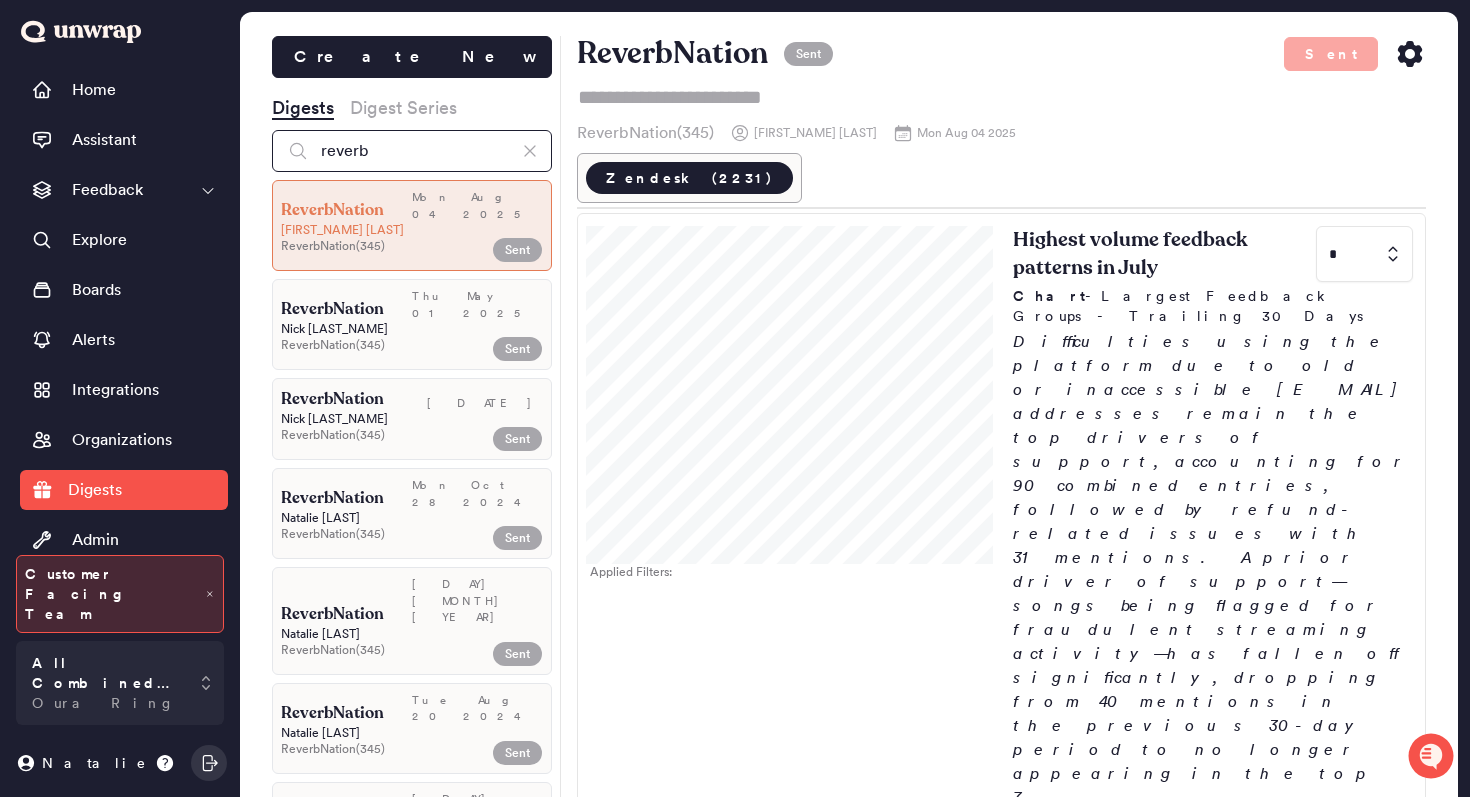 click on "reverb" at bounding box center [412, 151] 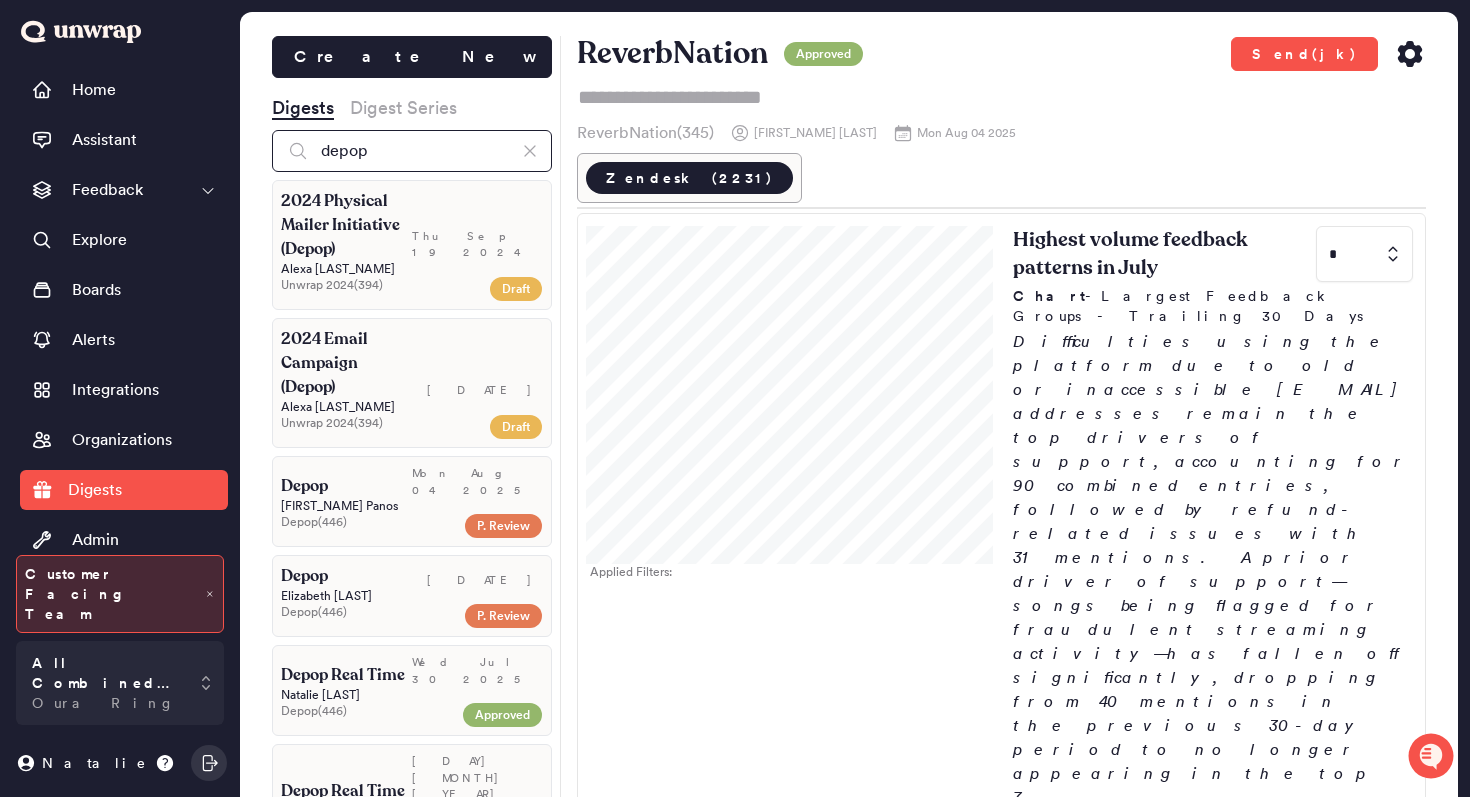 type on "depop" 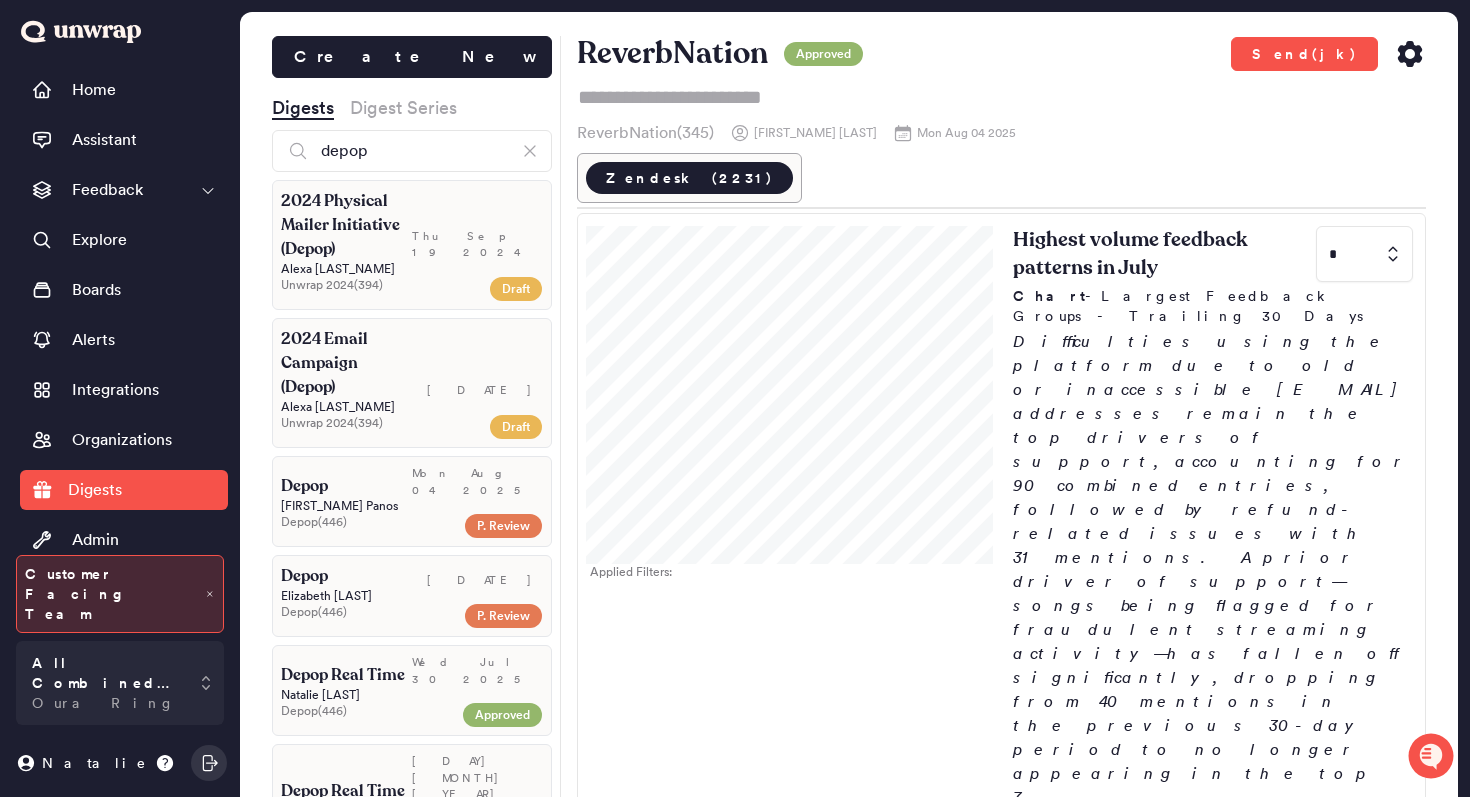 click on "Depop  ( 446 )" at bounding box center [368, 522] 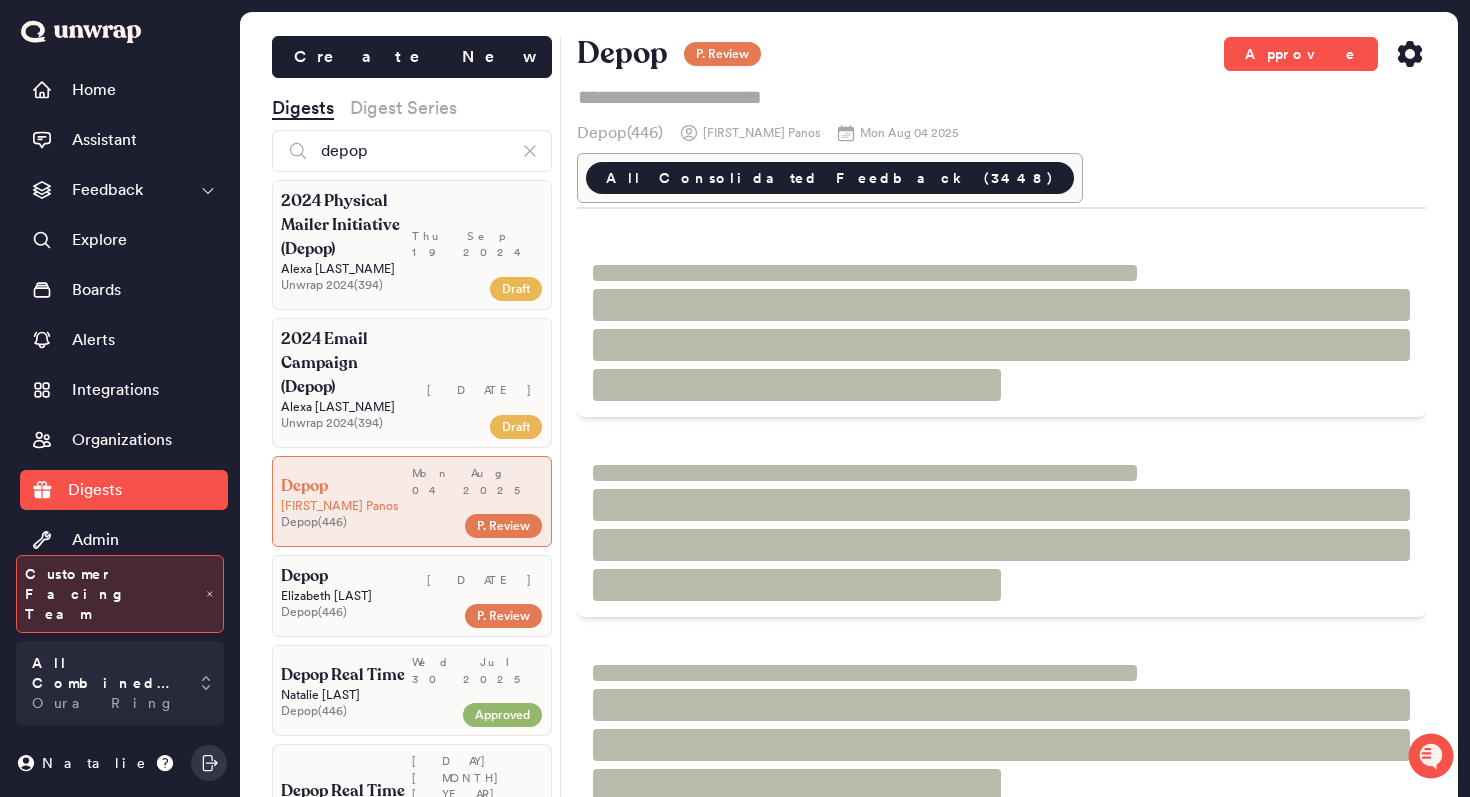 click on "[DATE]" at bounding box center [485, 580] 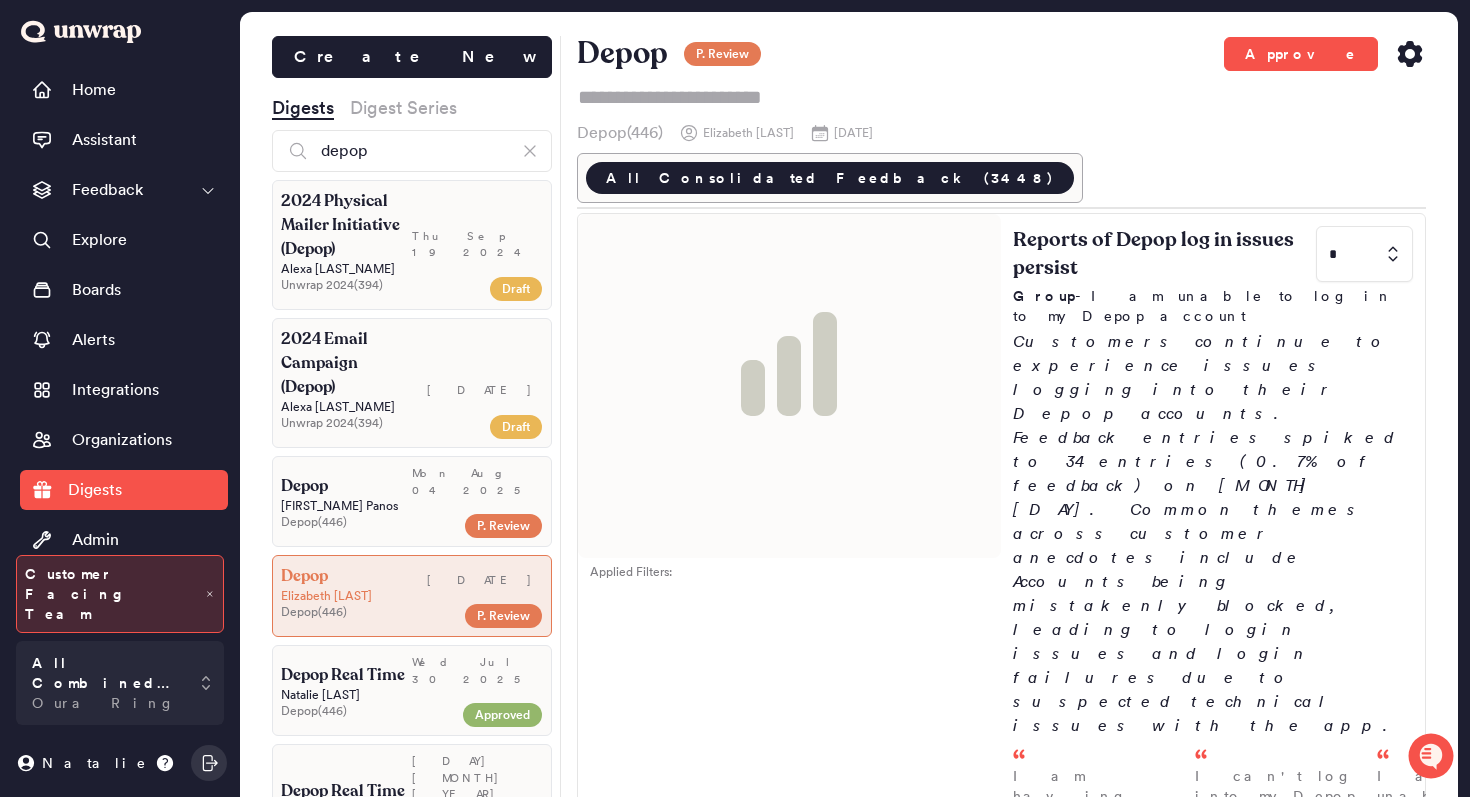 click 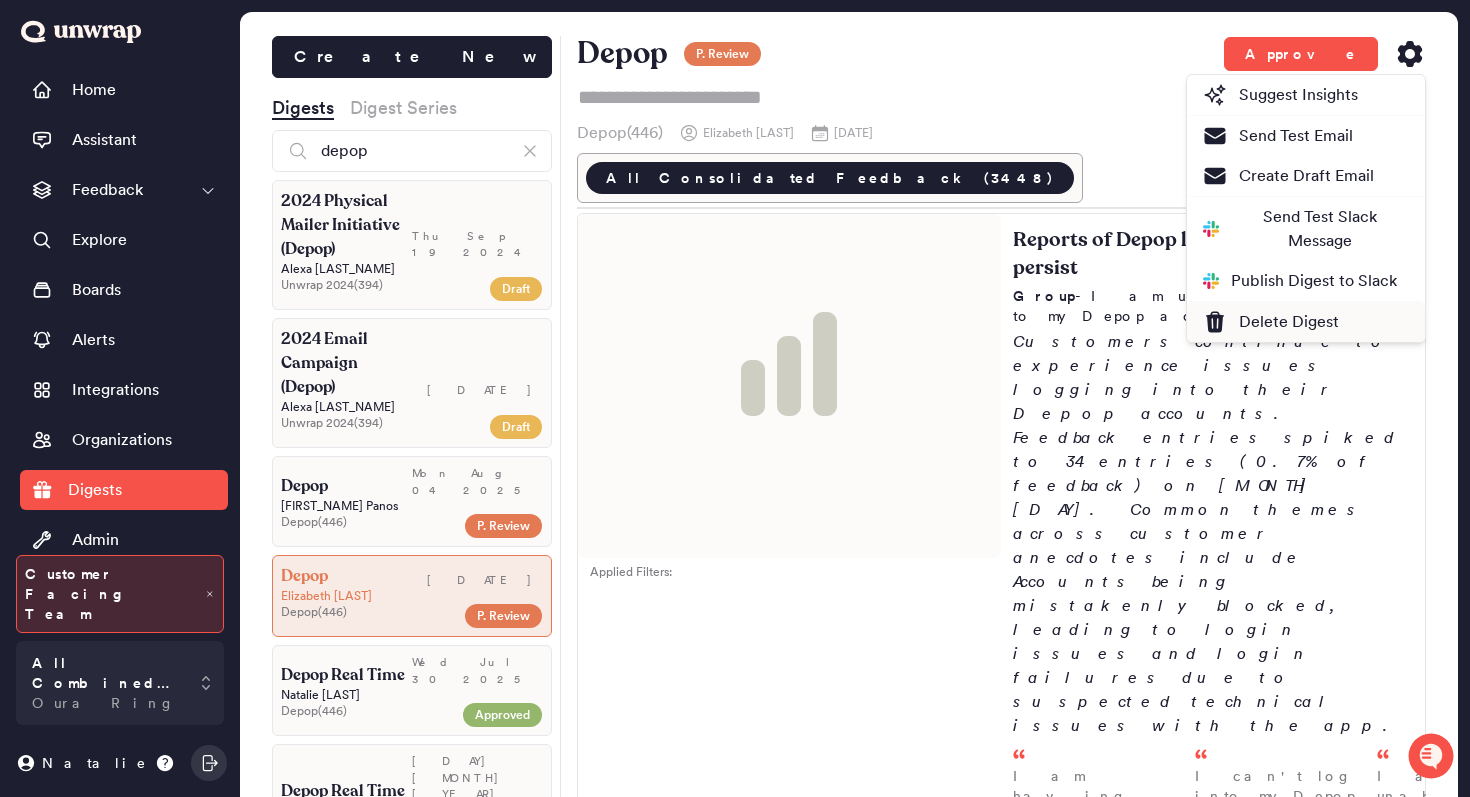 click on "Delete Digest" at bounding box center [1271, 322] 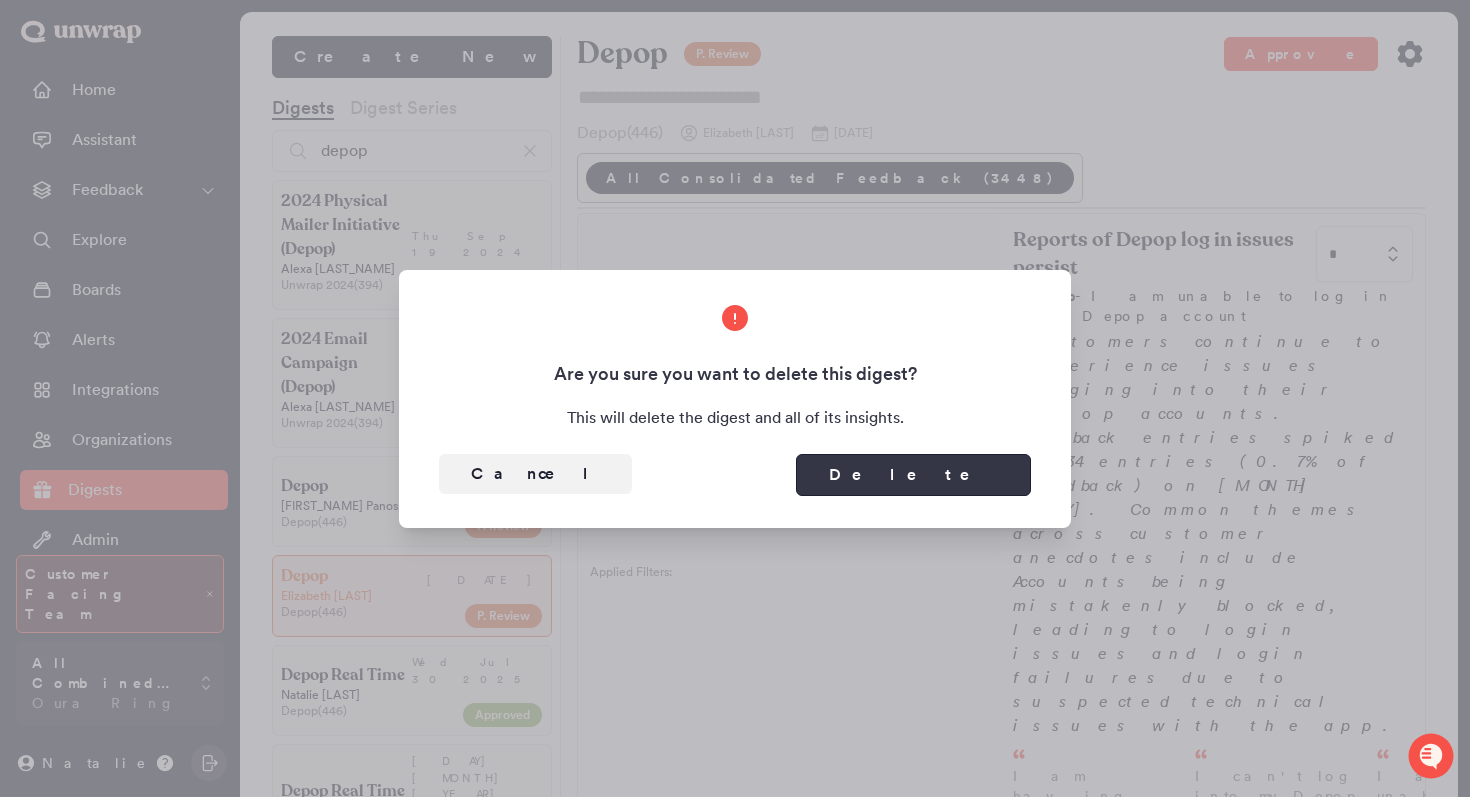 click on "Delete" at bounding box center [913, 475] 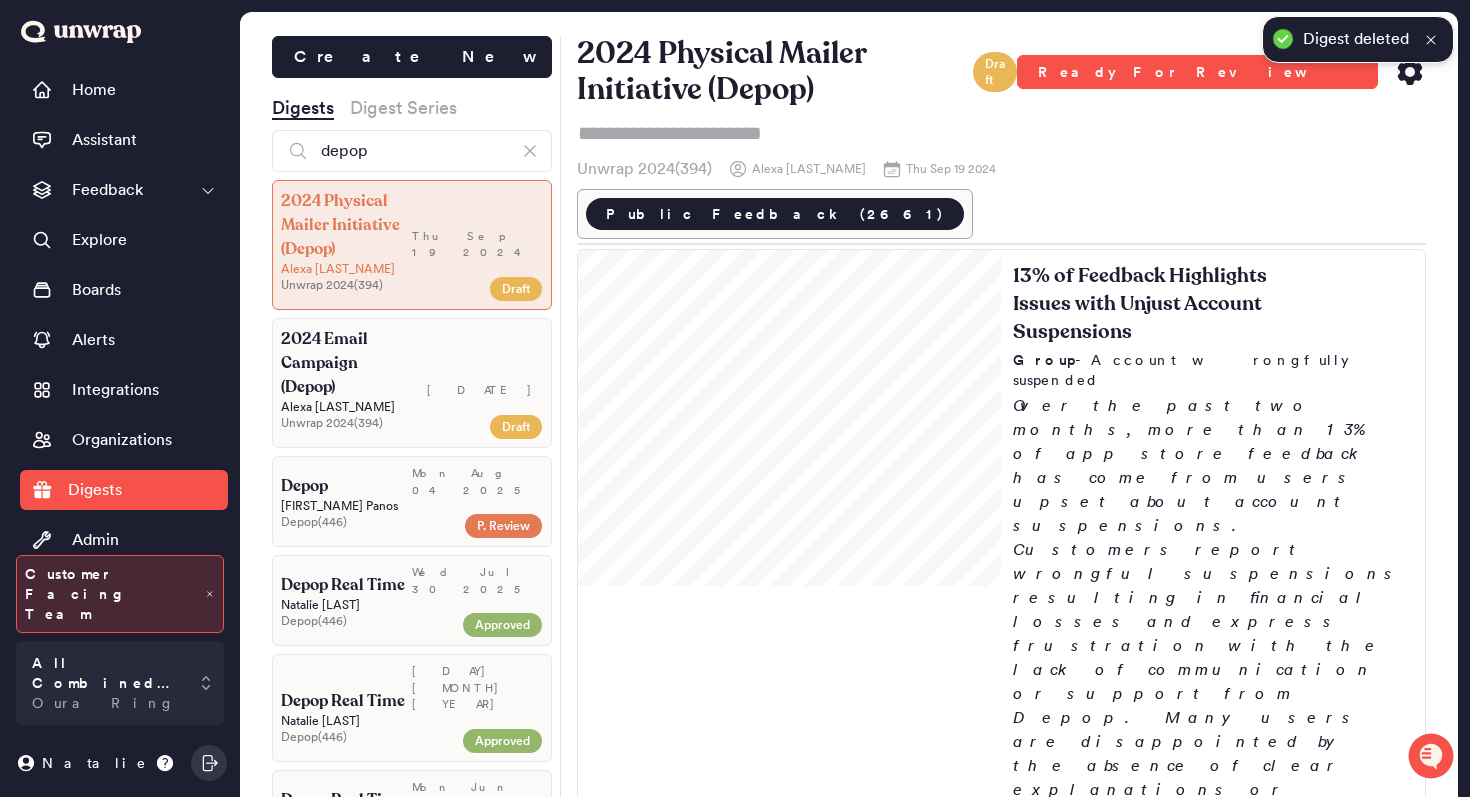 click on "[FIRST]   [LAST]" at bounding box center [412, 506] 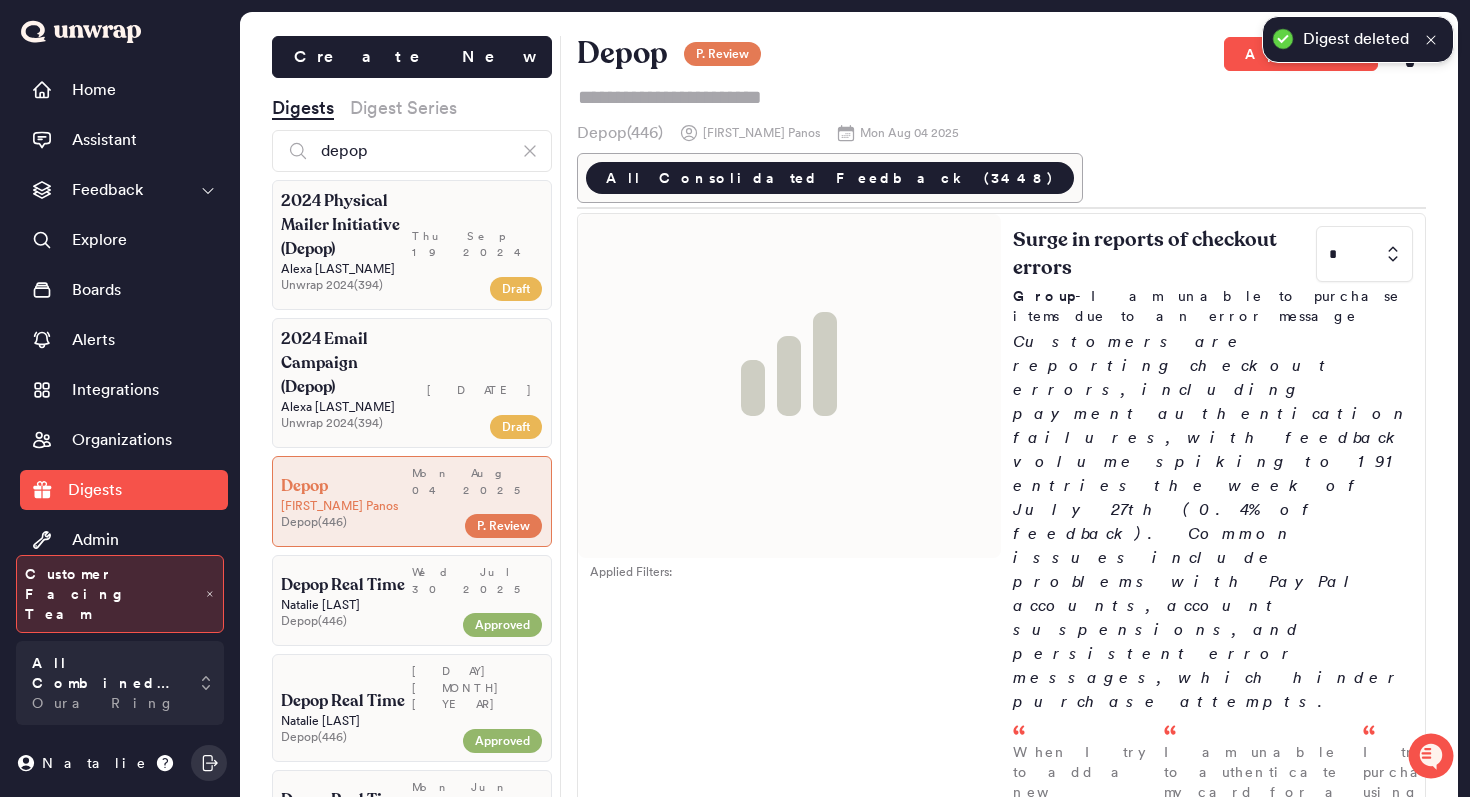 click on "Thu Sep 19 2024" at bounding box center [477, 244] 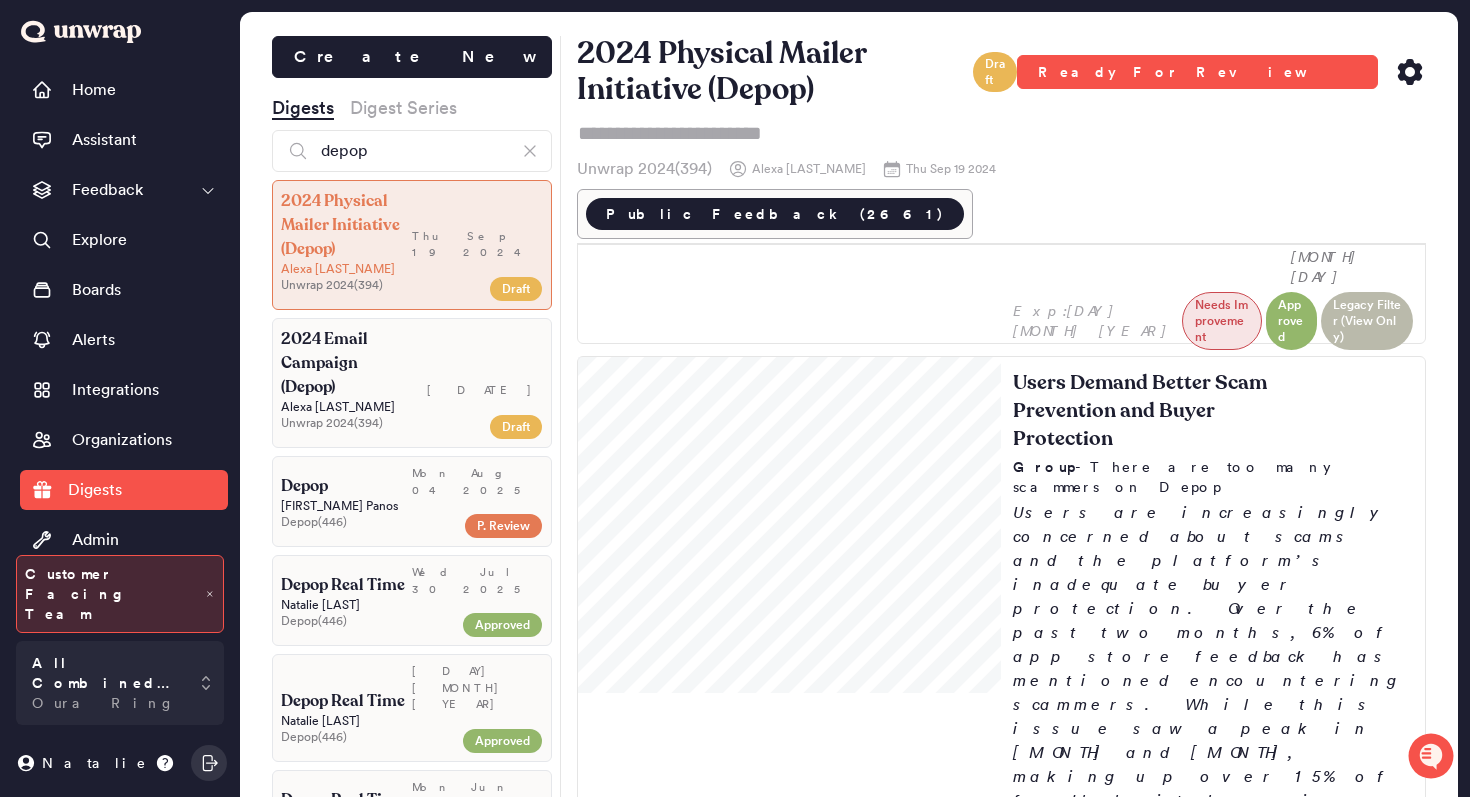 scroll, scrollTop: 0, scrollLeft: 0, axis: both 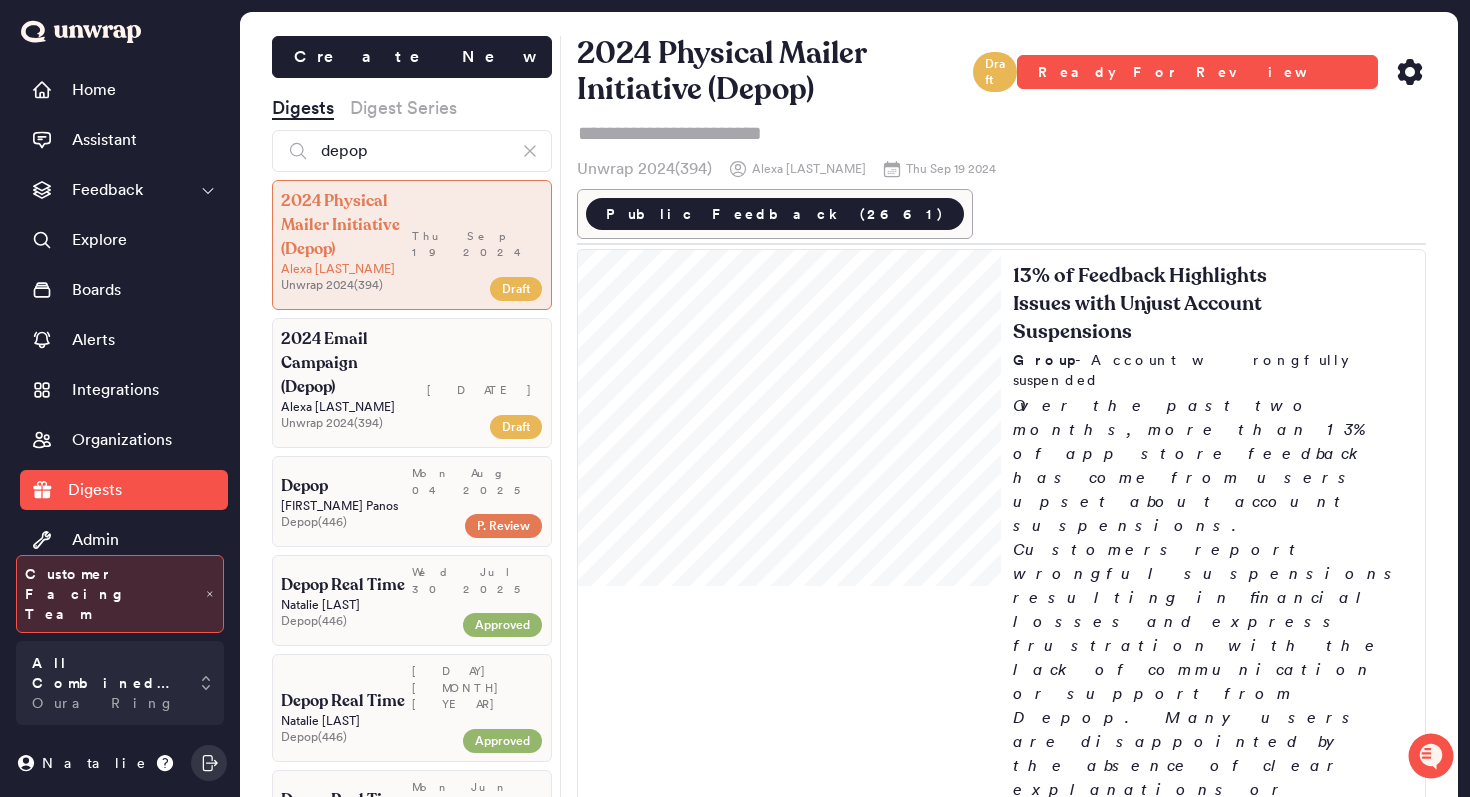 click on "Unwrap [YEAR]  ( 394 )" at bounding box center (368, 423) 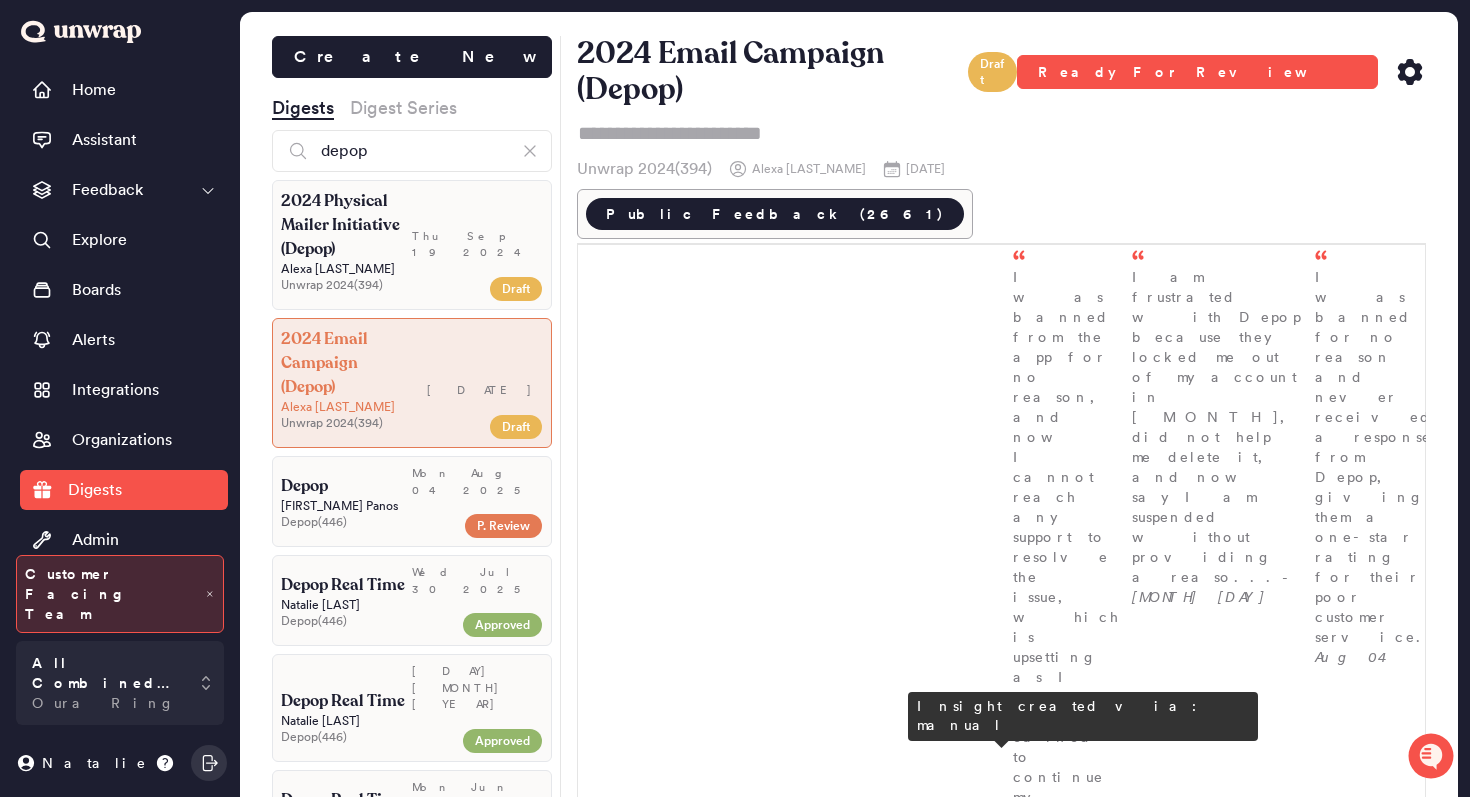 scroll, scrollTop: 0, scrollLeft: 0, axis: both 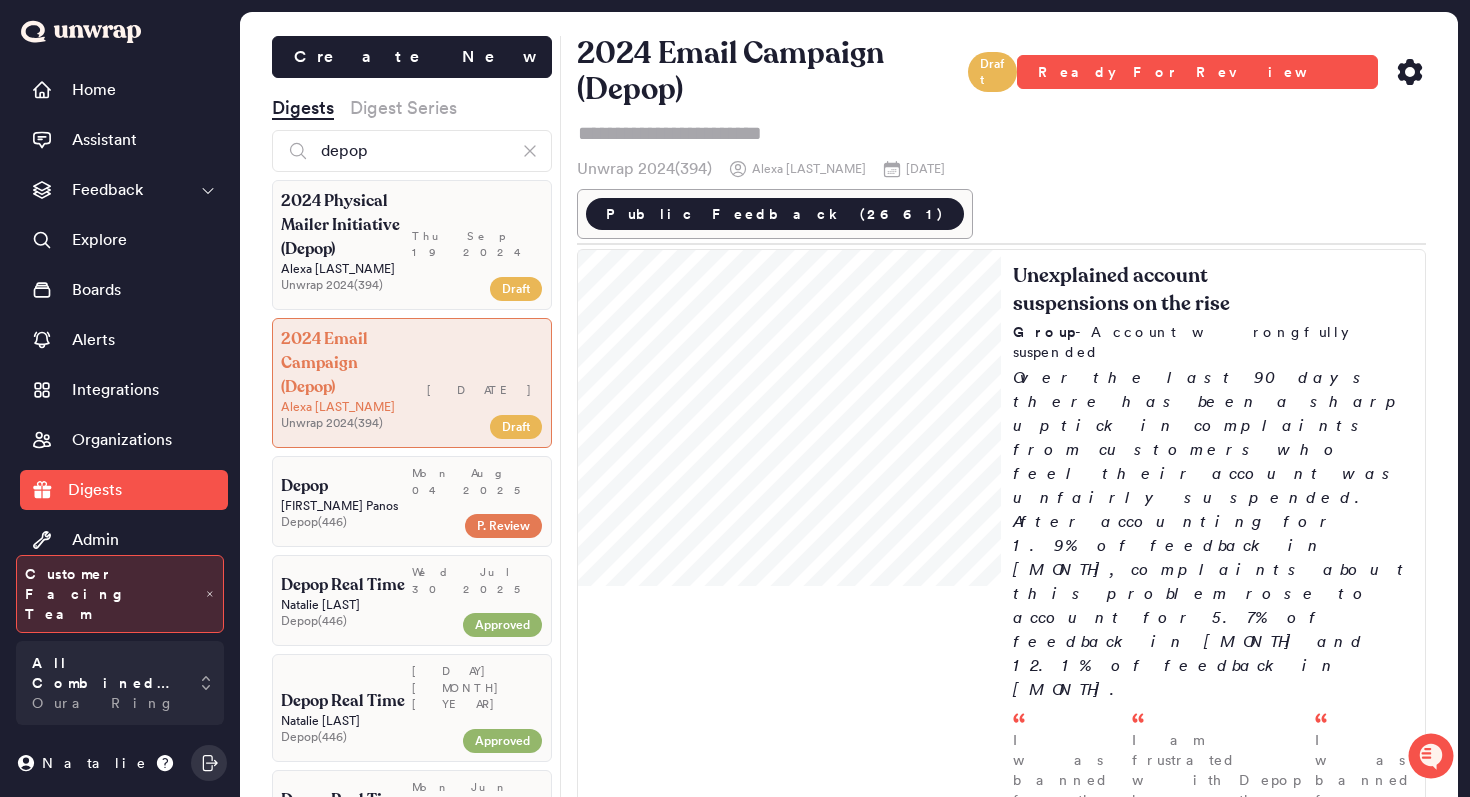 click on "Depop" at bounding box center (346, 486) 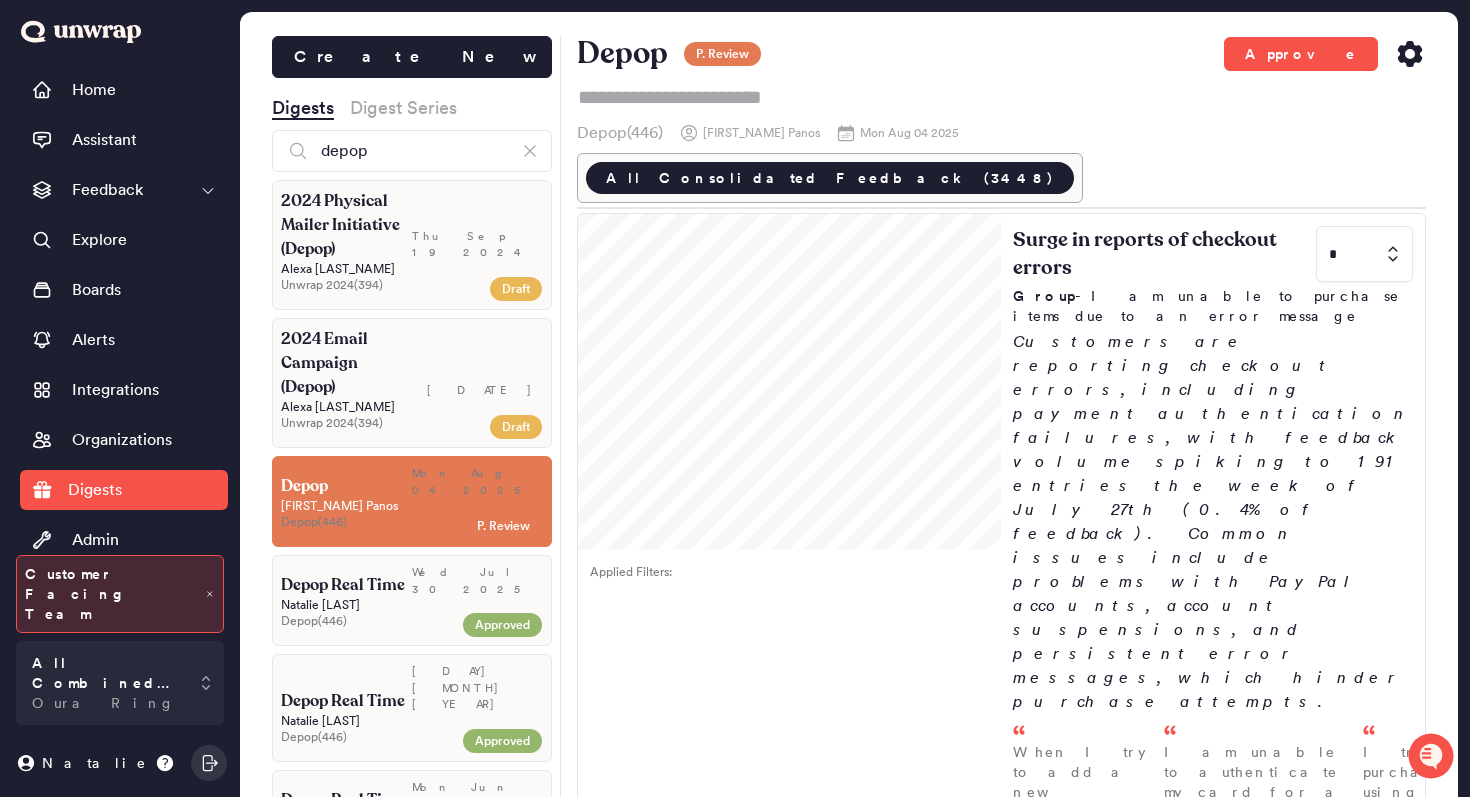 click on "Depop" at bounding box center [346, 486] 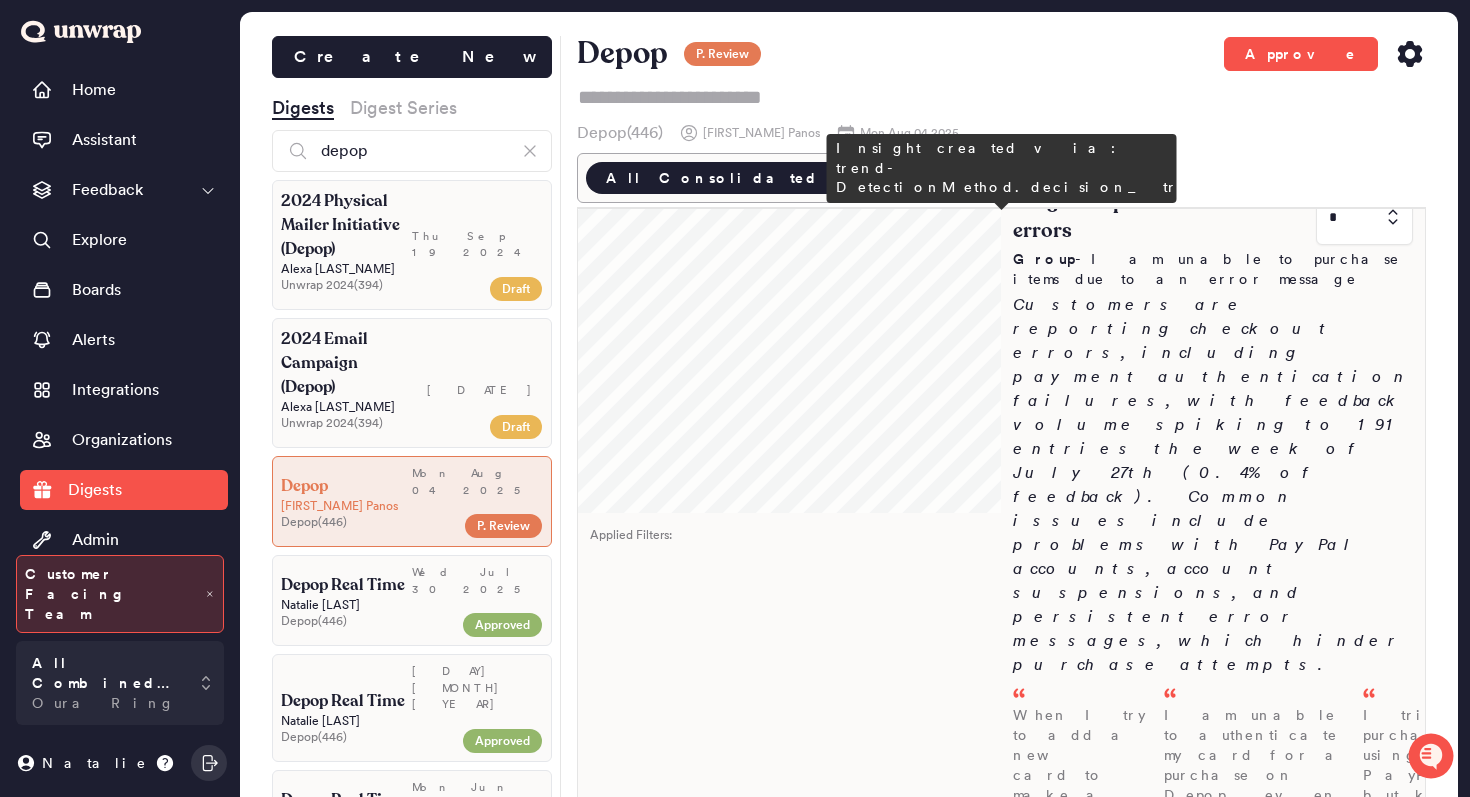 scroll, scrollTop: 0, scrollLeft: 0, axis: both 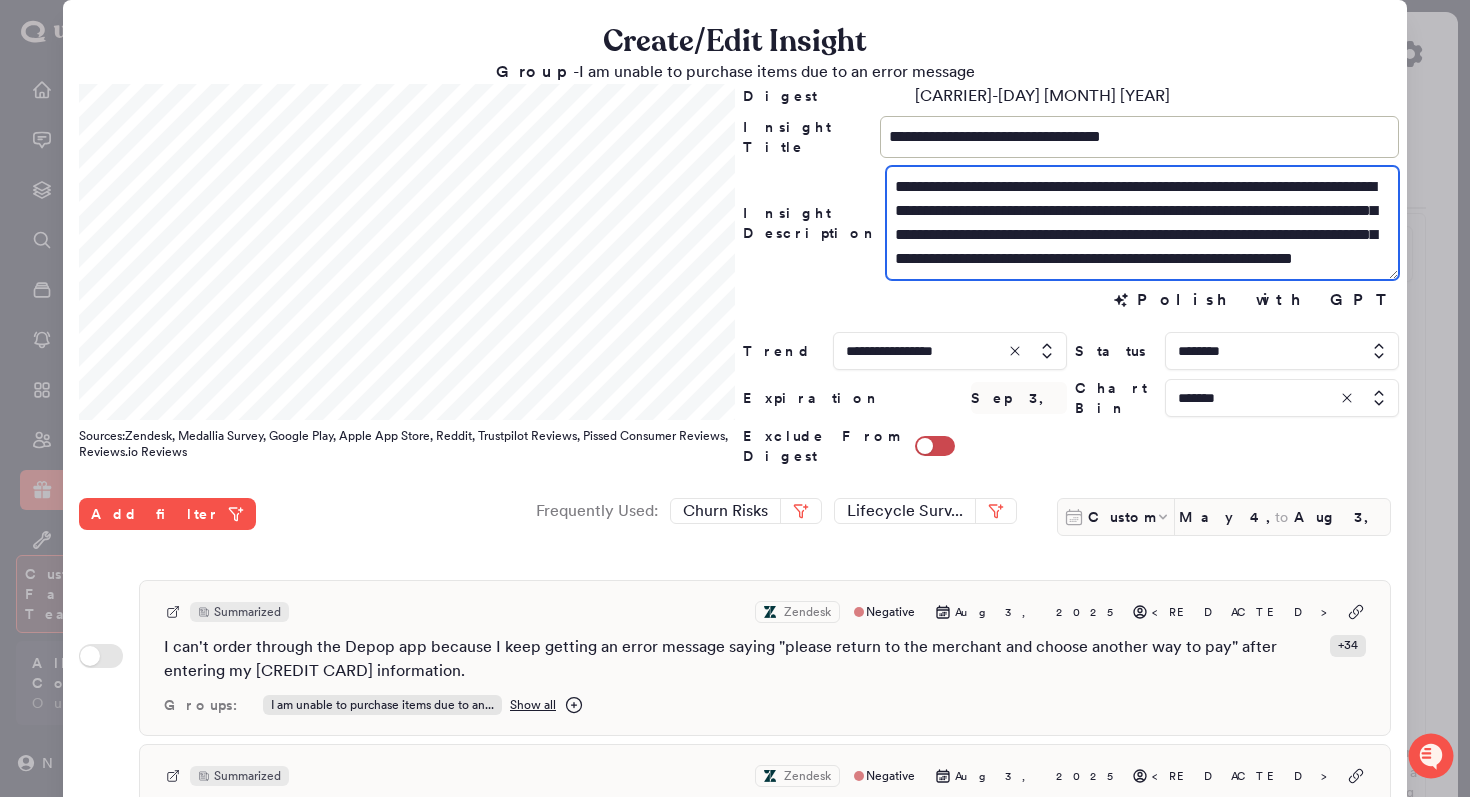 click on "**********" at bounding box center (1142, 223) 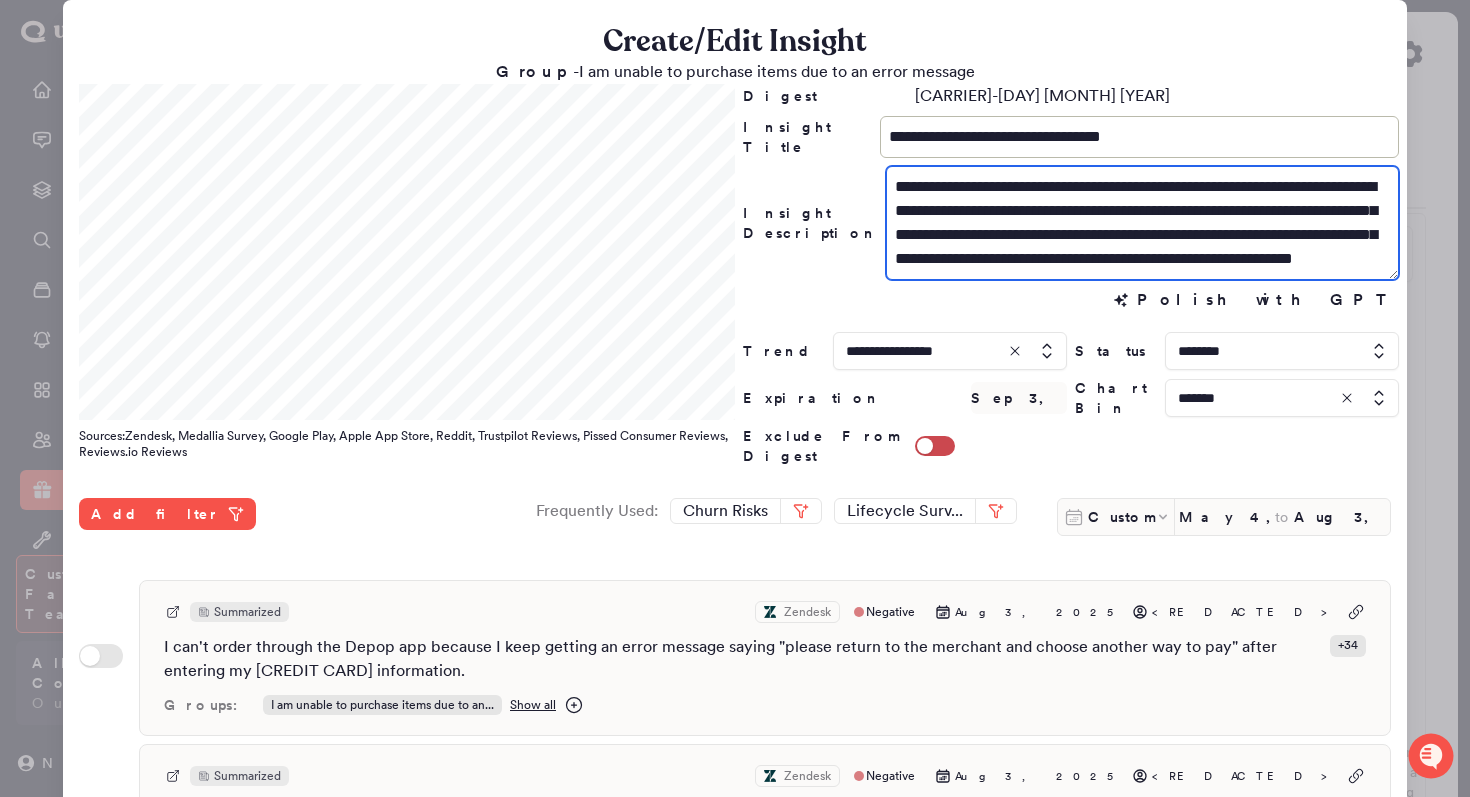 scroll, scrollTop: 21, scrollLeft: 0, axis: vertical 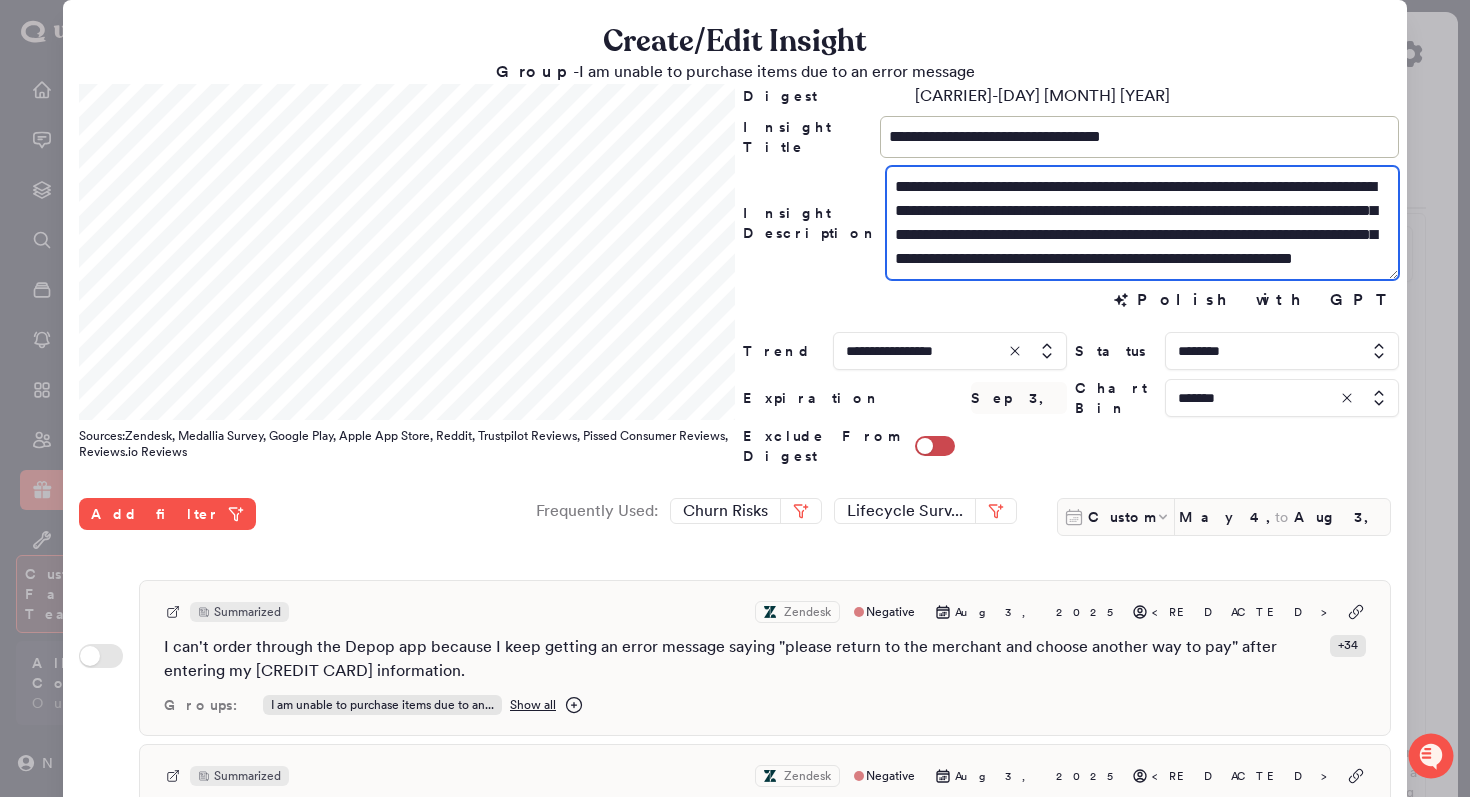 type on "**********" 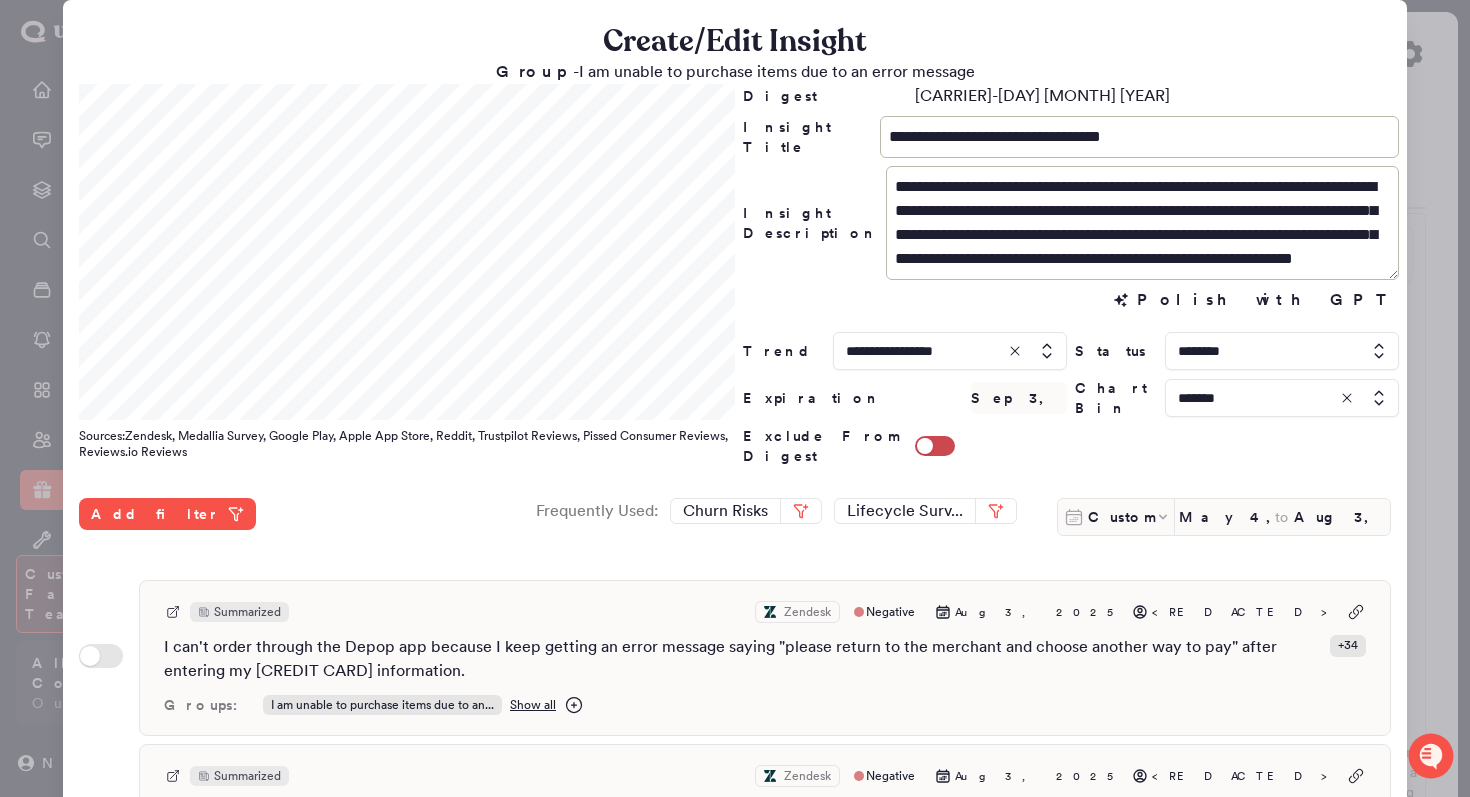 click at bounding box center (1282, 398) 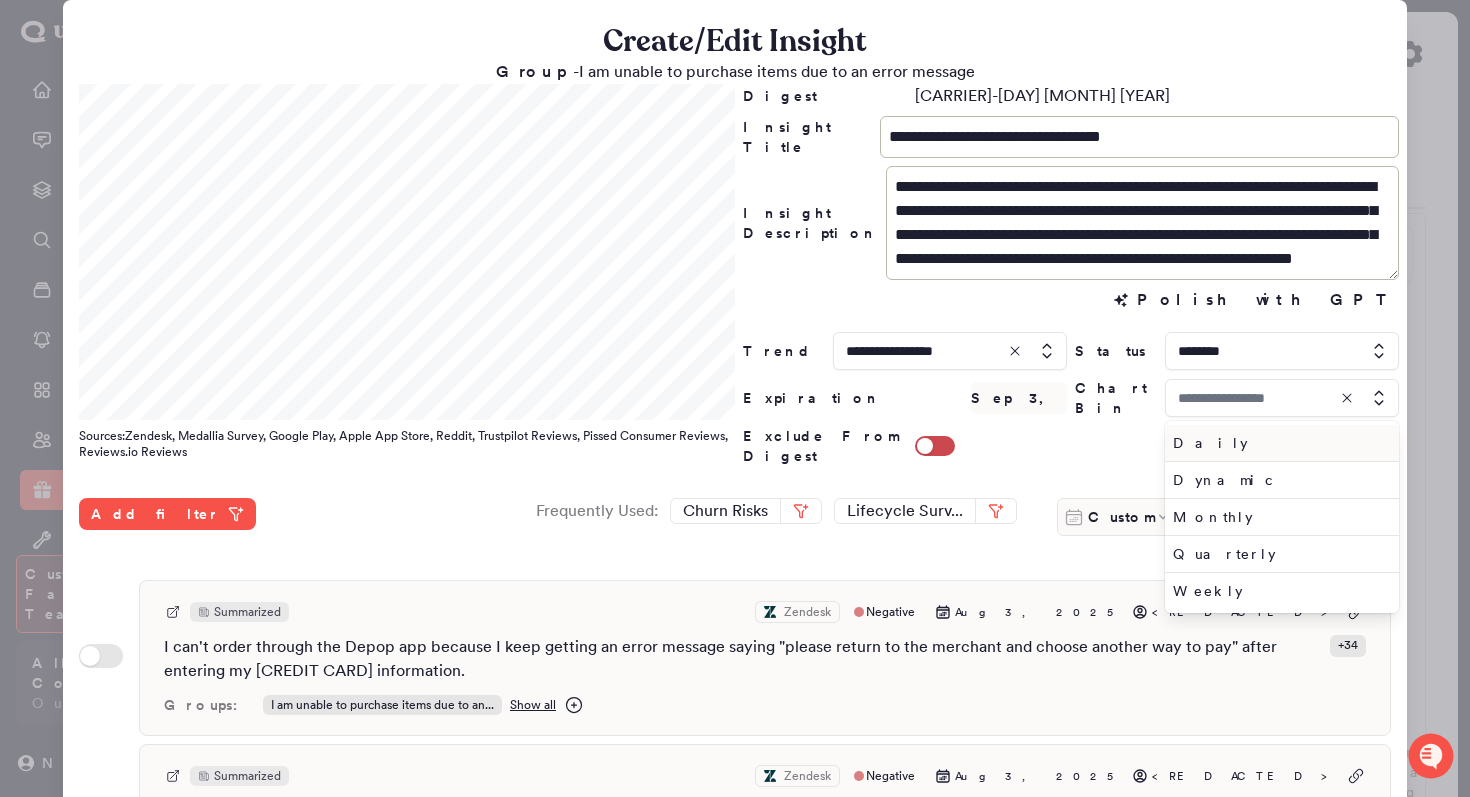type on "*******" 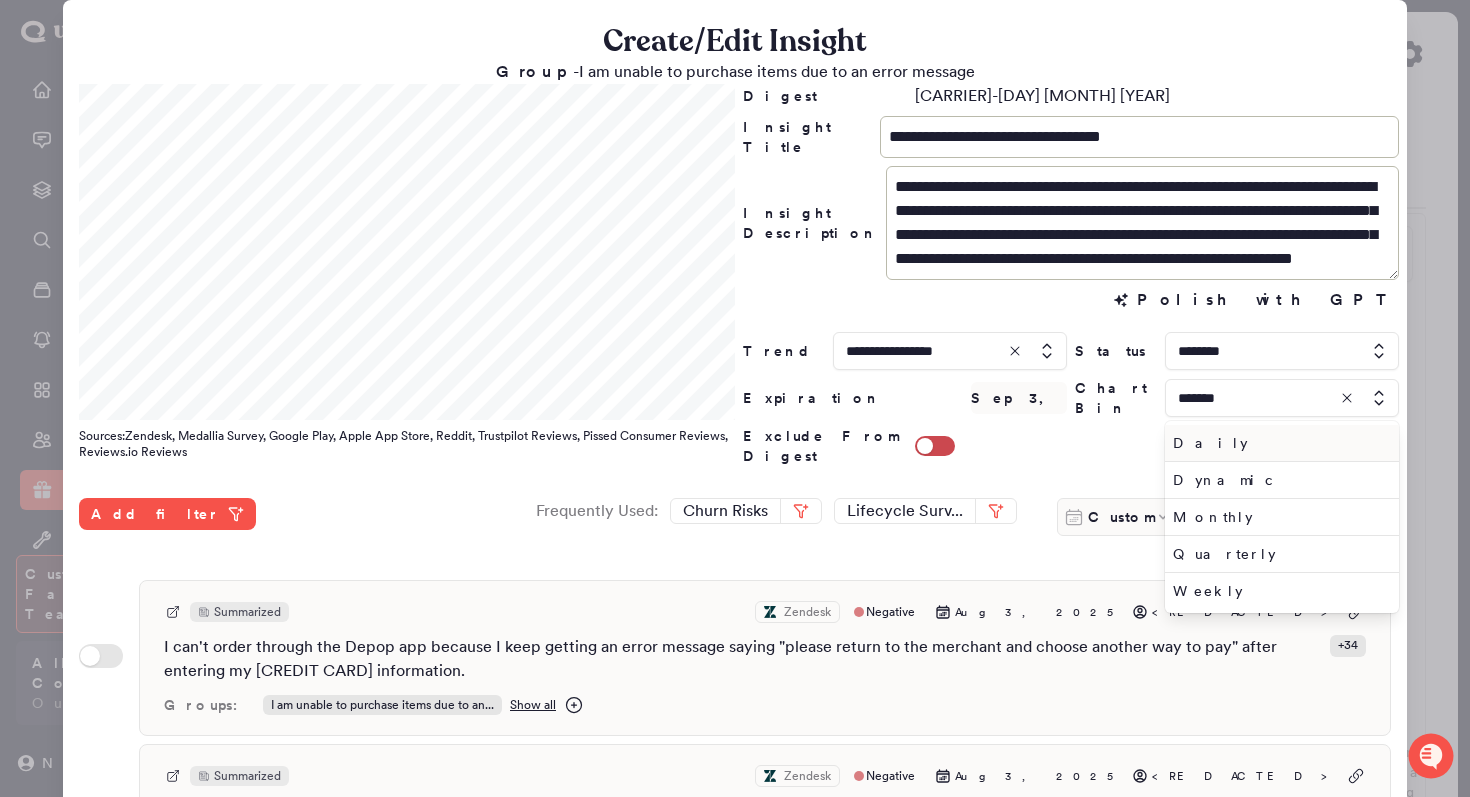 click on "Daily" at bounding box center (1278, 443) 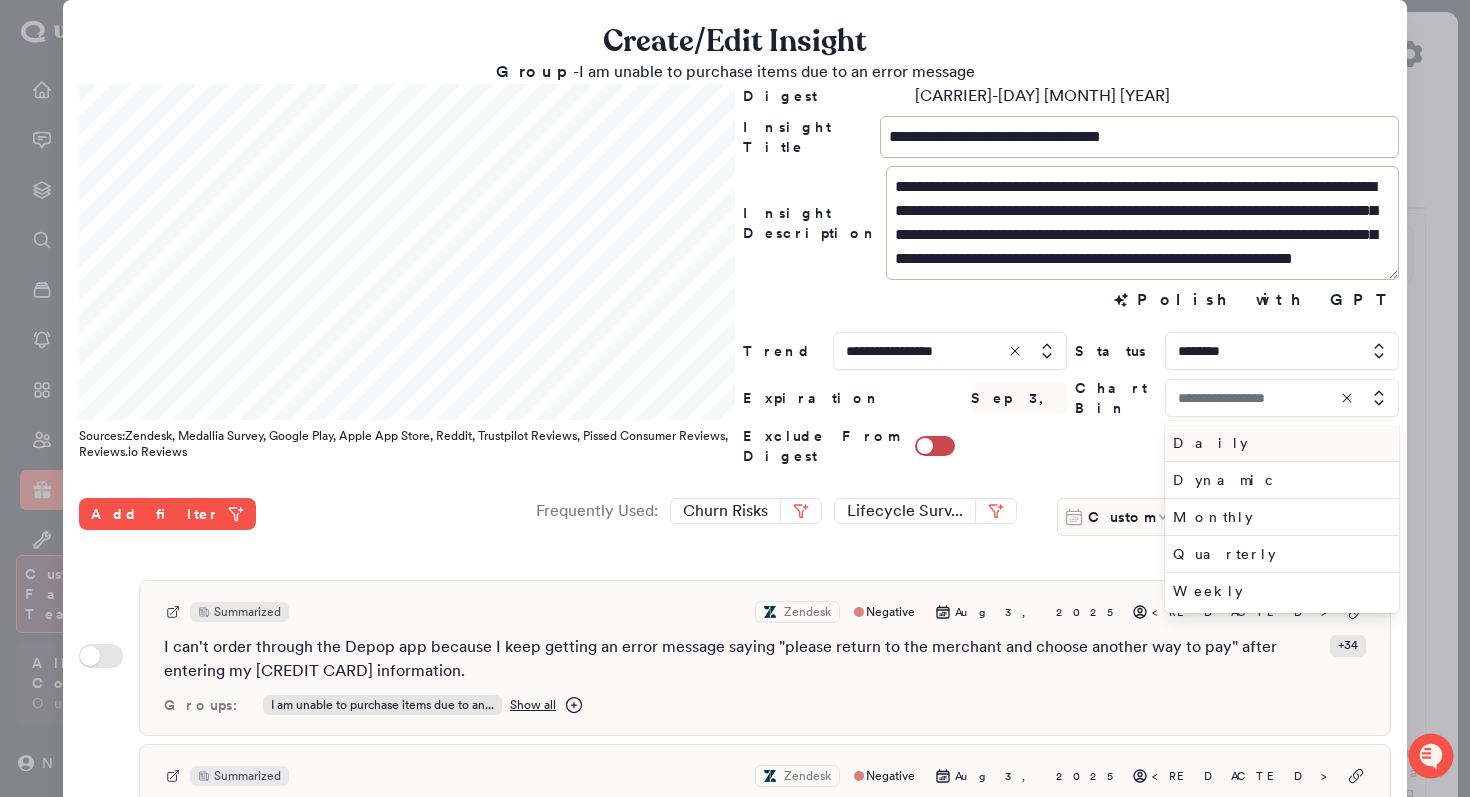 type on "*****" 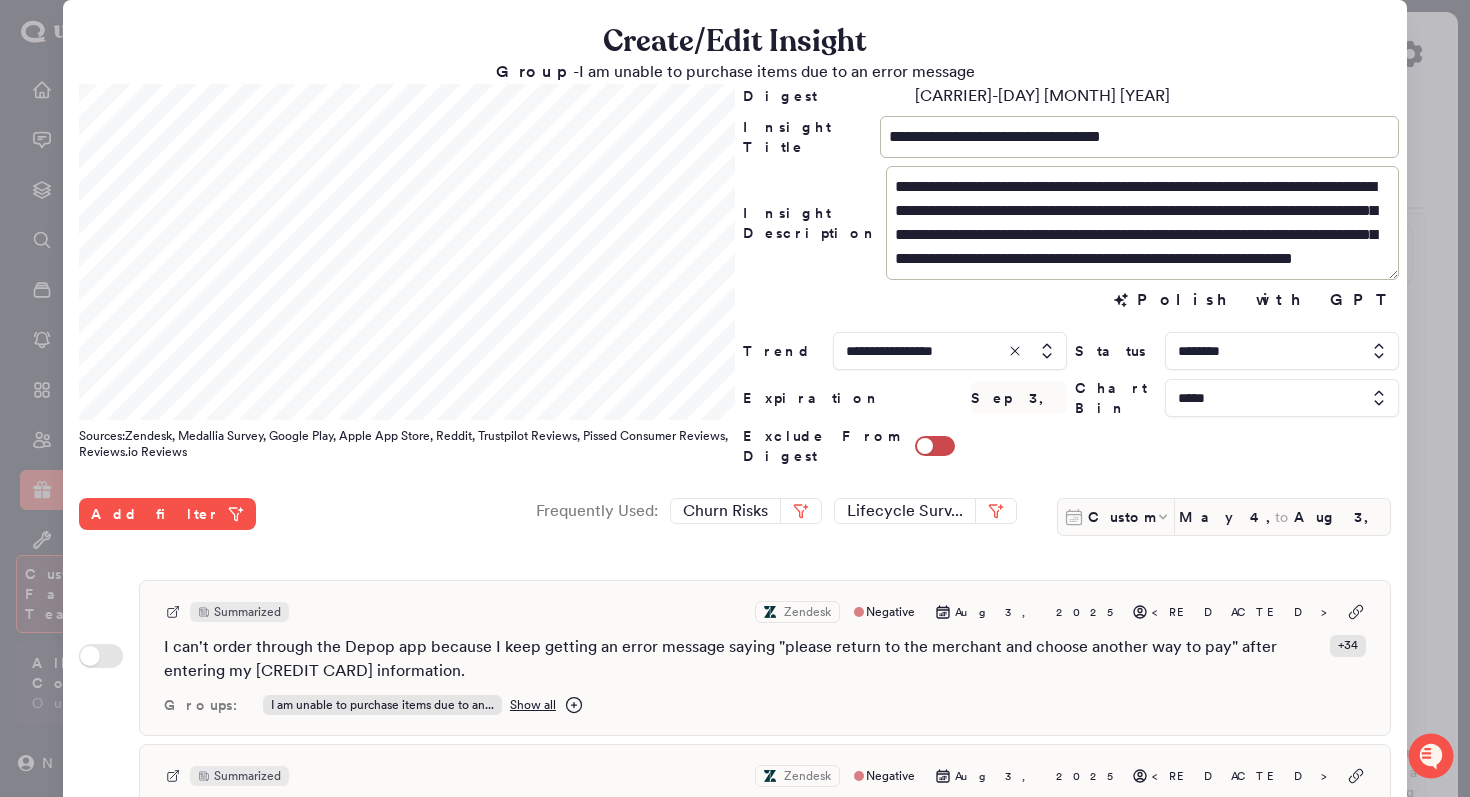 click at bounding box center [1282, 351] 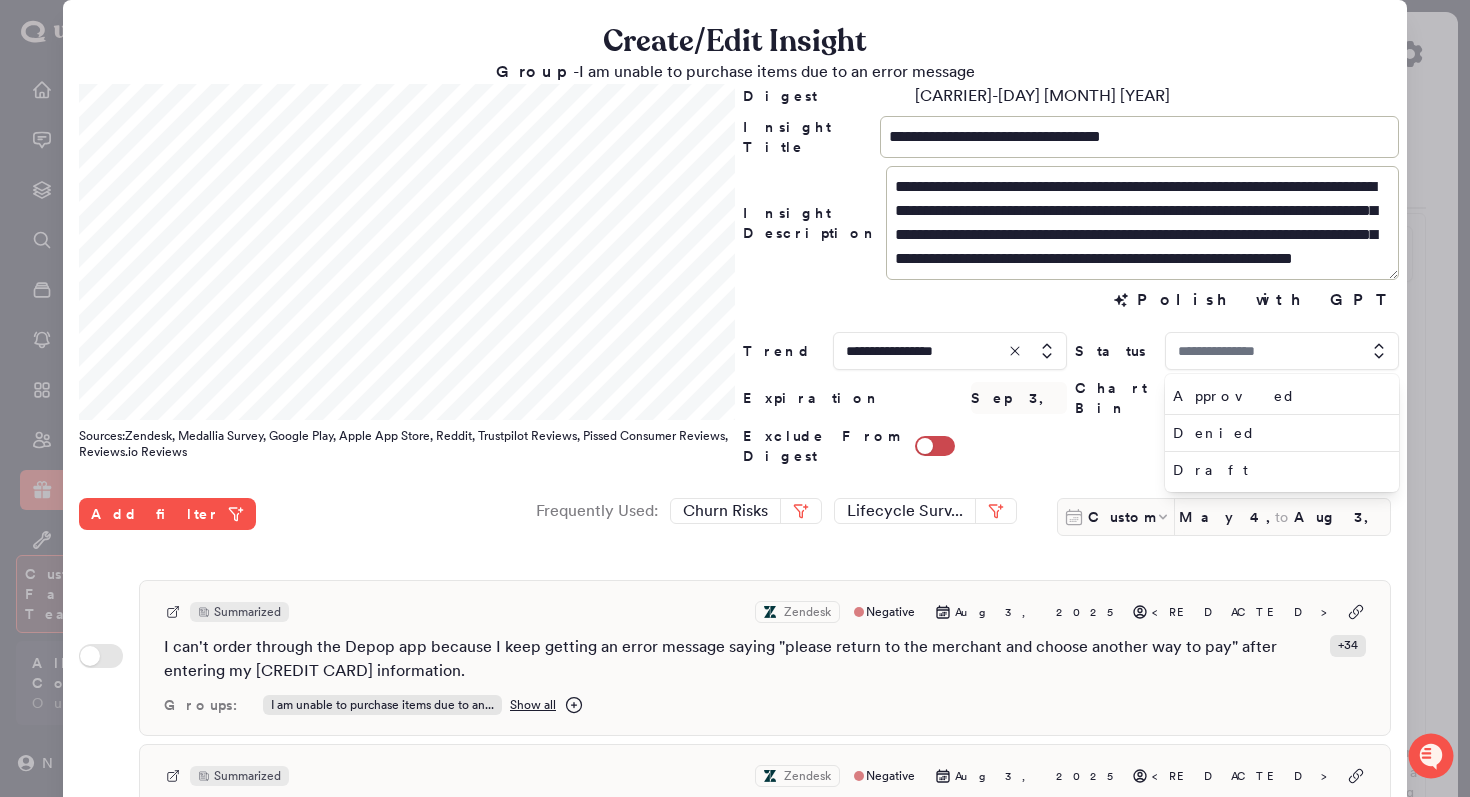 type on "********" 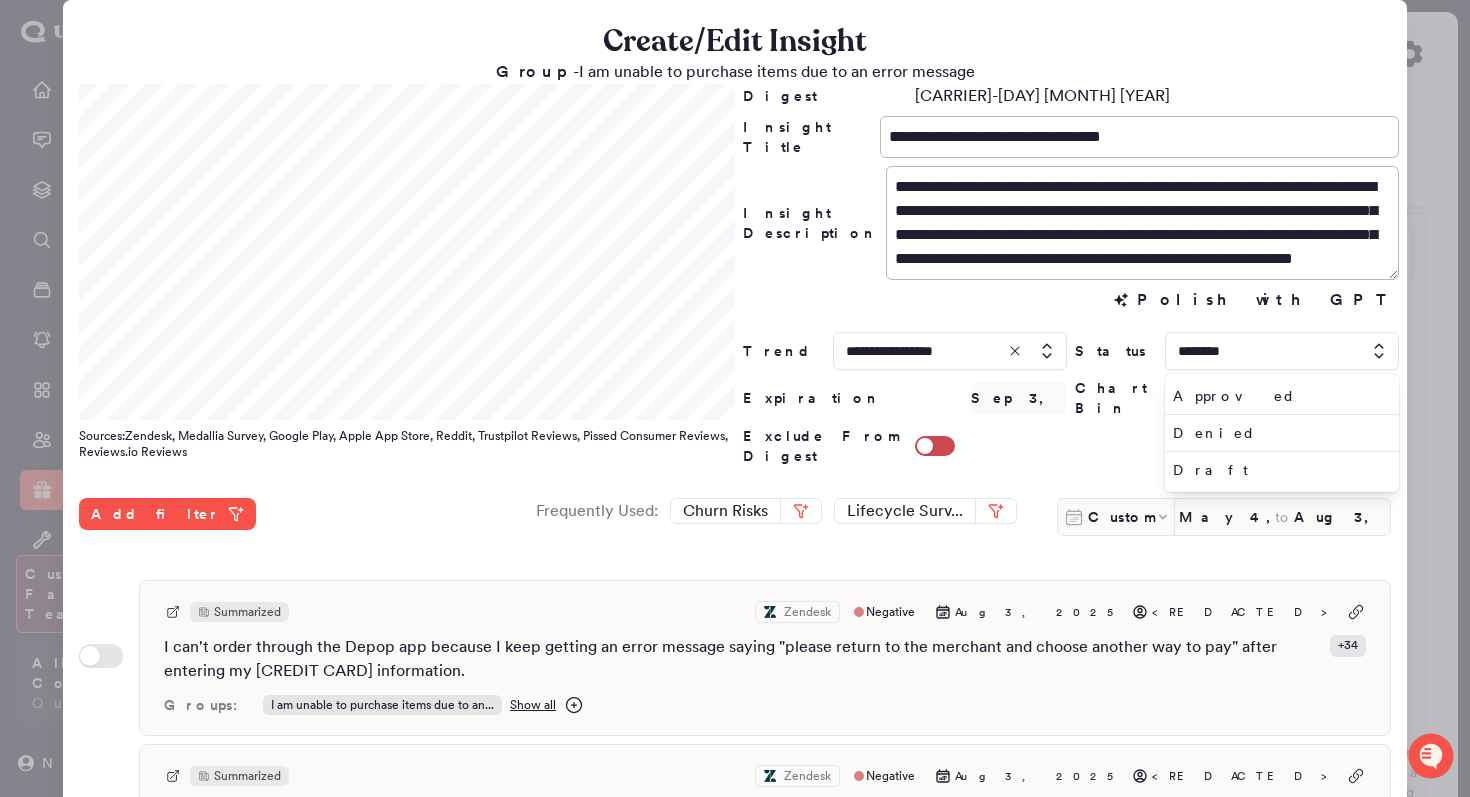 click on "Polish with GPT Polish with GPT" at bounding box center (1071, 306) 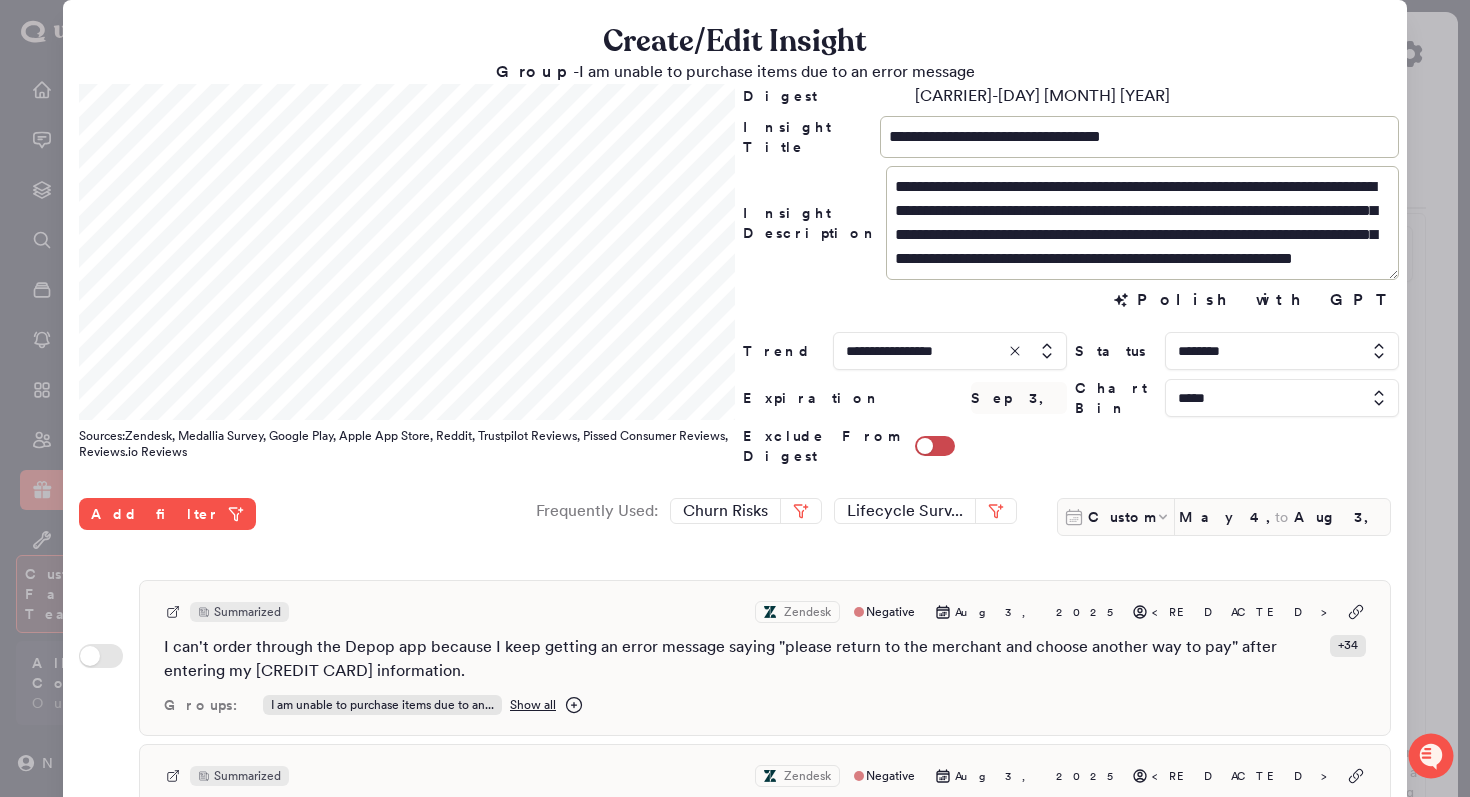 click at bounding box center [735, 398] 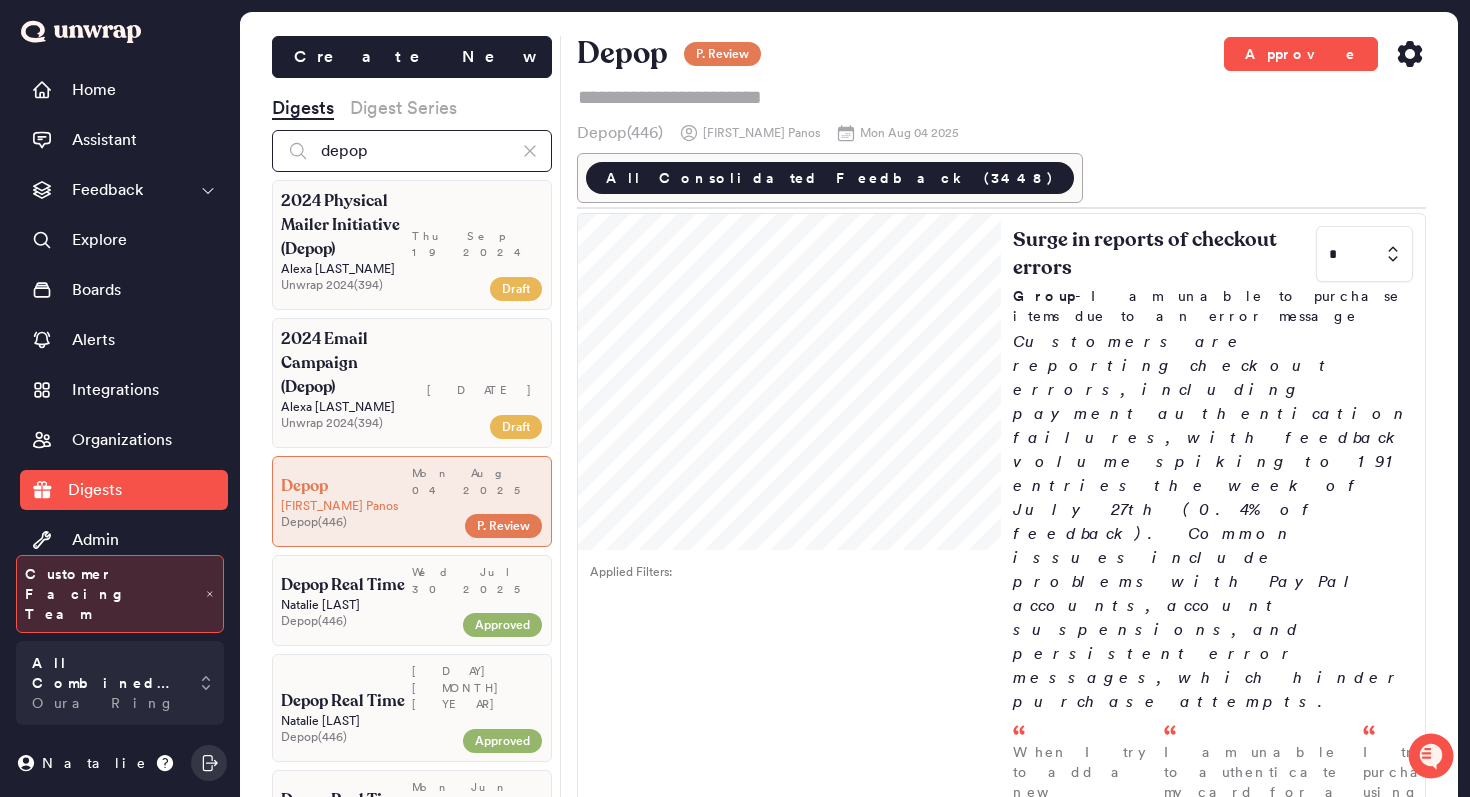 click on "depop" at bounding box center (412, 151) 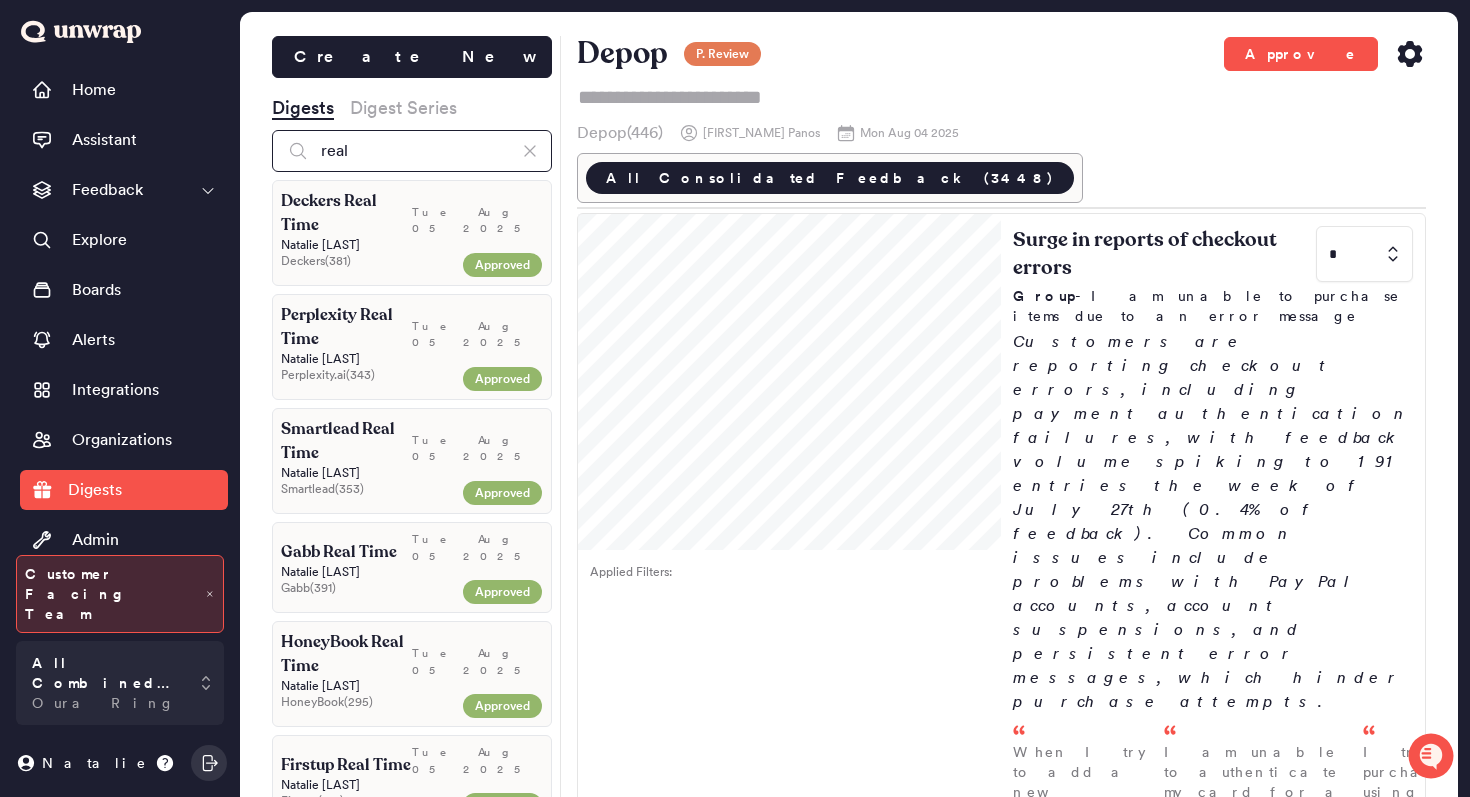 click on "real" at bounding box center [412, 151] 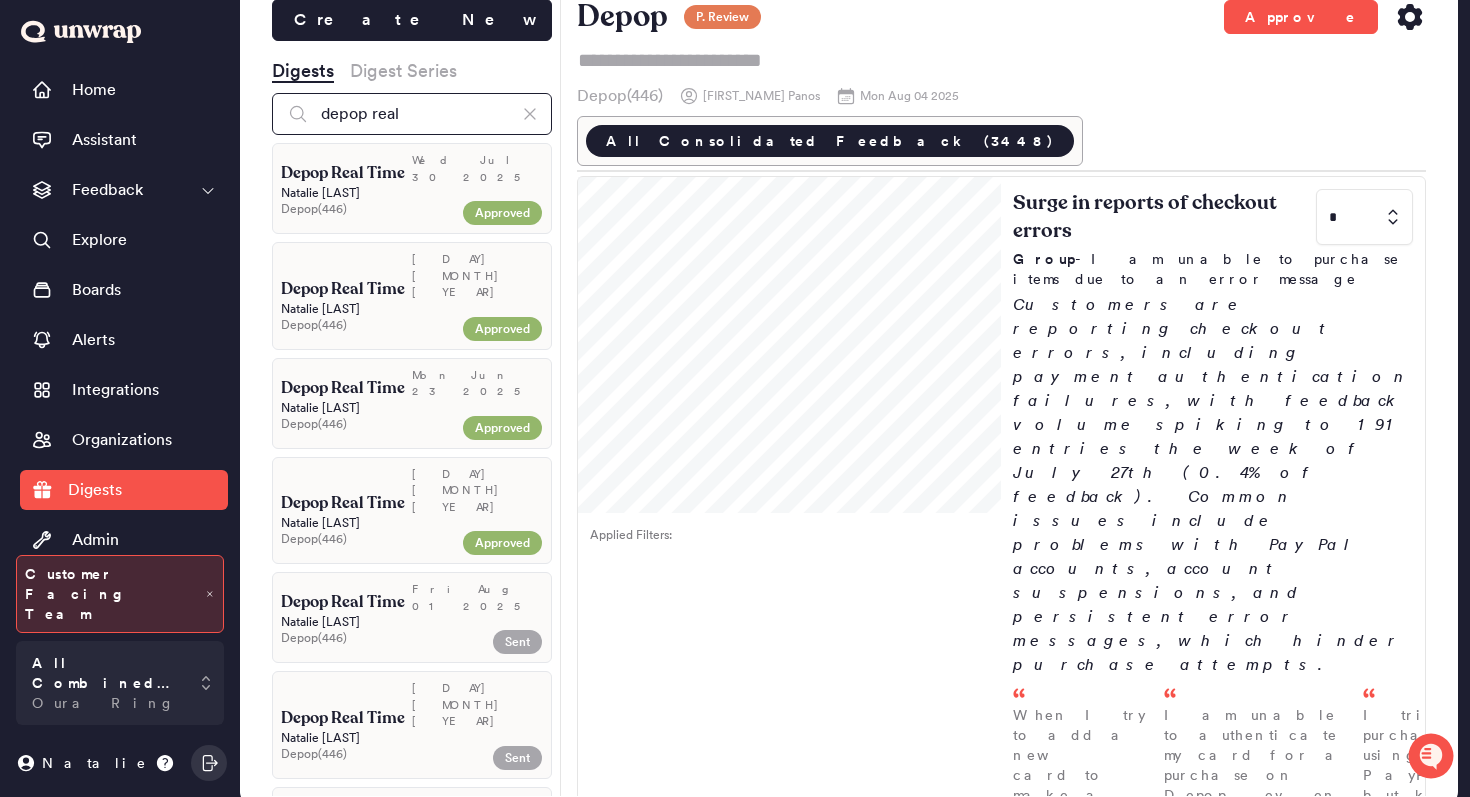 scroll, scrollTop: 16, scrollLeft: 0, axis: vertical 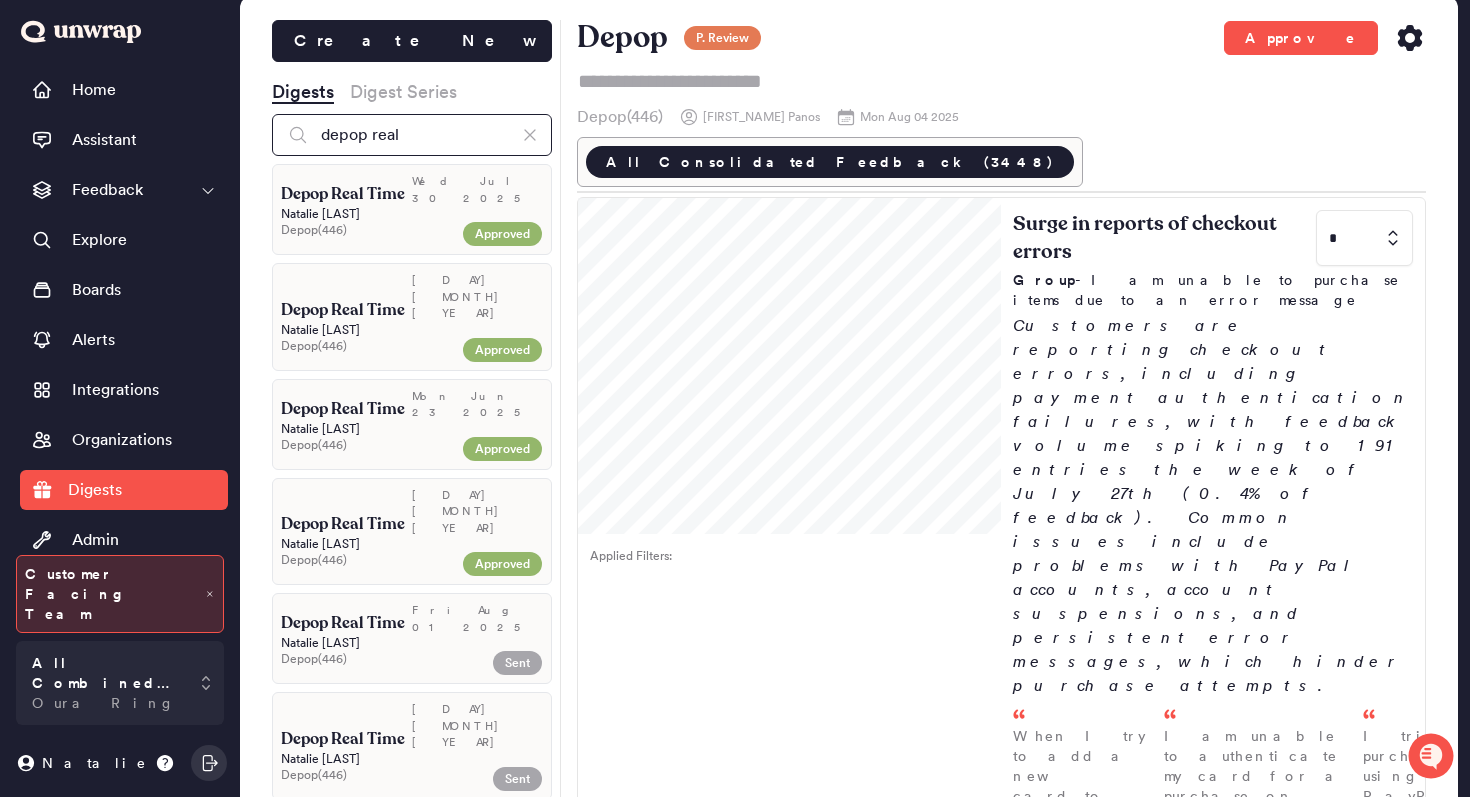 type on "depop real" 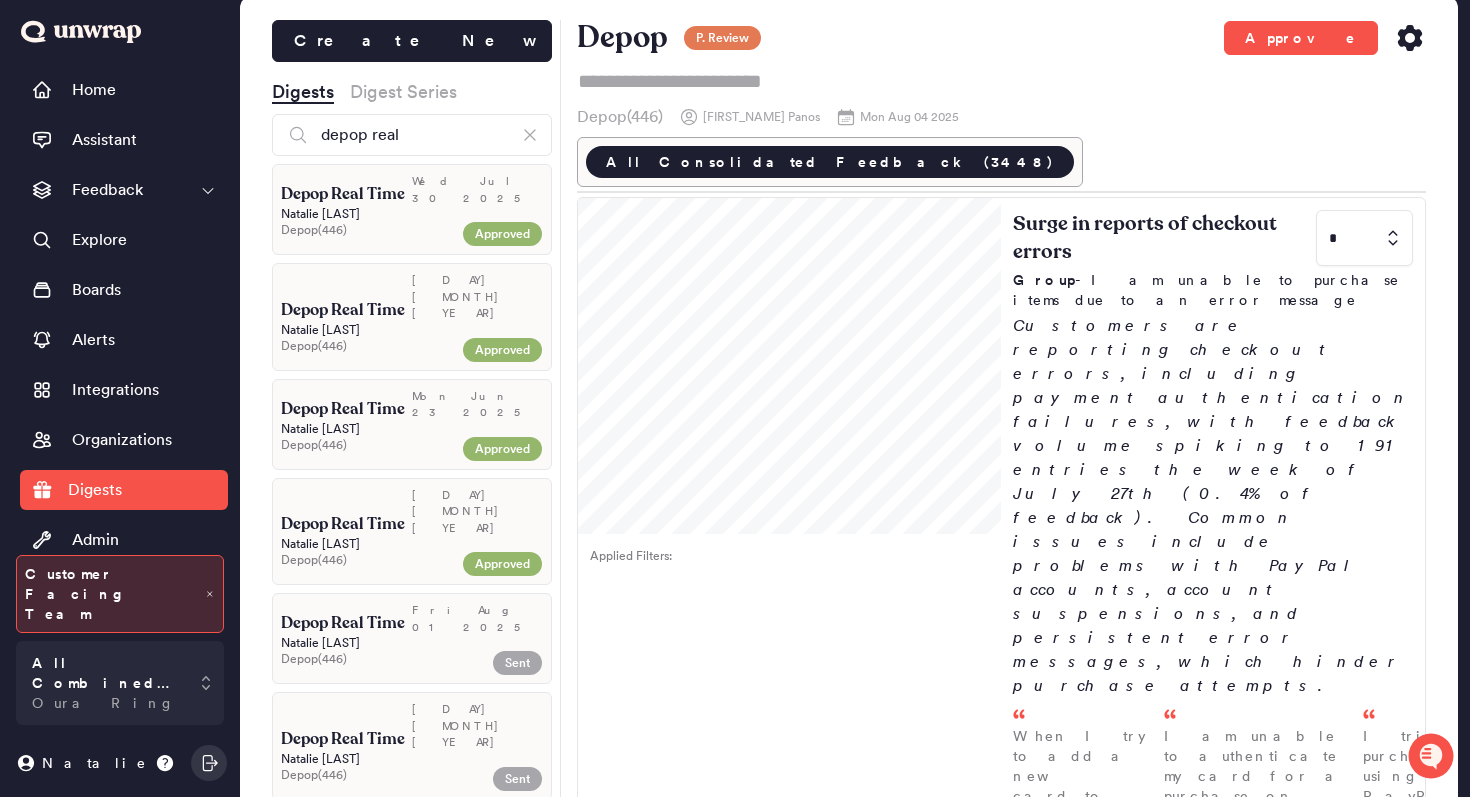 click on "[FIRST_NAME] [LAST_NAME]" at bounding box center [412, 643] 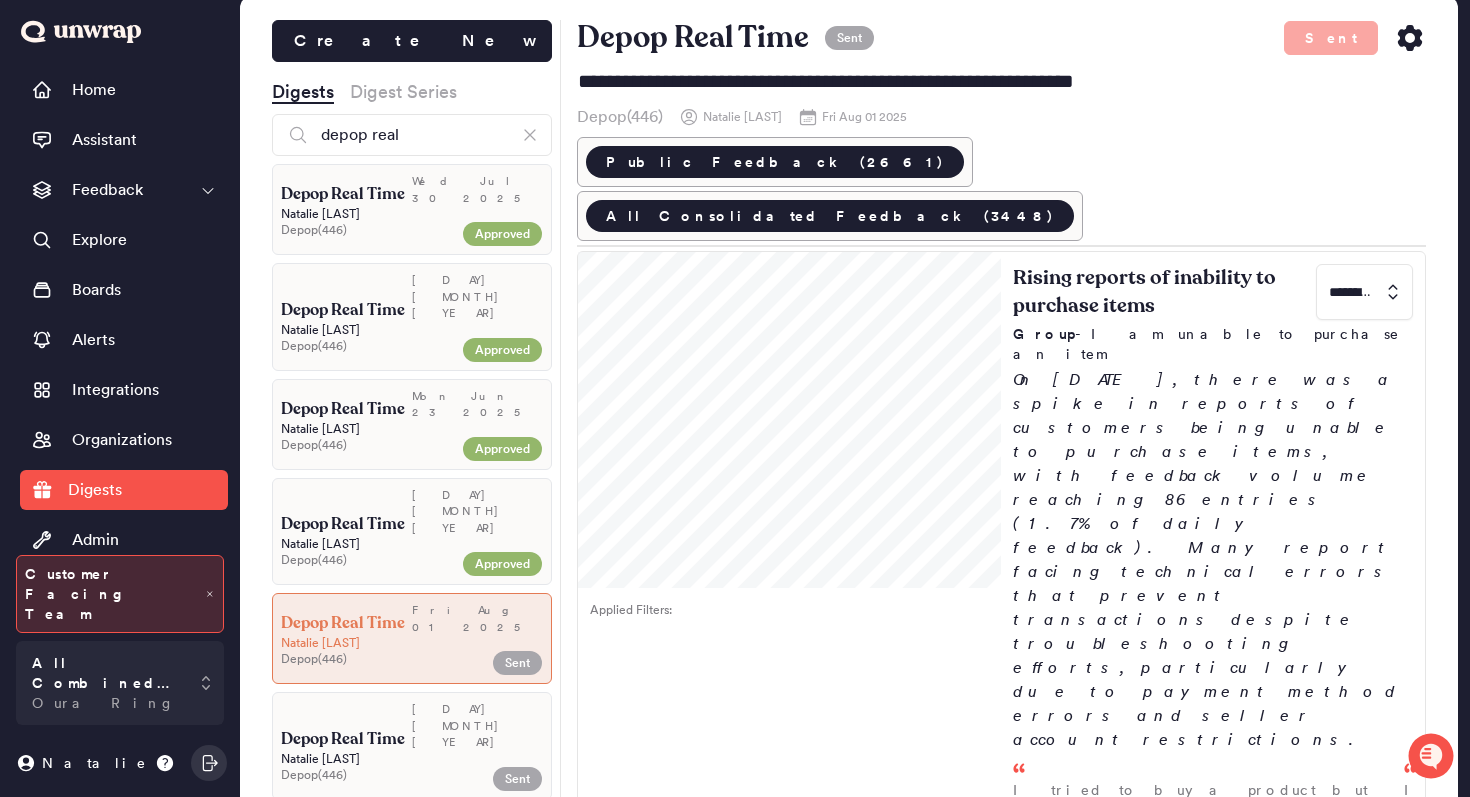 scroll, scrollTop: 0, scrollLeft: 0, axis: both 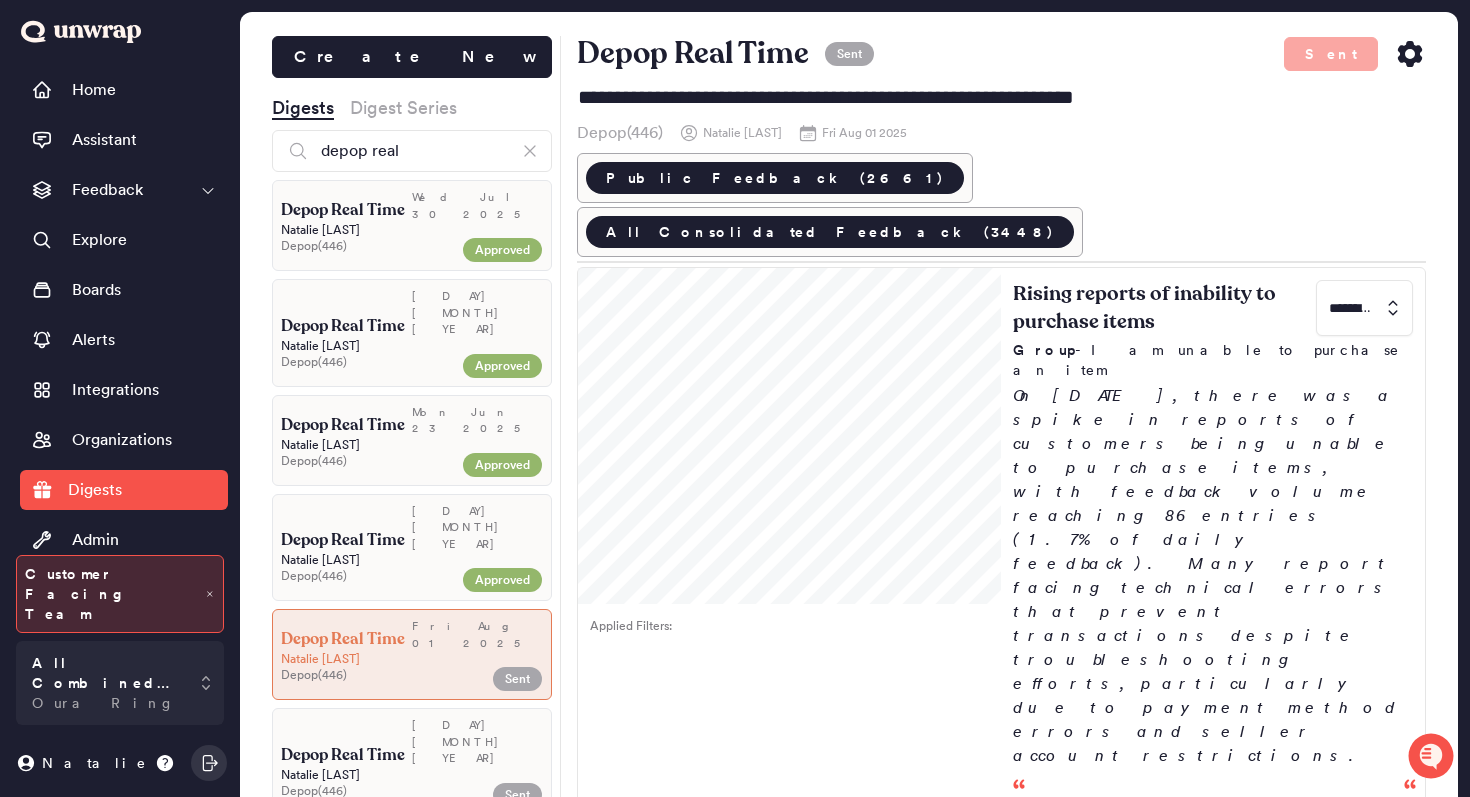 click on "[FIRST_NAME] [LAST_NAME]" at bounding box center [412, 230] 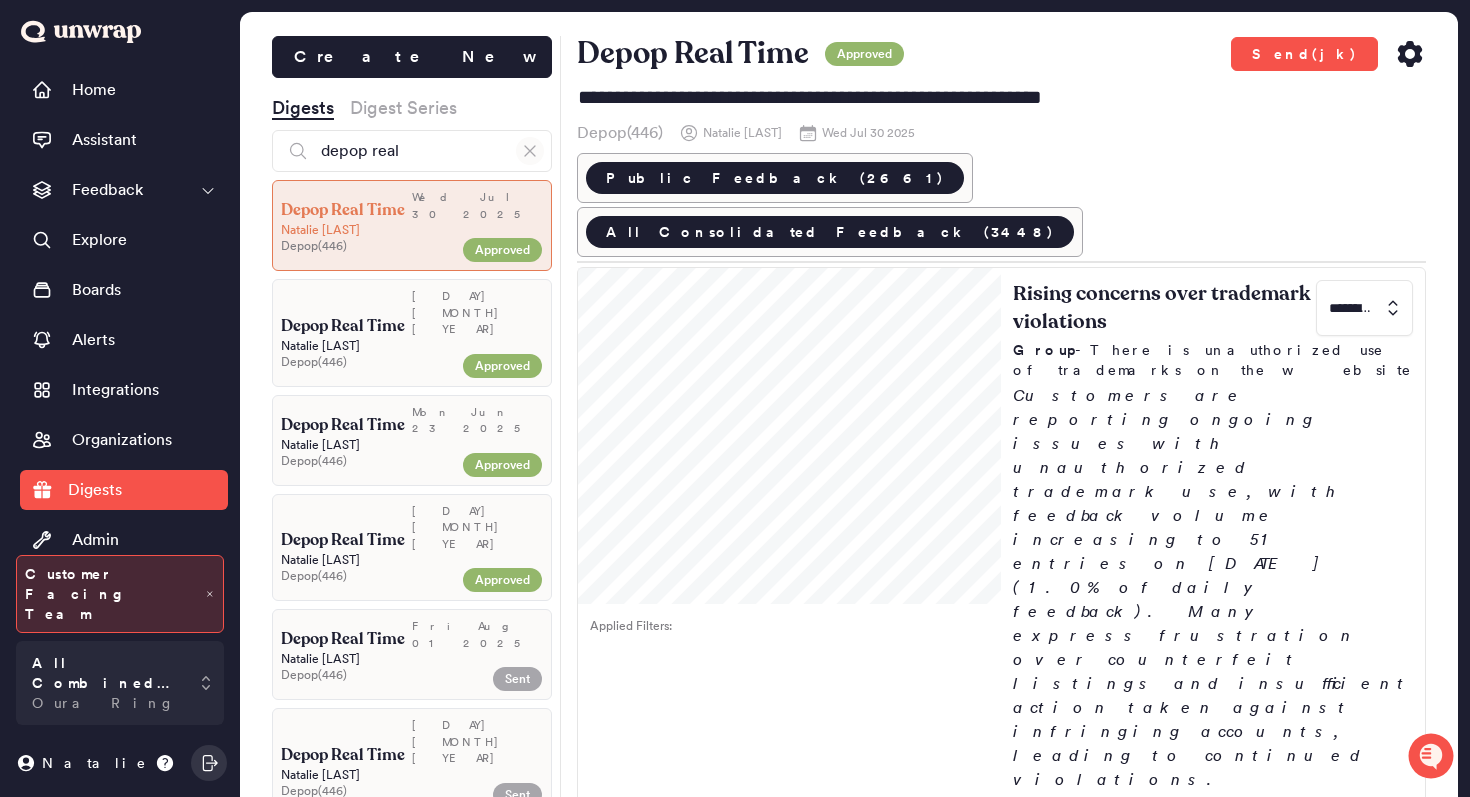 click at bounding box center (530, 151) 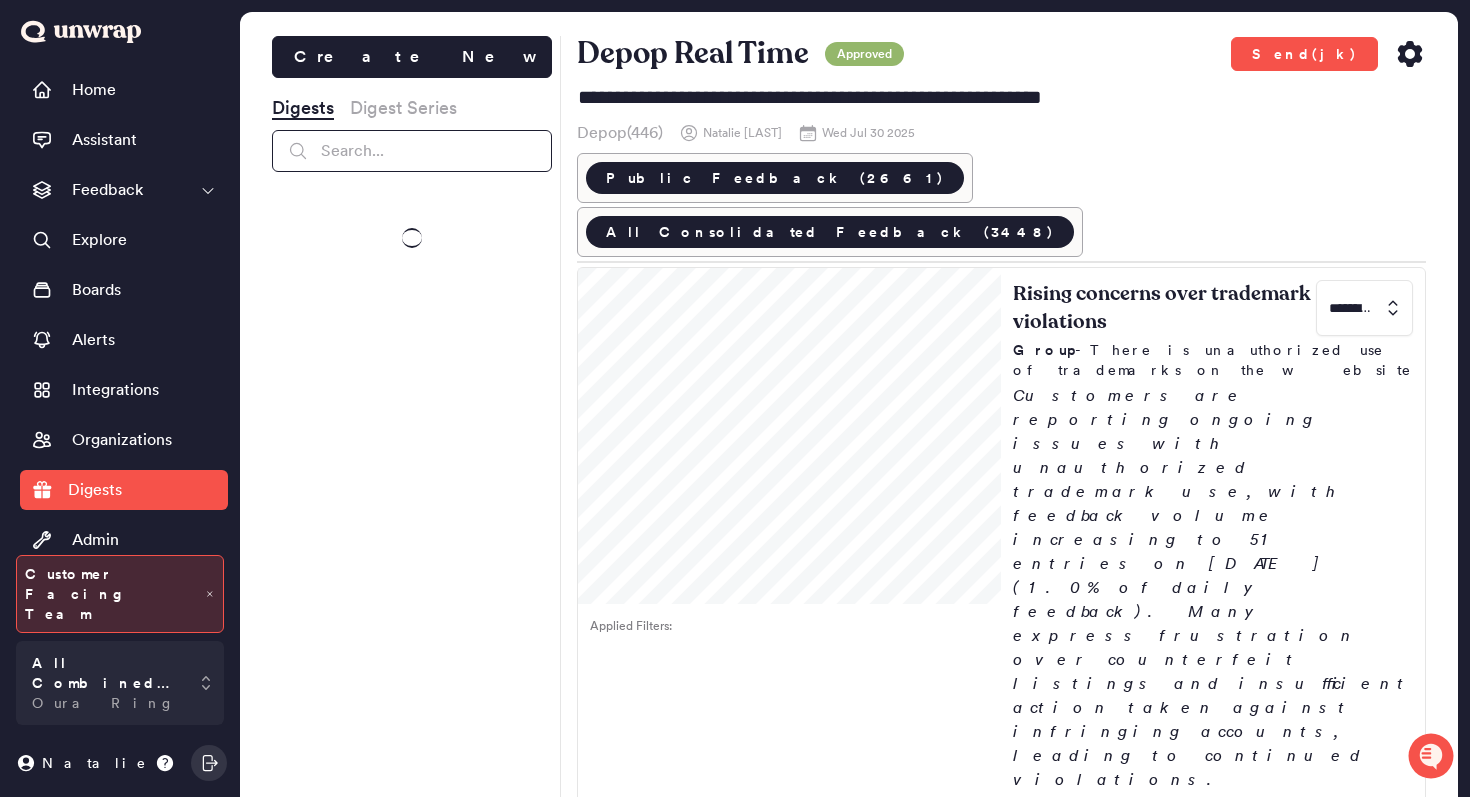 click at bounding box center [412, 151] 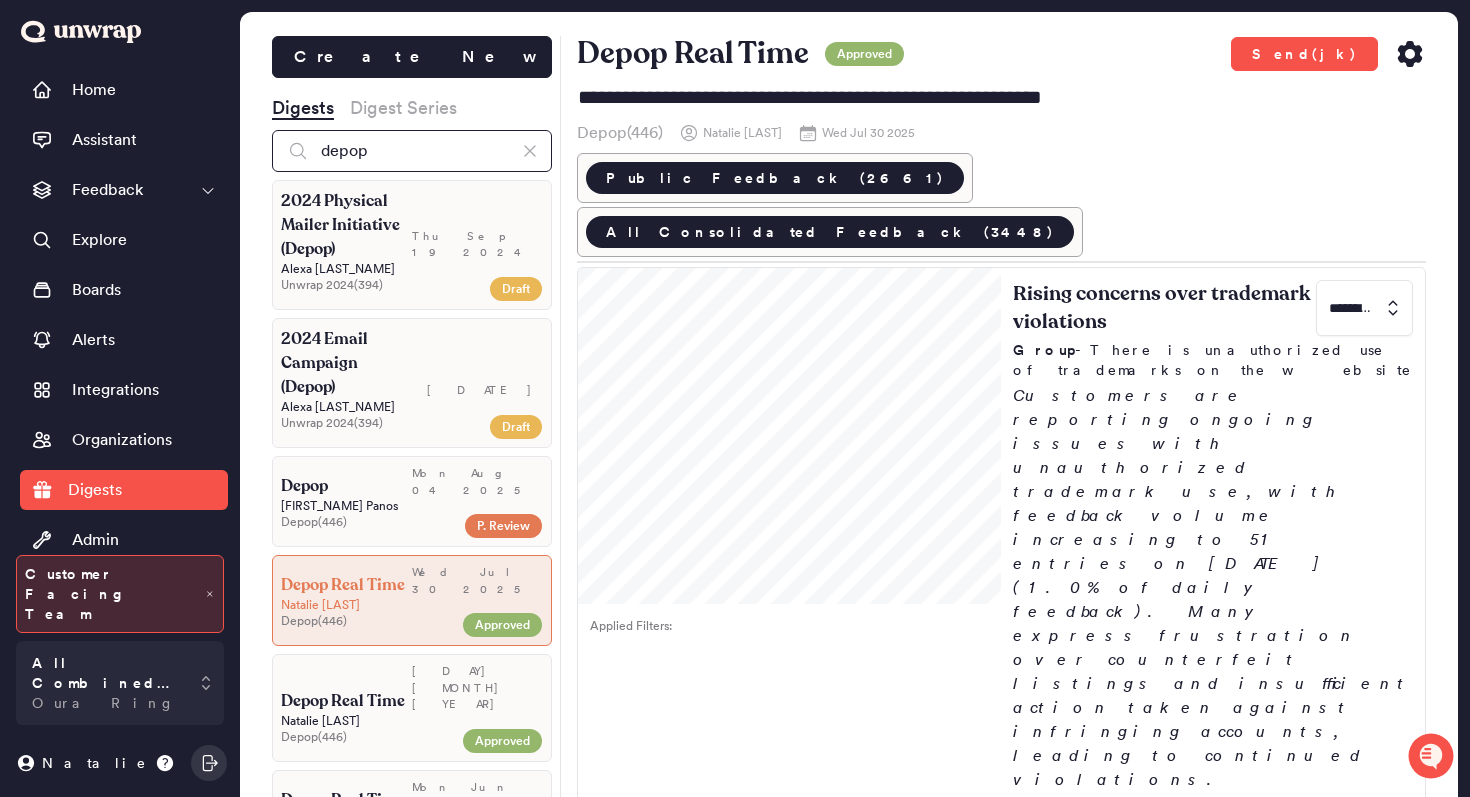 type on "depop" 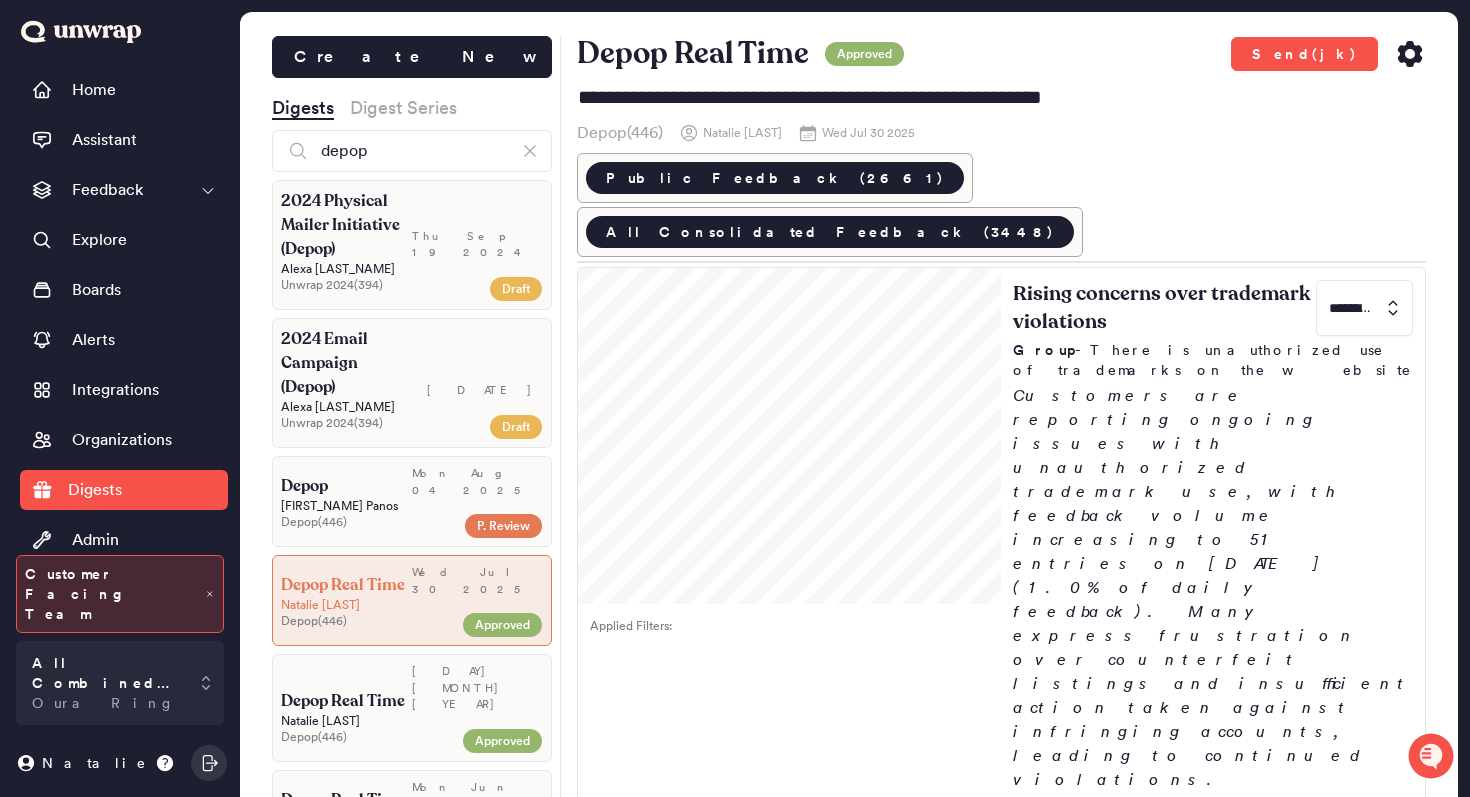 click on "2024 Physical Mailer Initiative (Depop)" at bounding box center [346, 225] 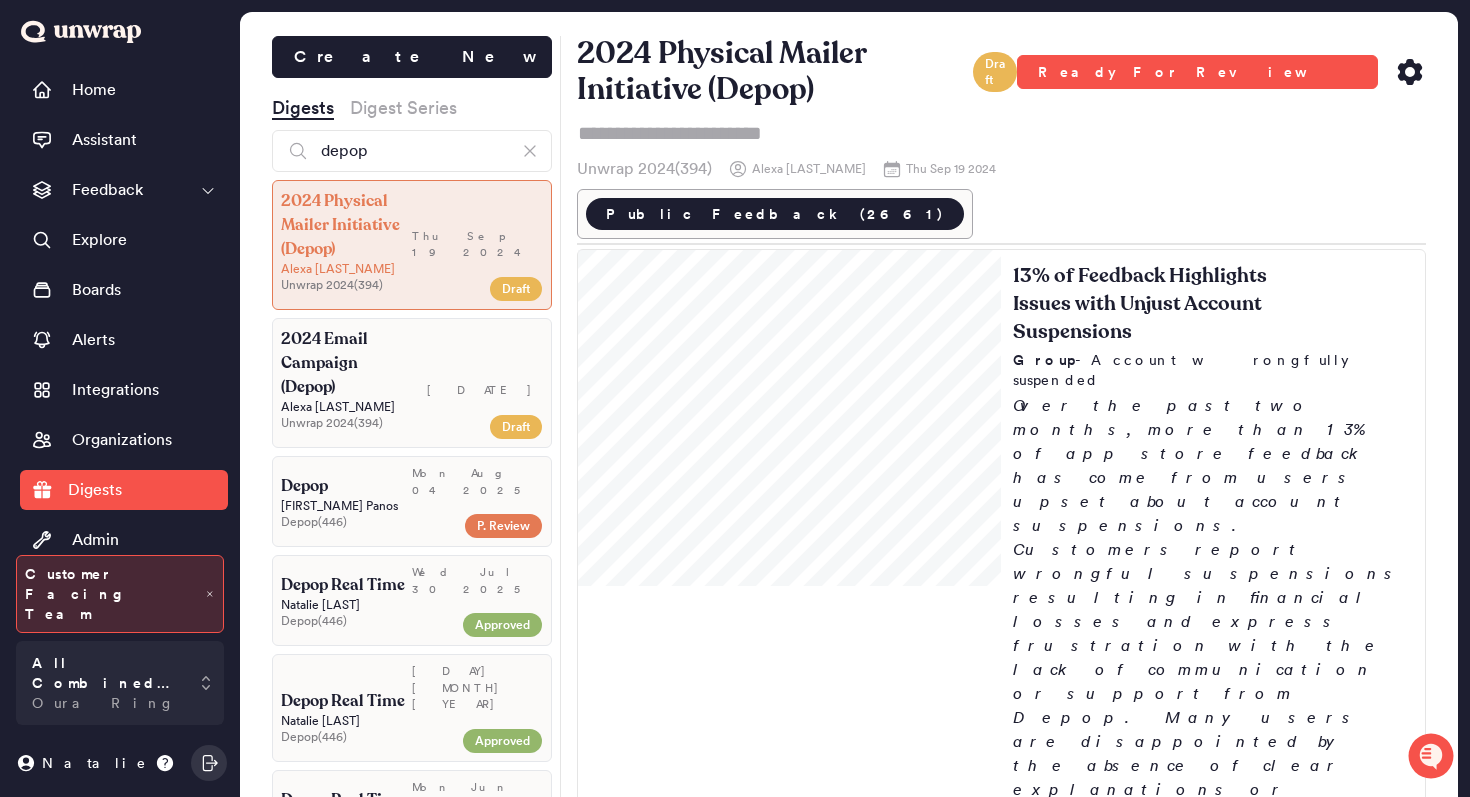 click on "[YEAR] Email Campaign (Depop) [DAY] [MONTH] [YEAR] [FIRST_NAME] [LAST_NAME] Unwrap [YEAR]  ( 394 ) Draft" at bounding box center (412, 383) 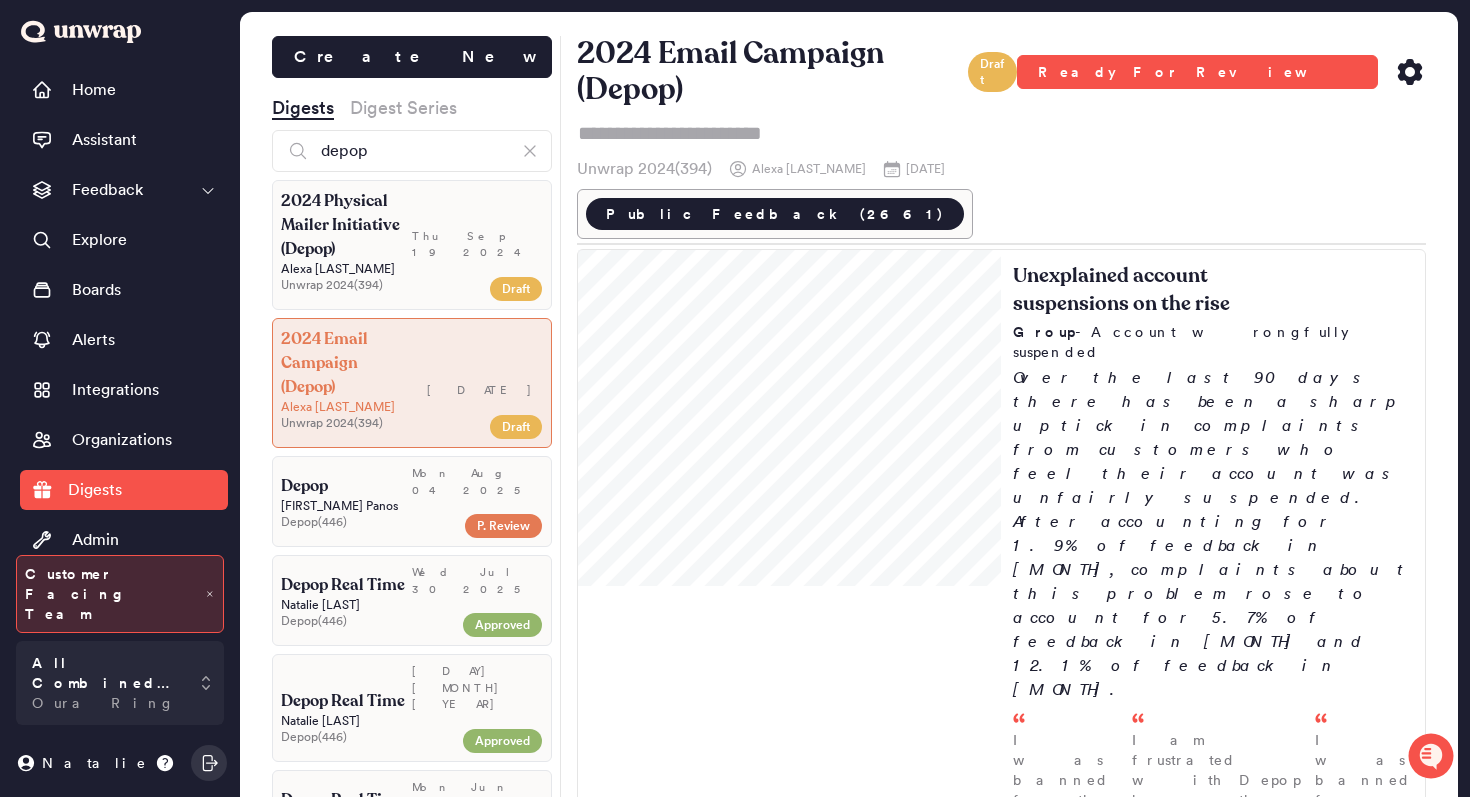 click on "Mon Aug 04 2025" at bounding box center [477, 481] 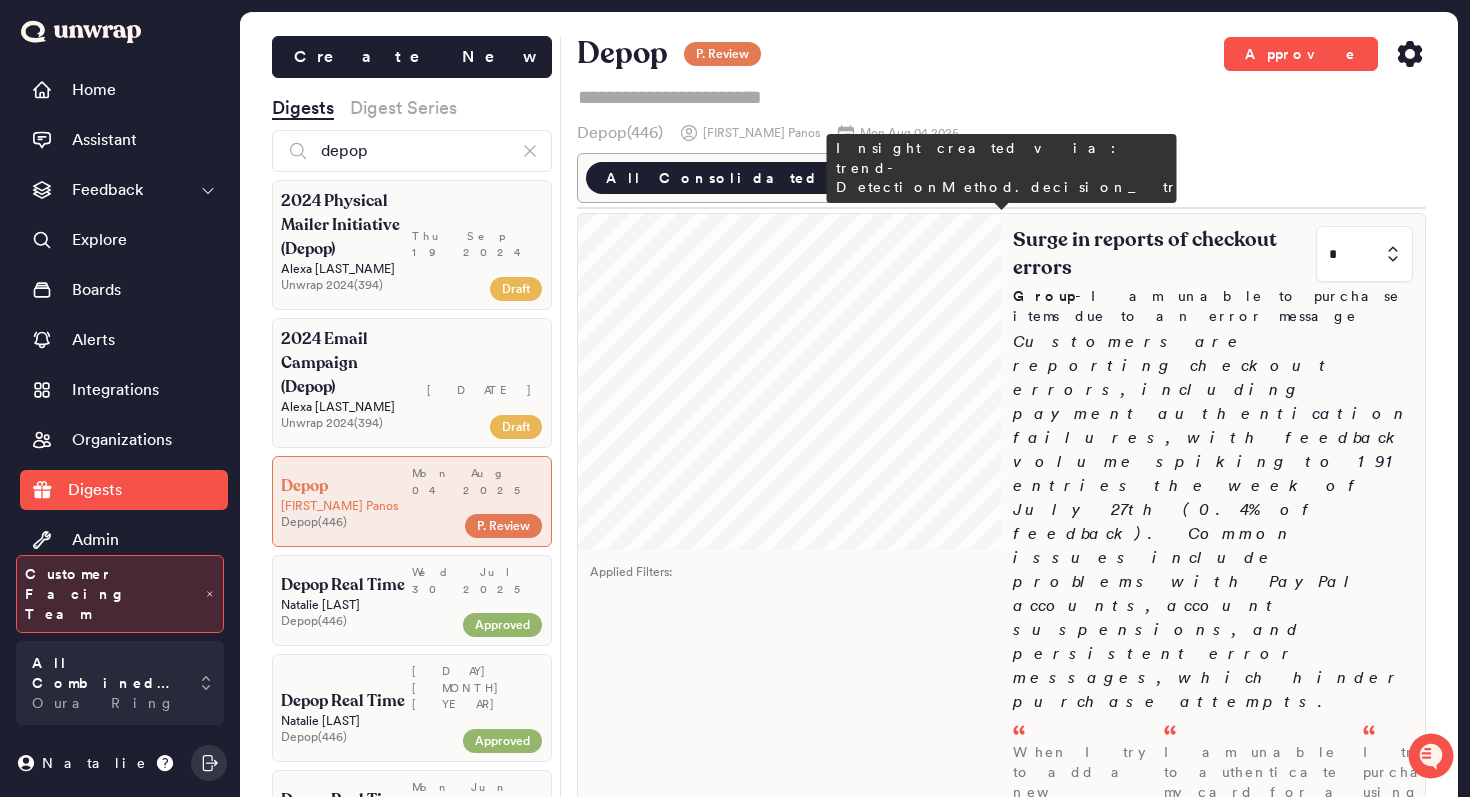 click on "Surge in reports of checkout errors * Group  -  I am unable to purchase items due to an error message Customers are reporting checkout errors, including payment authentication failures, with feedback volume spiking to 191 entries the week of [DATE] (0.4% of feedback). Common issues include problems with [PAYMENT_SERVICE] accounts, account suspensions, and persistent error messages, which hinder purchase attempts. When I try to add a new card to make a purchase, it says it couldn’t authenticate payment method because I don’t have any other payment method.  -  [DATE] I am unable to authenticate my card for a purchase on Depop, even though I have used it successfully before, leading to the error message "unable to authenticat...  -  [DATE]" at bounding box center (1213, 664) 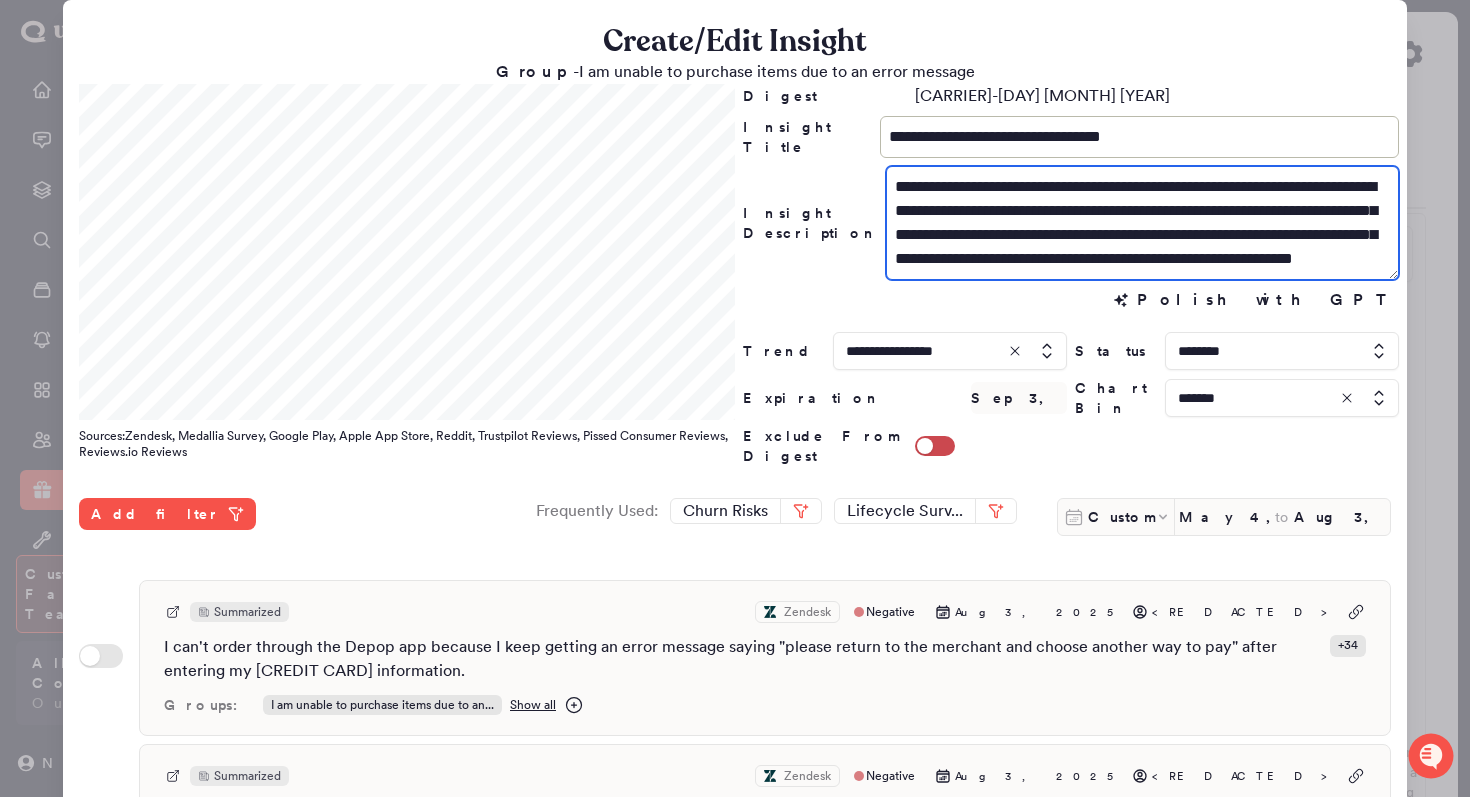 click on "**********" at bounding box center (1142, 223) 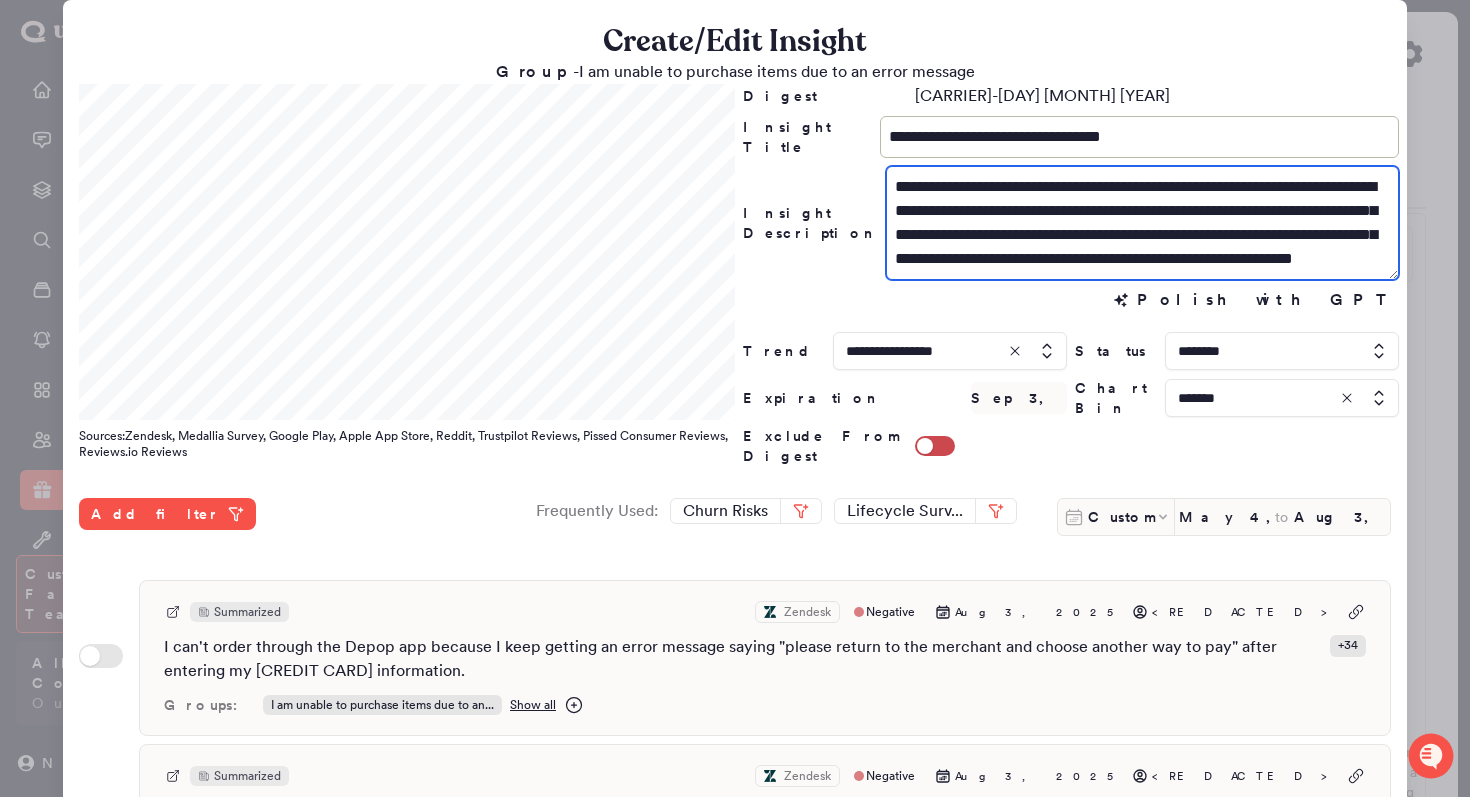 scroll, scrollTop: 24, scrollLeft: 0, axis: vertical 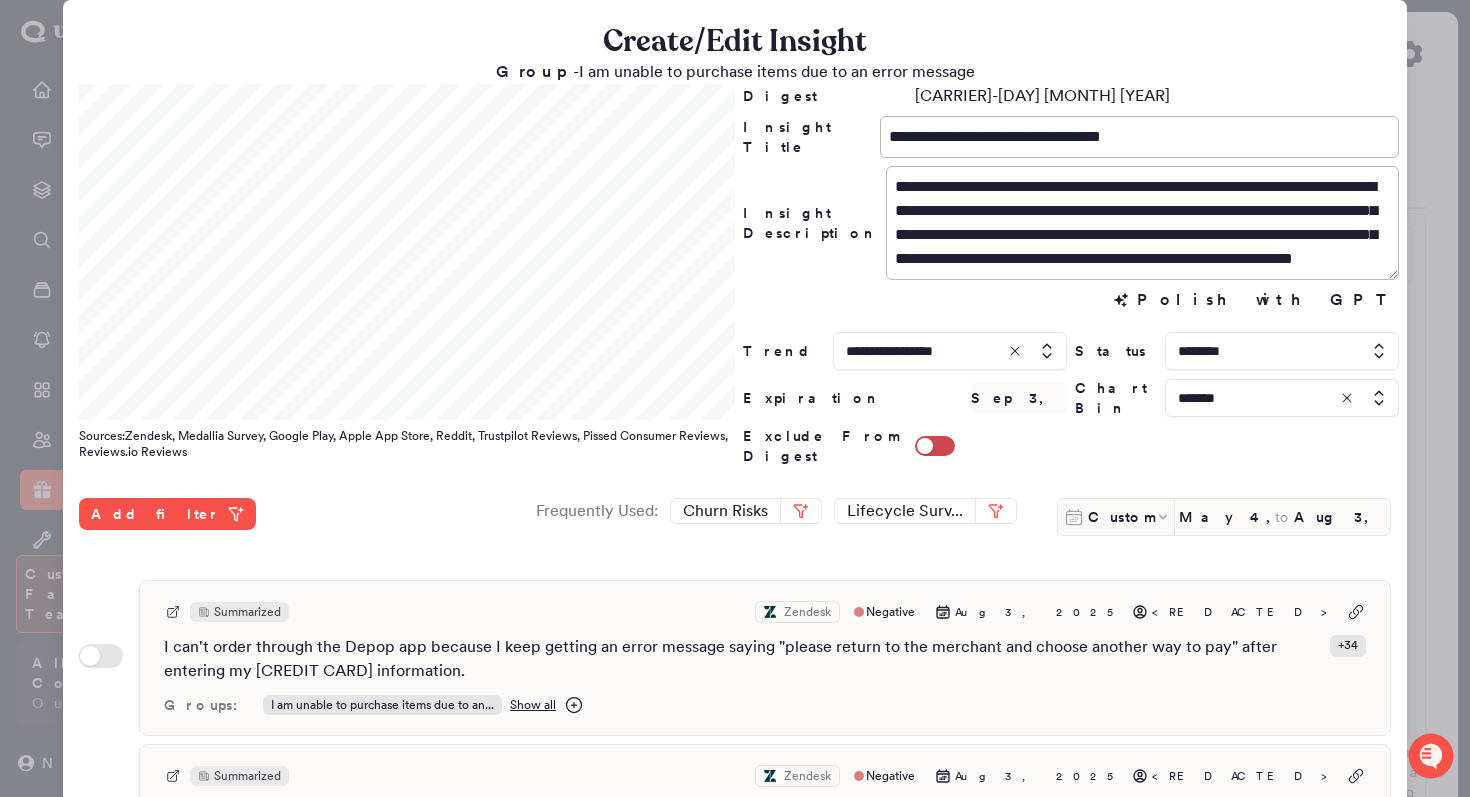 click at bounding box center (1282, 398) 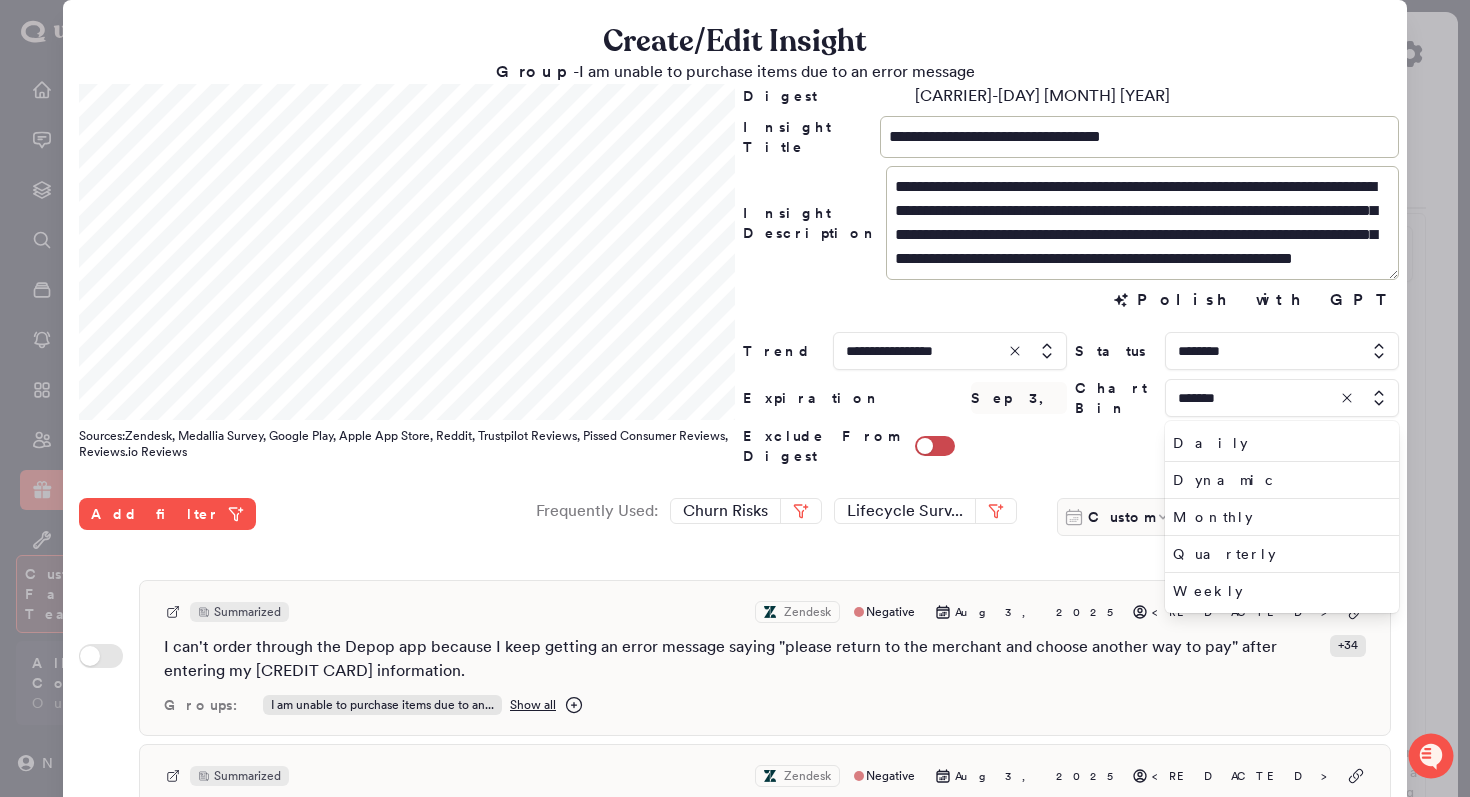 click on "**********" at bounding box center [1071, 275] 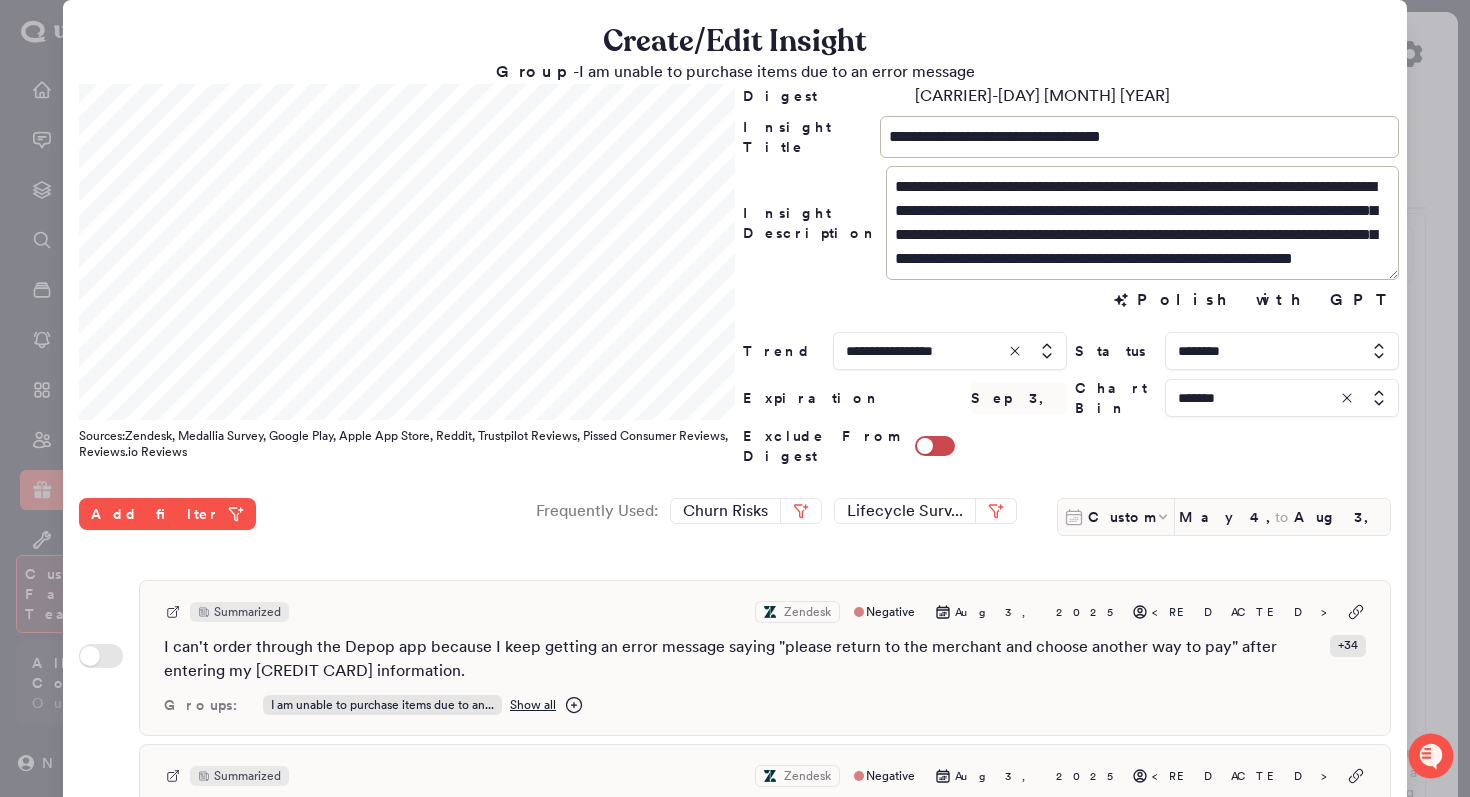 click at bounding box center [1282, 398] 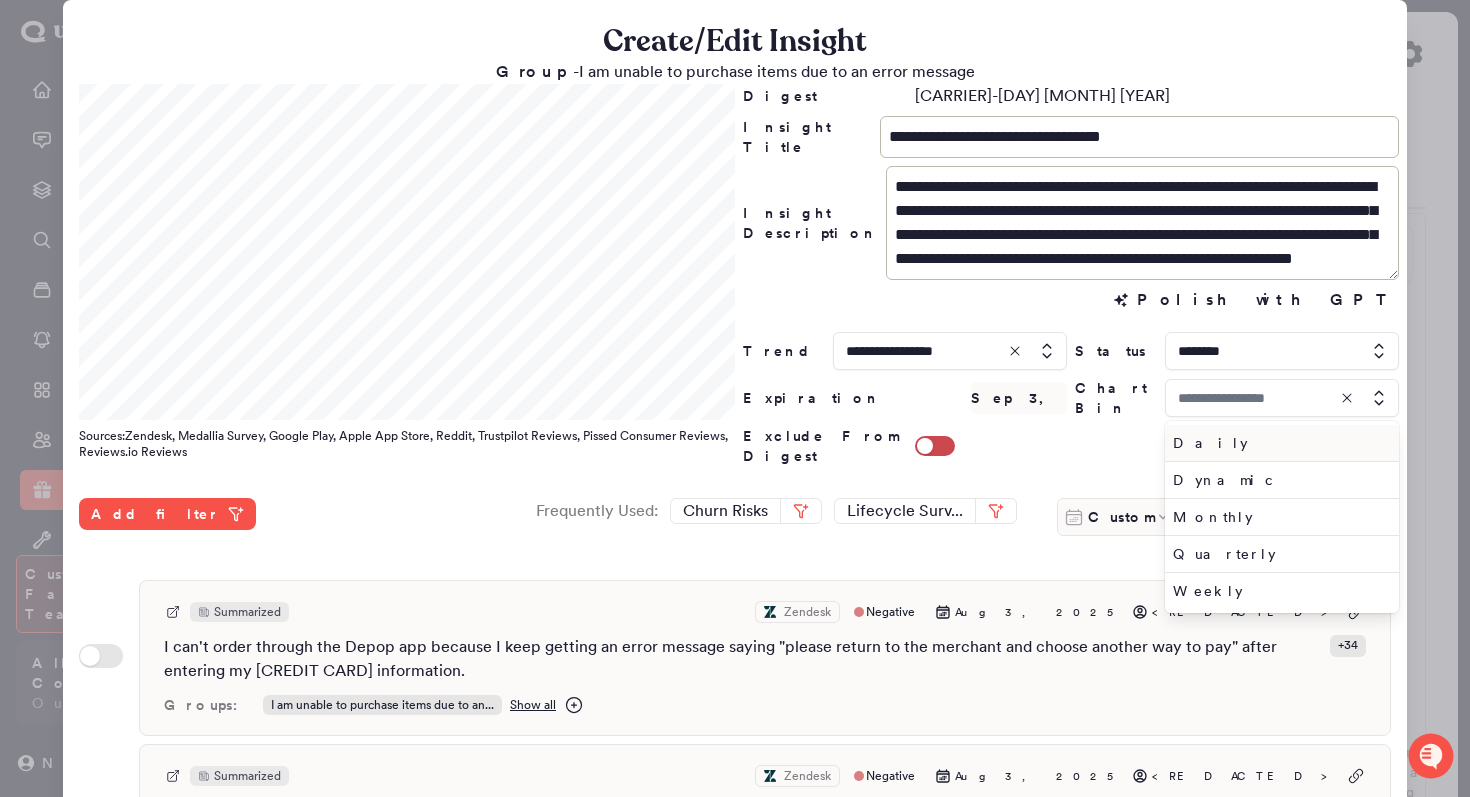 type on "*******" 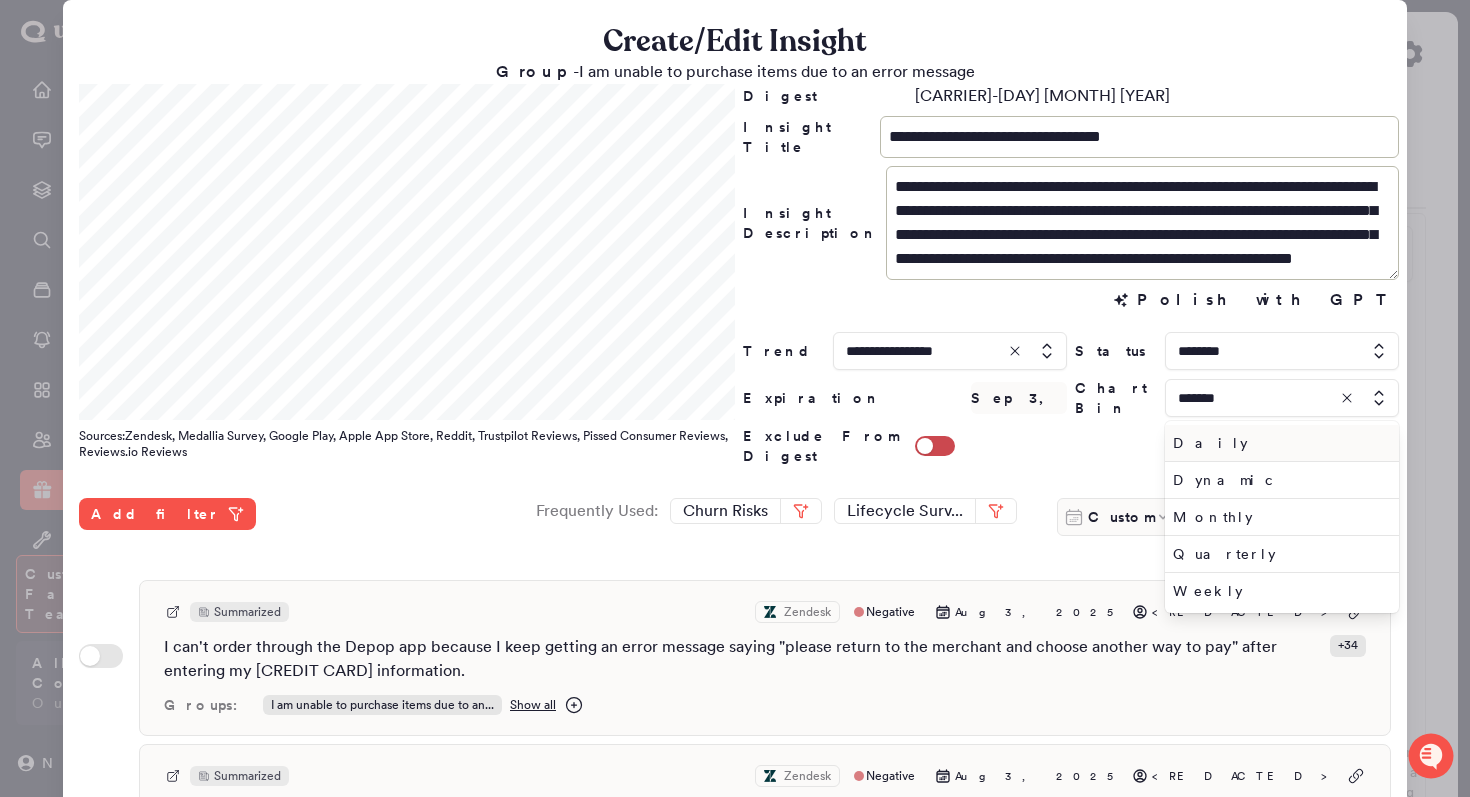 click on "Daily" at bounding box center (1278, 443) 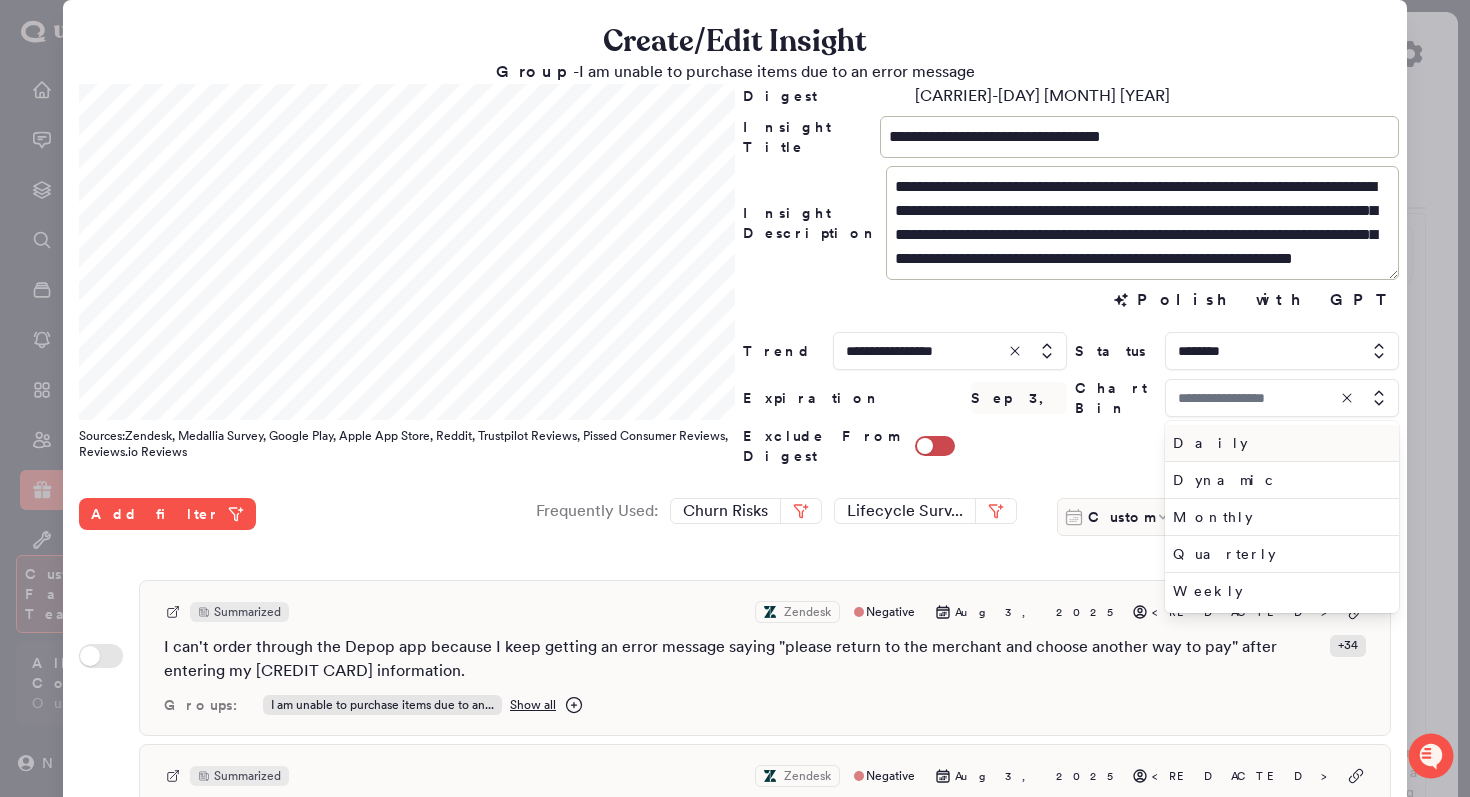 type on "*****" 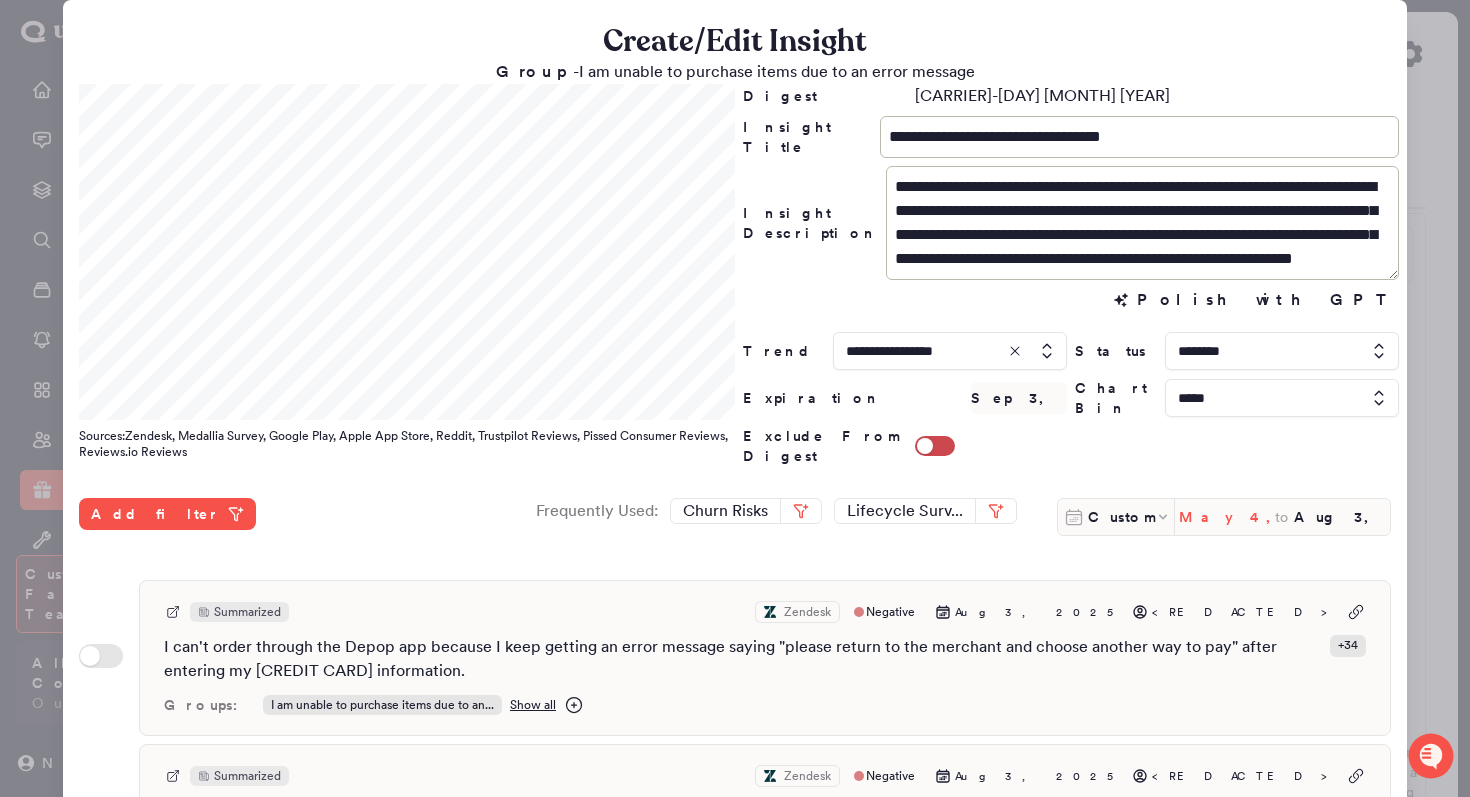 click on "May 4, 2025" at bounding box center [1227, 517] 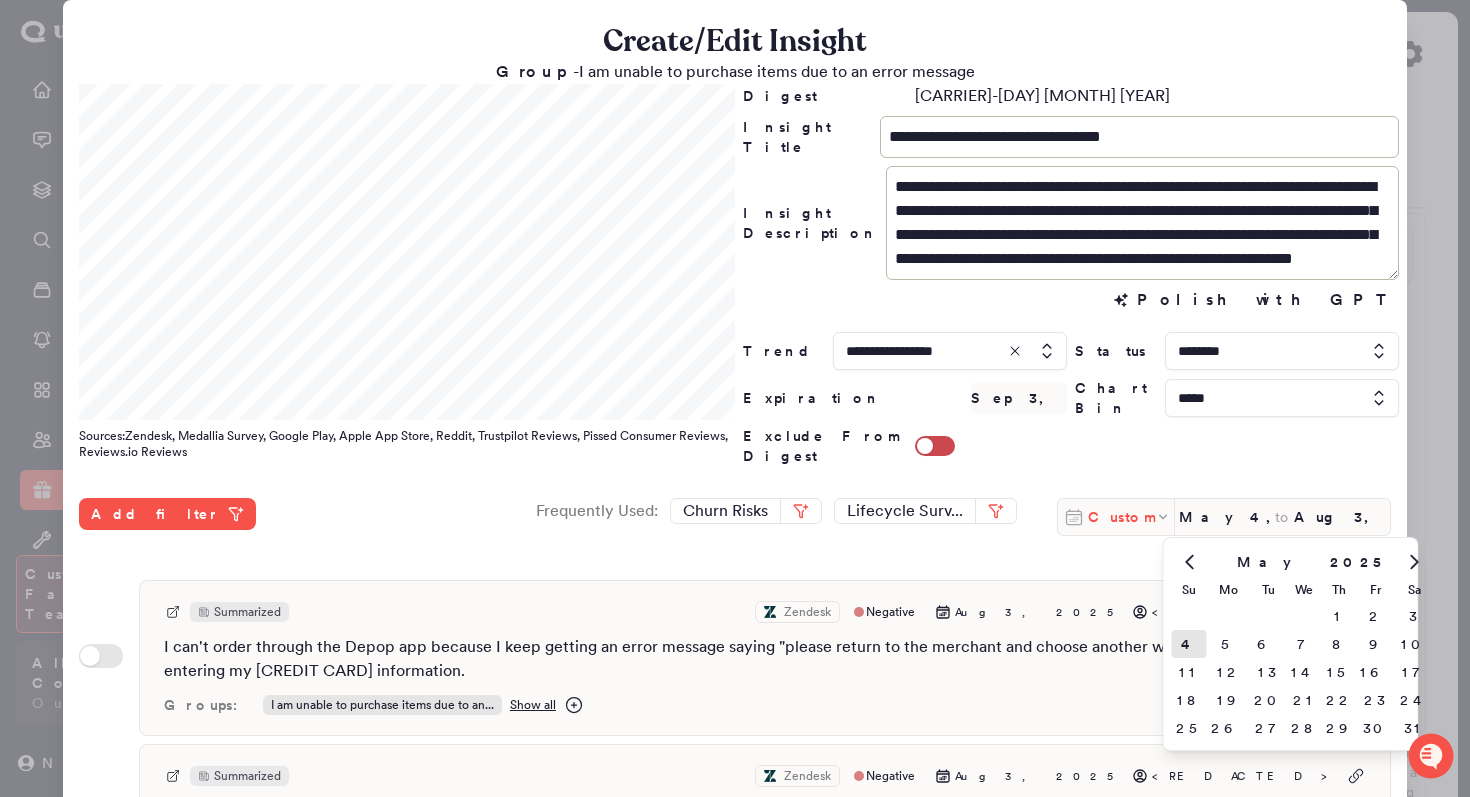 click on "Custom" at bounding box center [1121, 517] 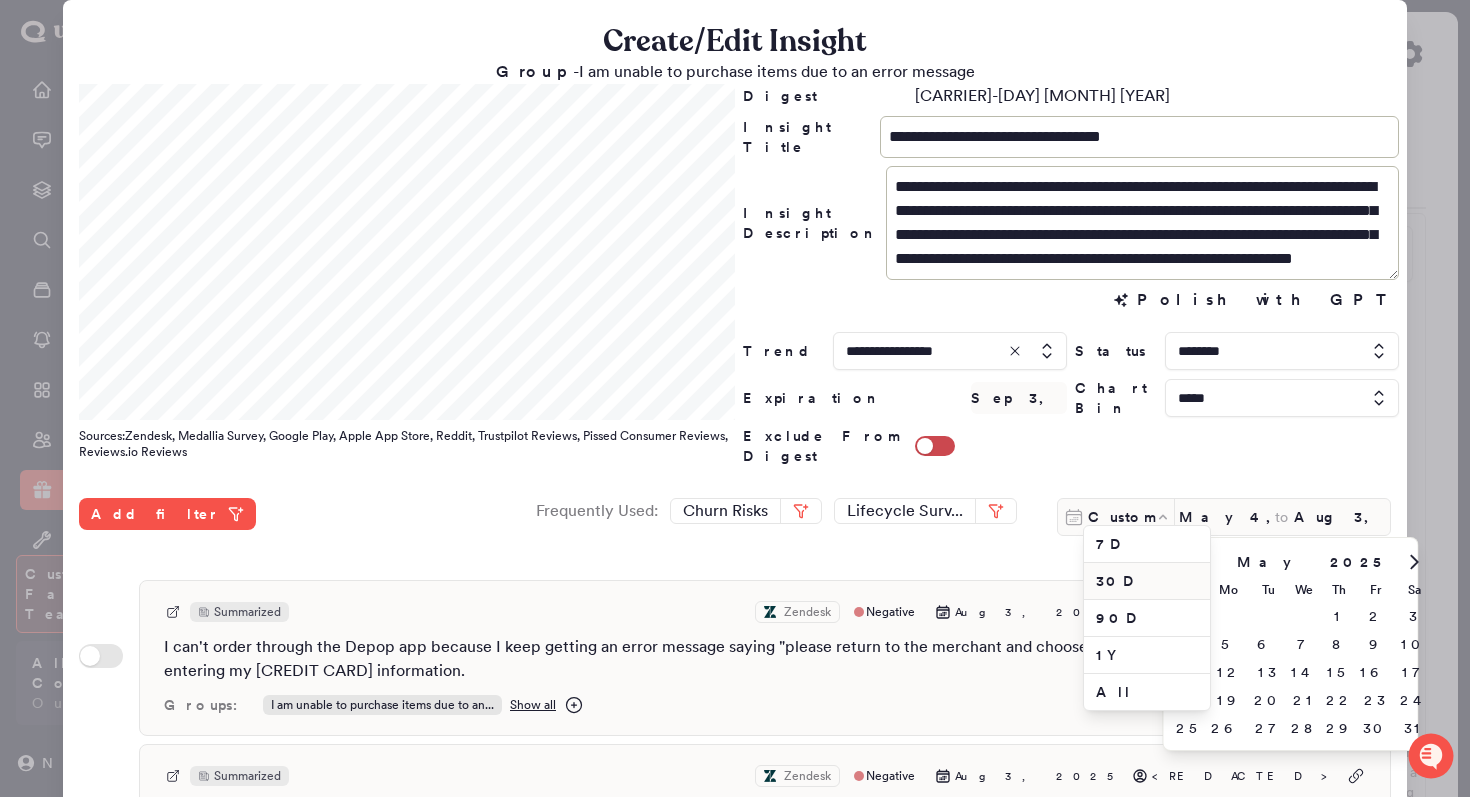 click on "30D" at bounding box center (1147, 581) 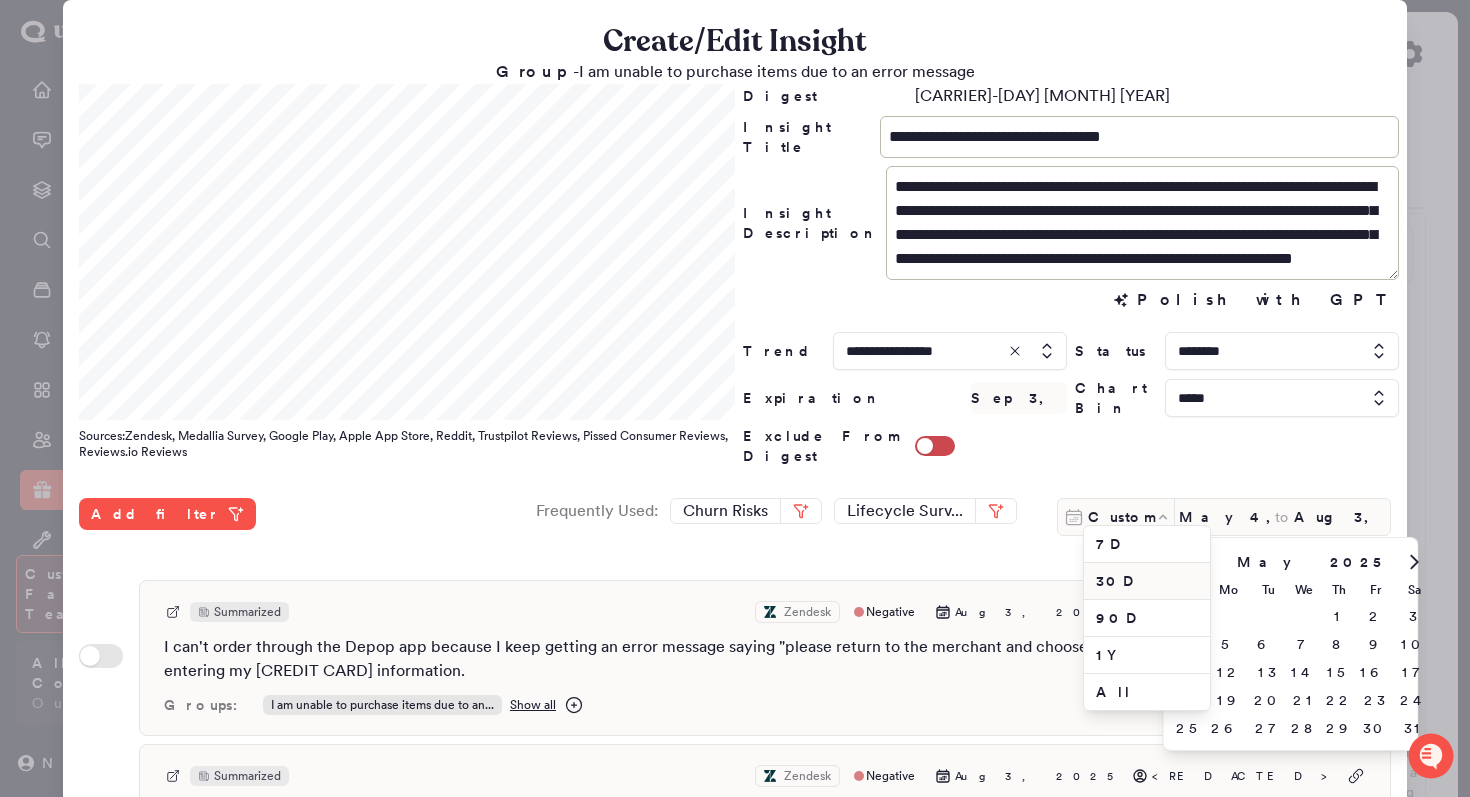 type on "[MONTH] [DAY], [YEAR]" 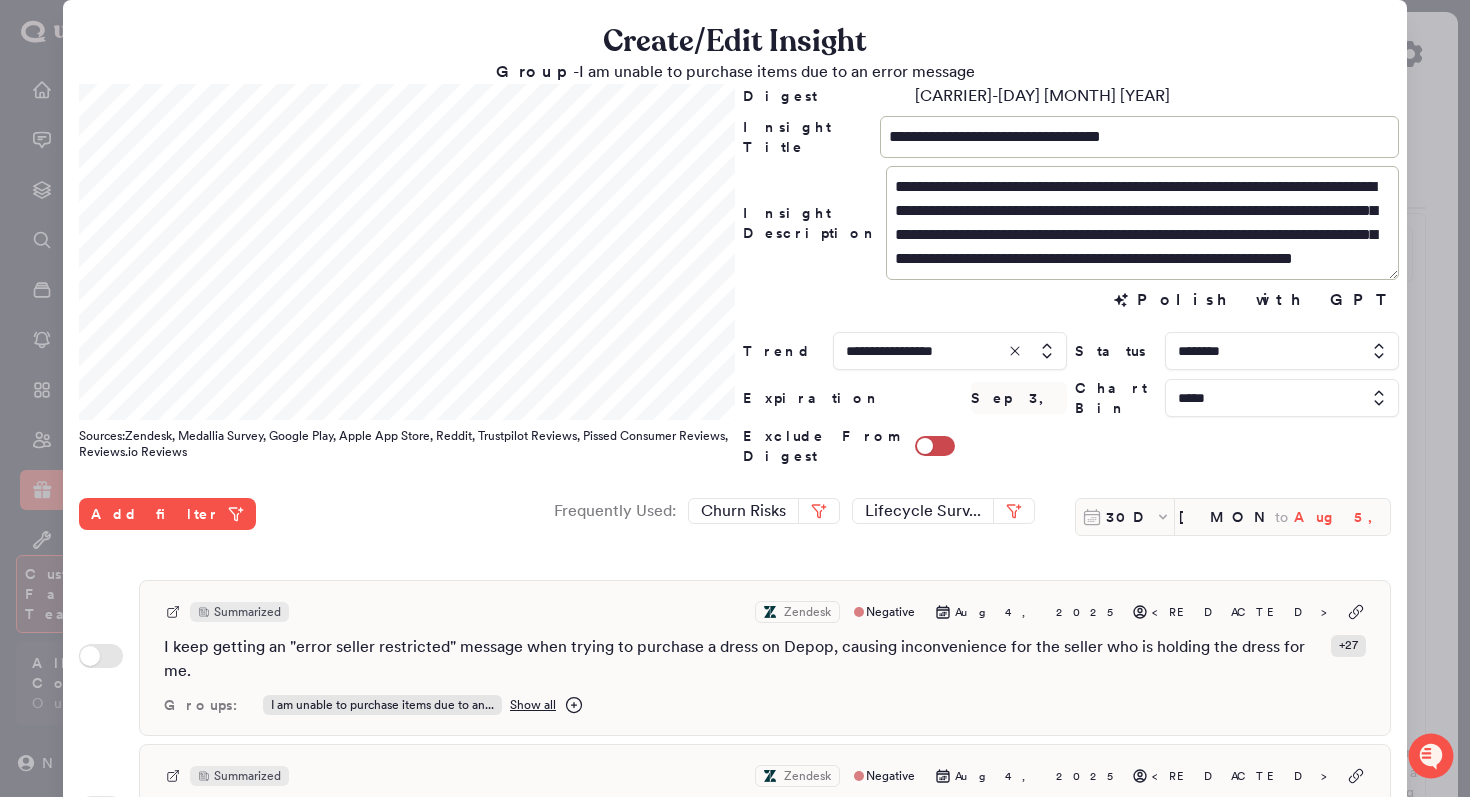 click on "Aug 5, 2025" at bounding box center (1342, 517) 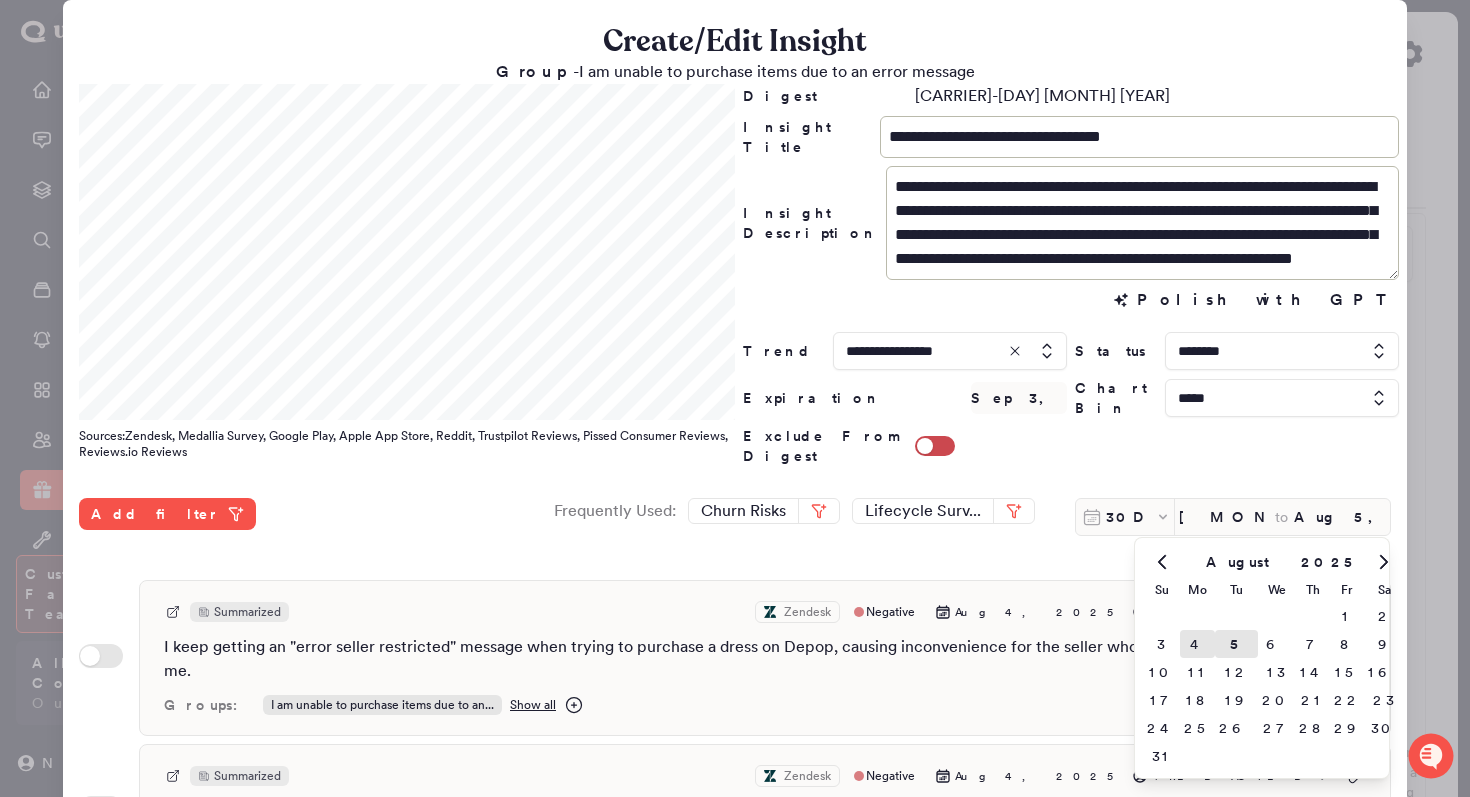 click on "4" at bounding box center (1197, 644) 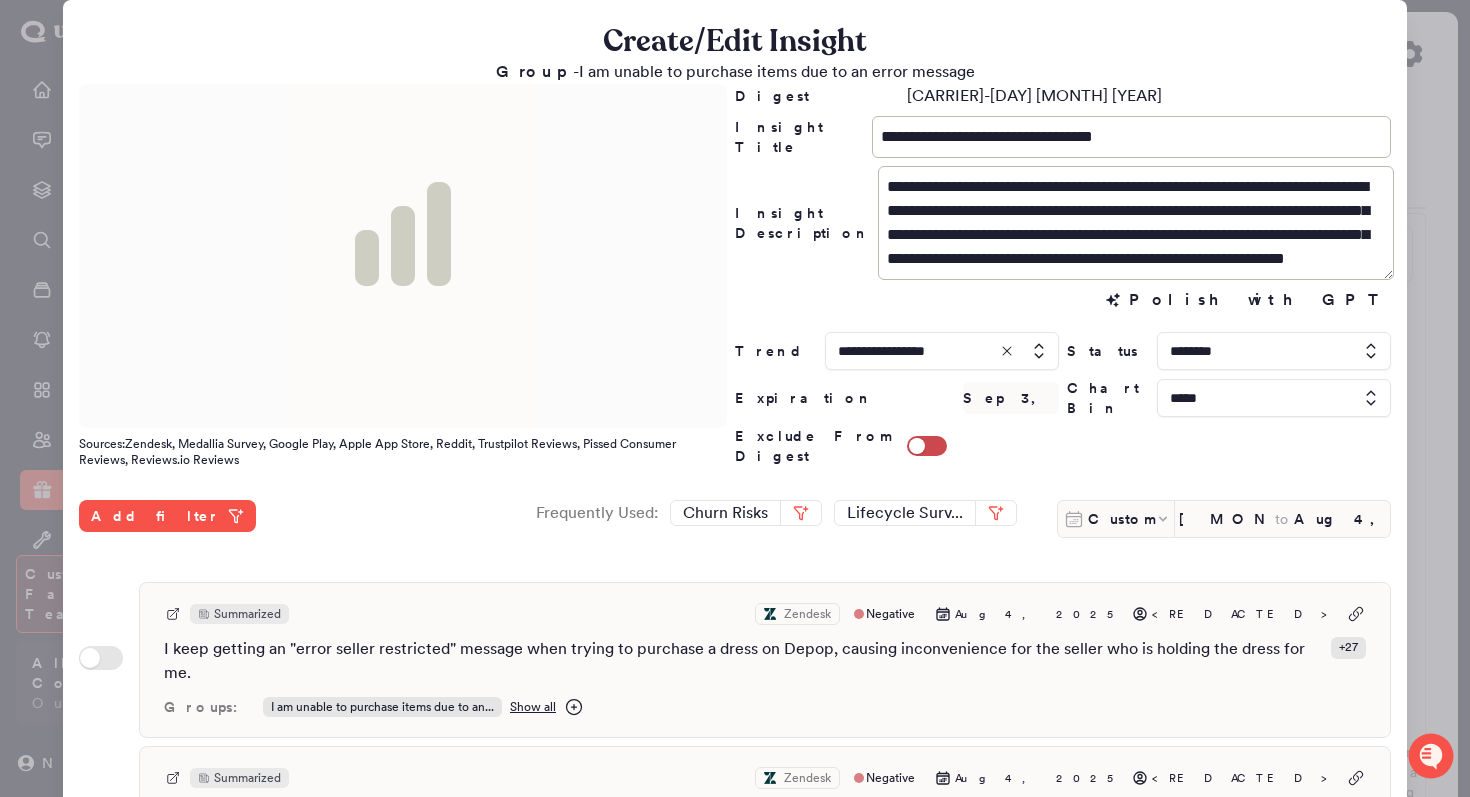 click at bounding box center [942, 351] 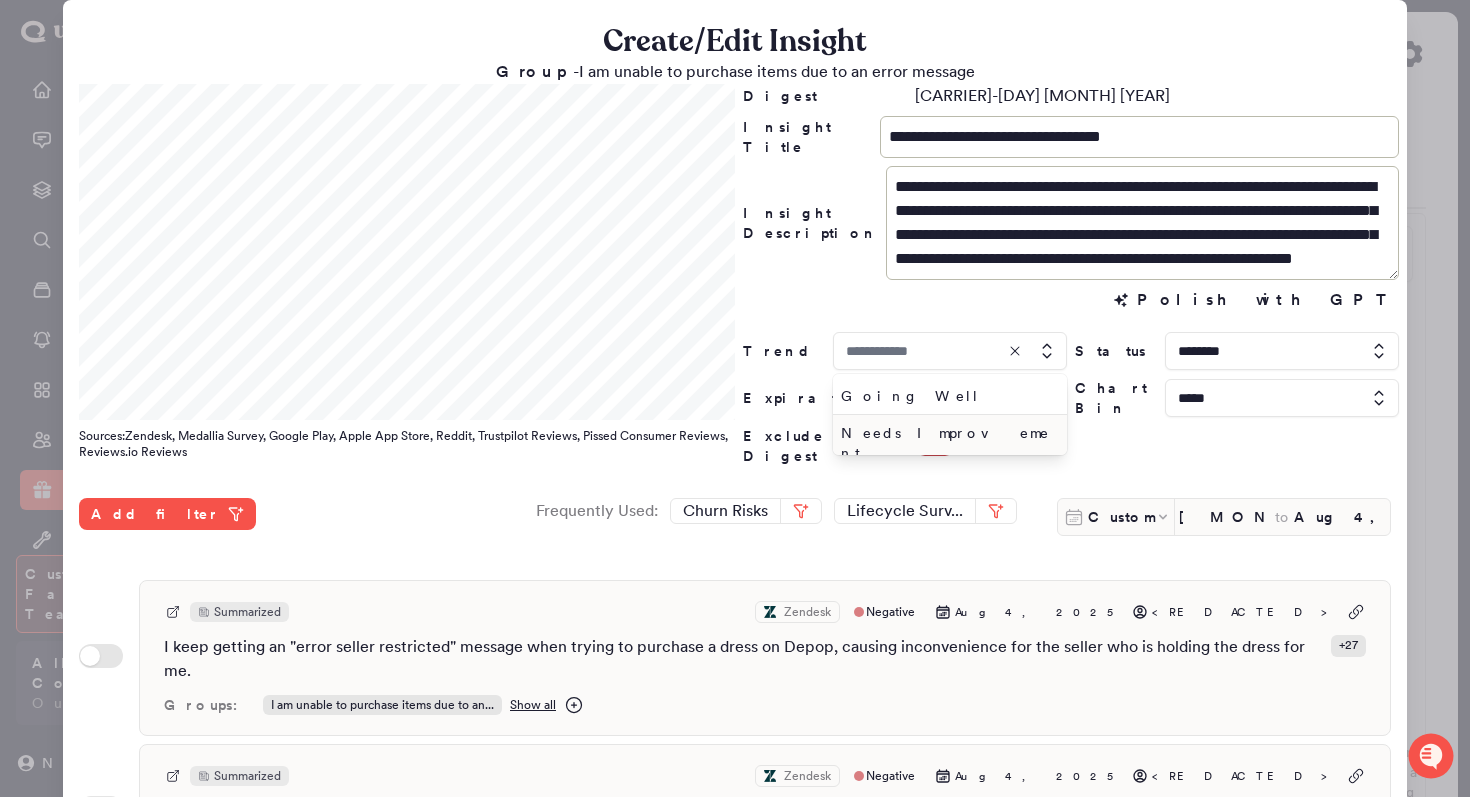 type on "**********" 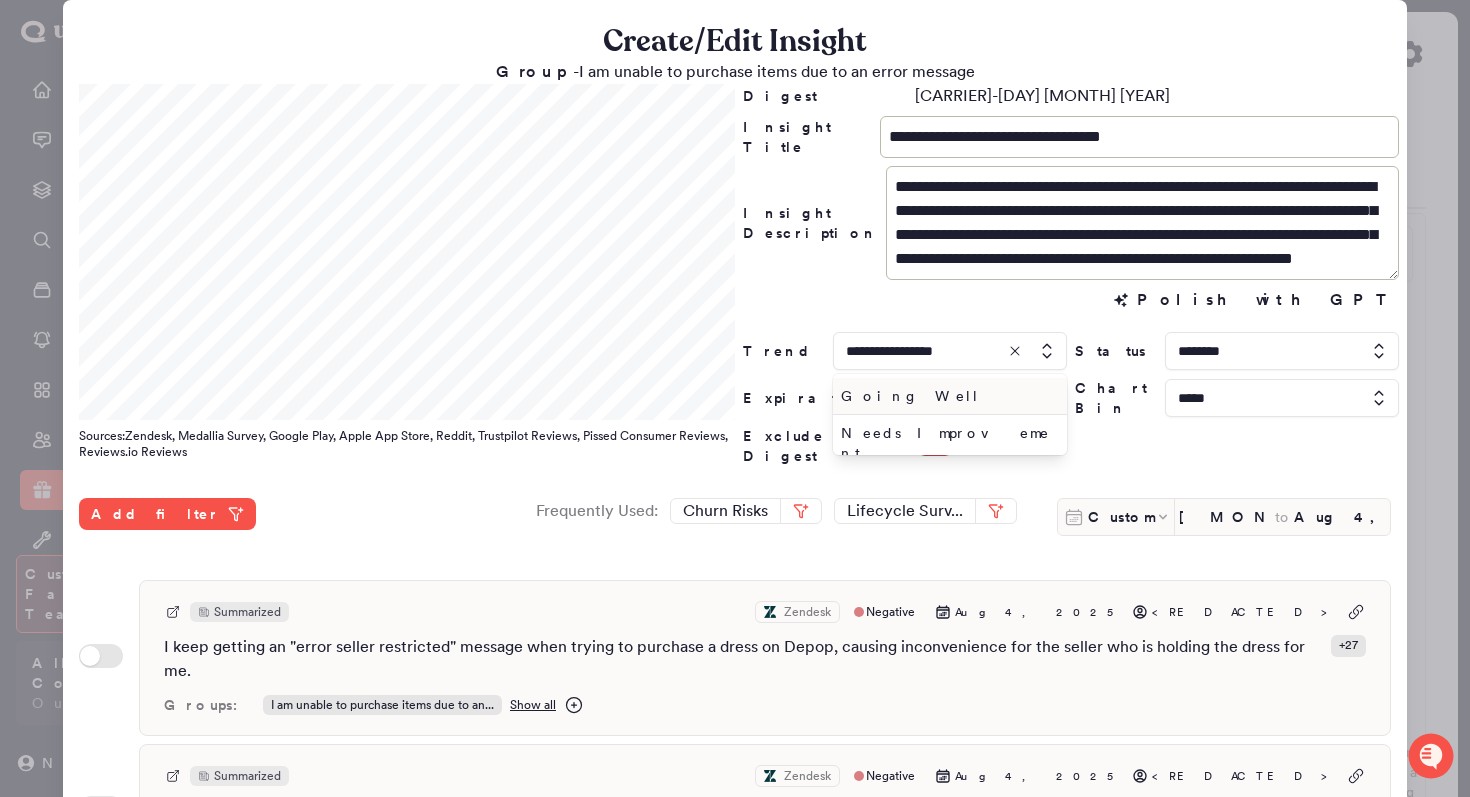 click on "Going Well" at bounding box center [946, 396] 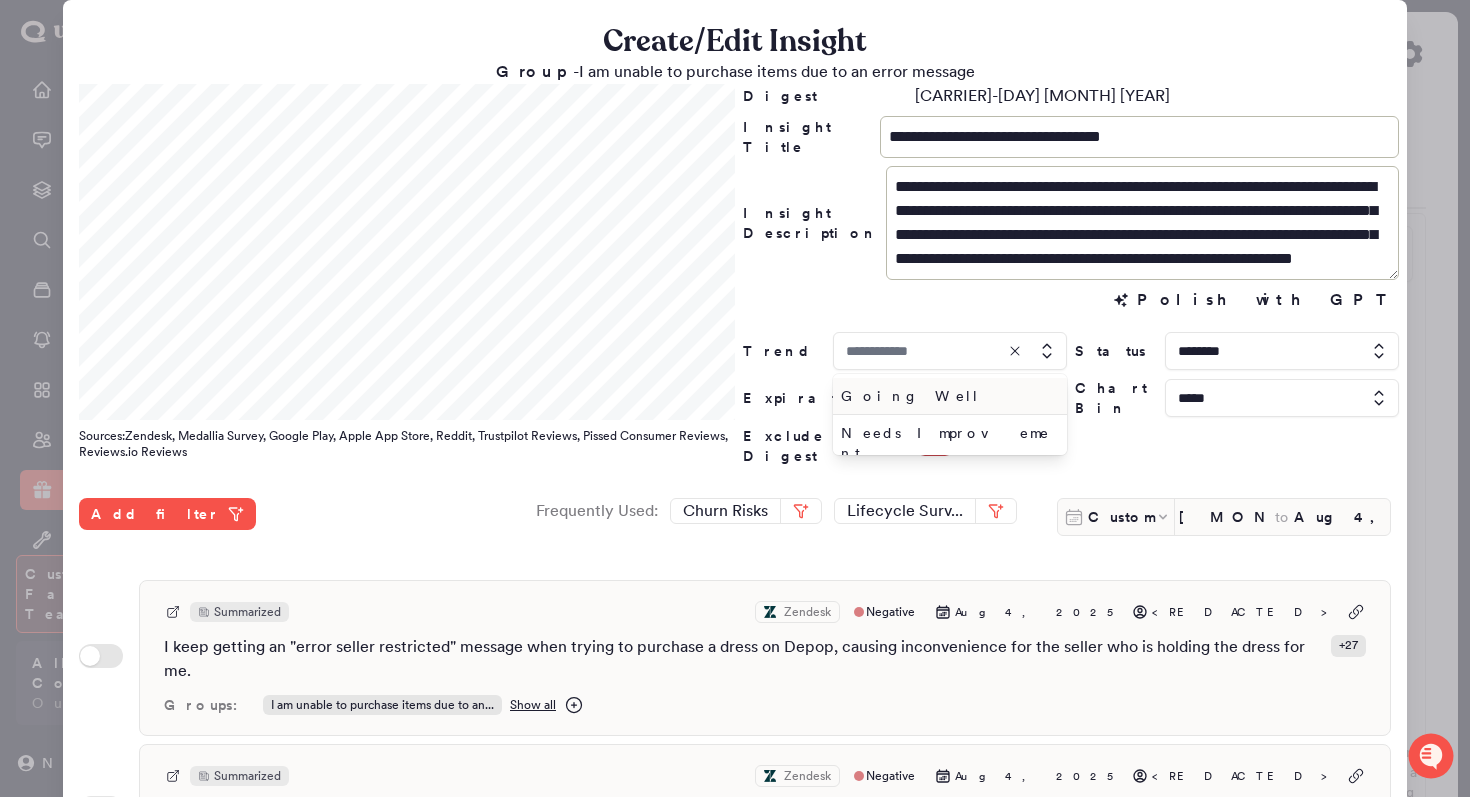 type on "**********" 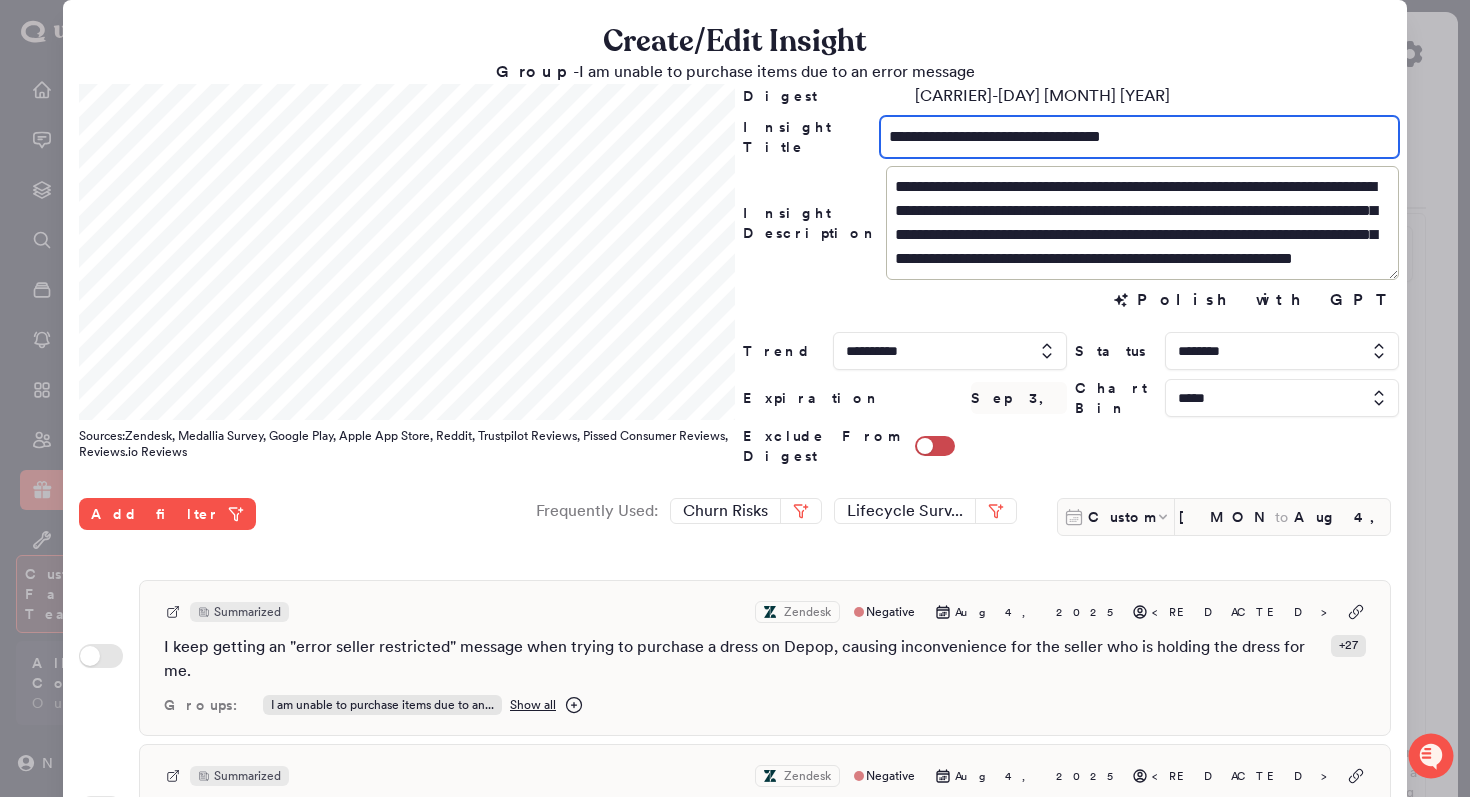 click on "**********" at bounding box center (1139, 137) 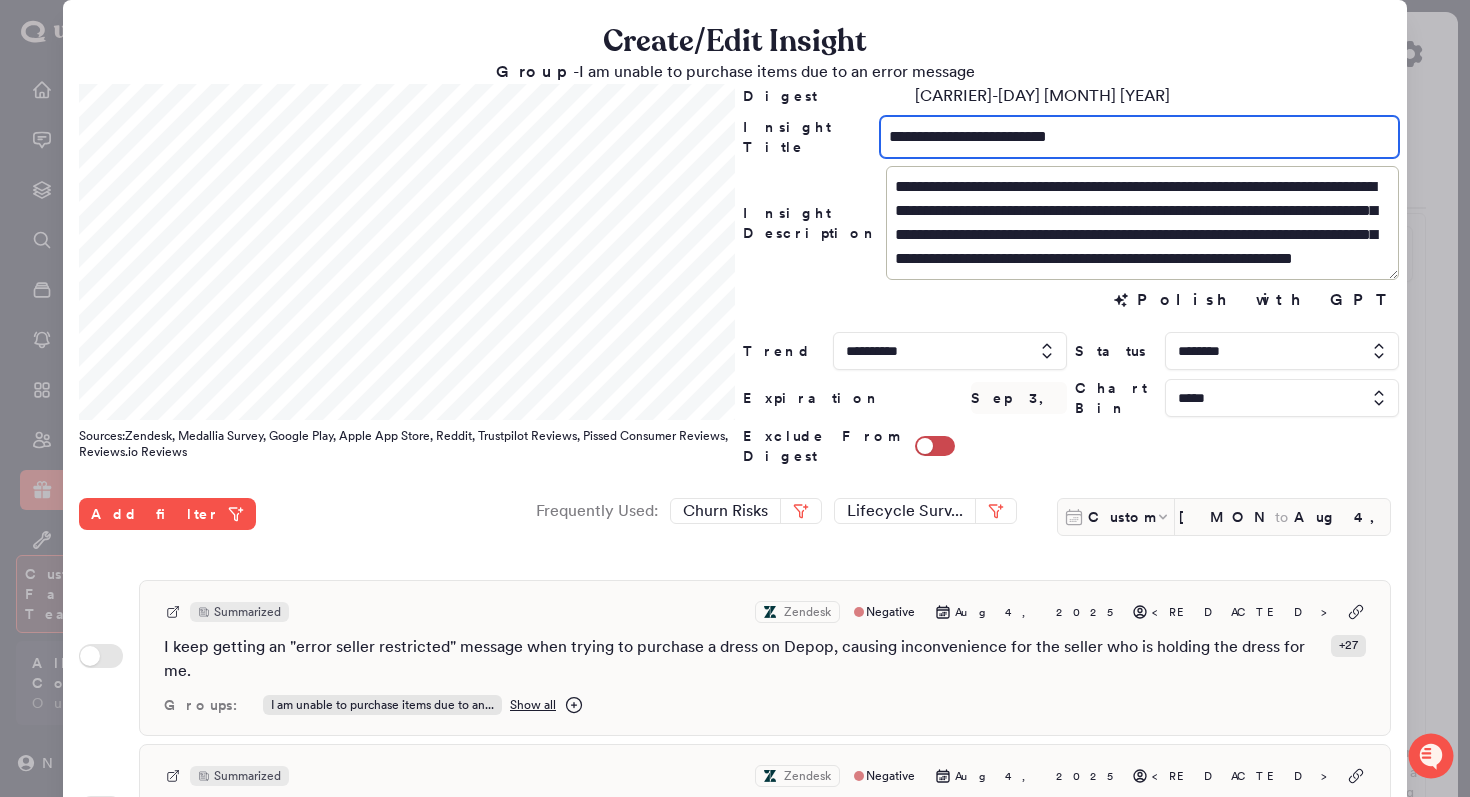 click on "**********" at bounding box center (1139, 137) 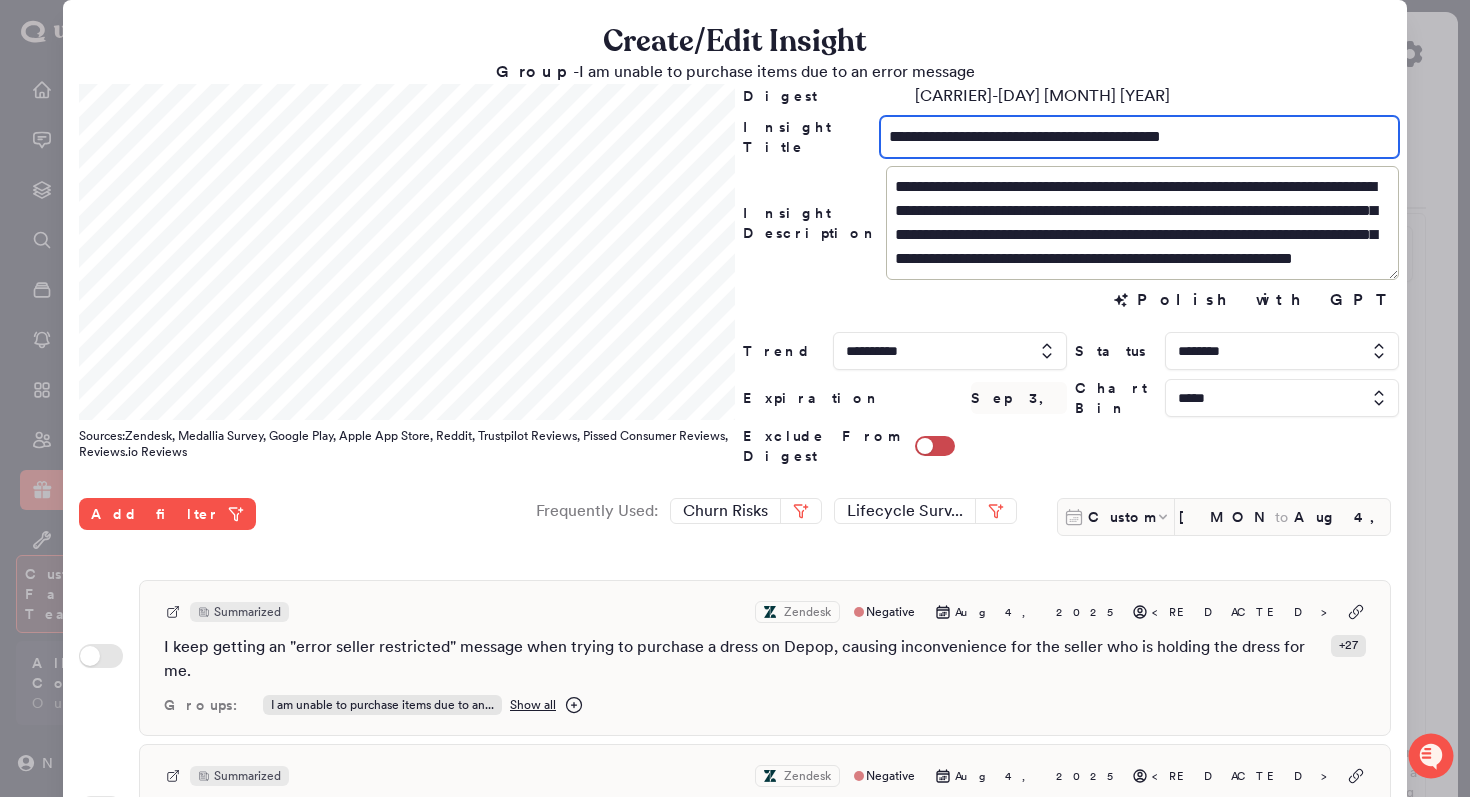 scroll, scrollTop: 0, scrollLeft: 0, axis: both 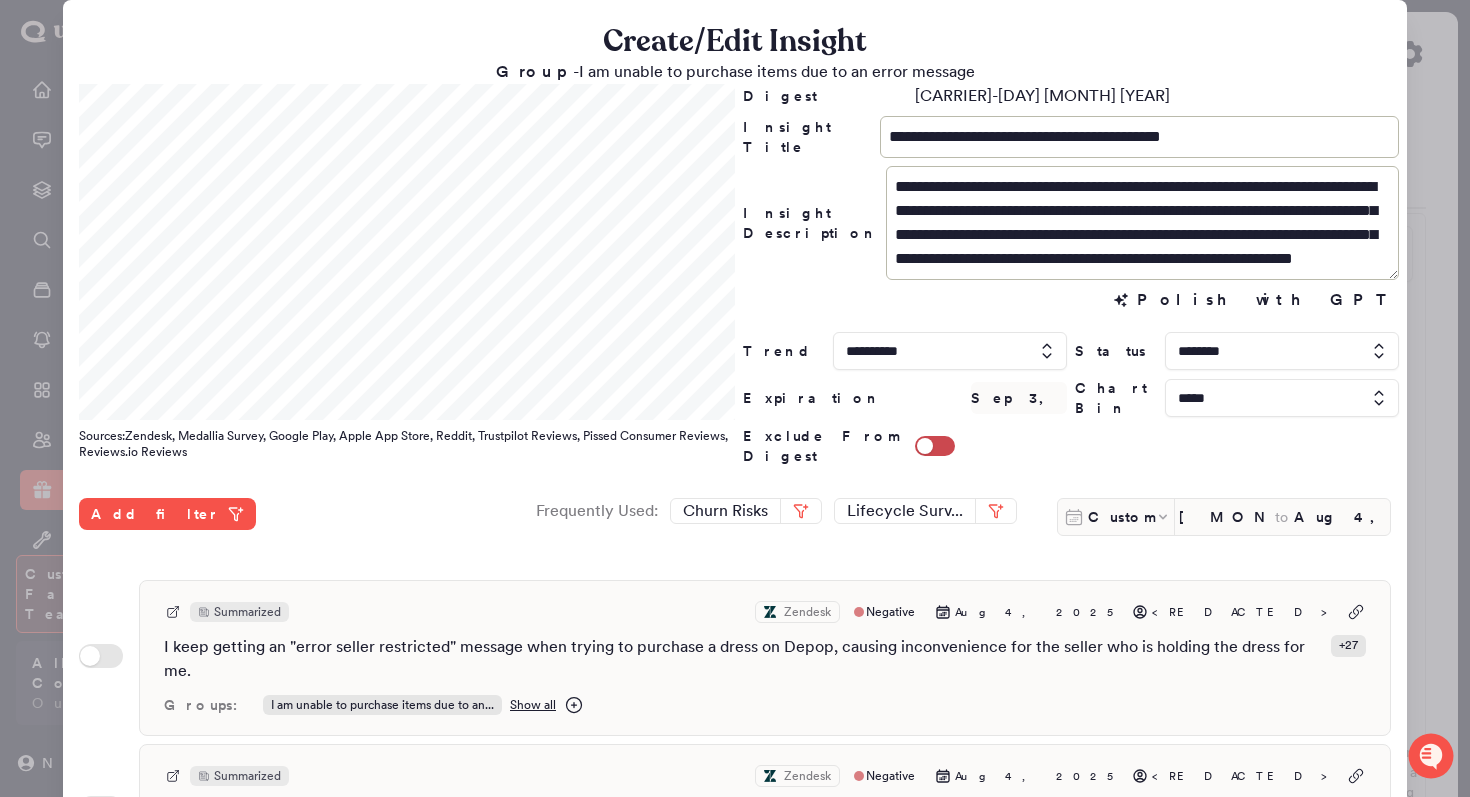 click on "Create/Edit Insight" at bounding box center [735, 42] 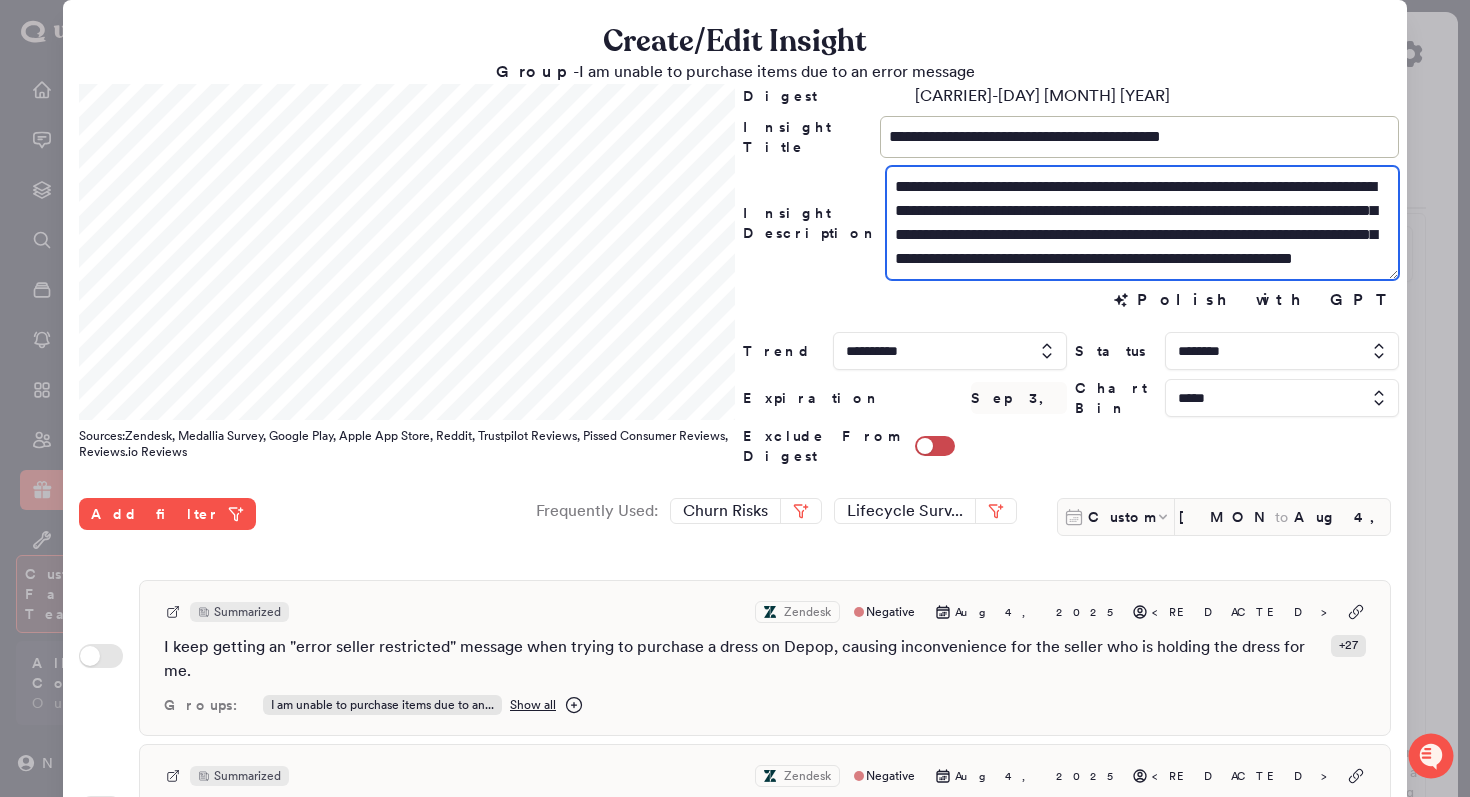 click on "**********" at bounding box center [1142, 223] 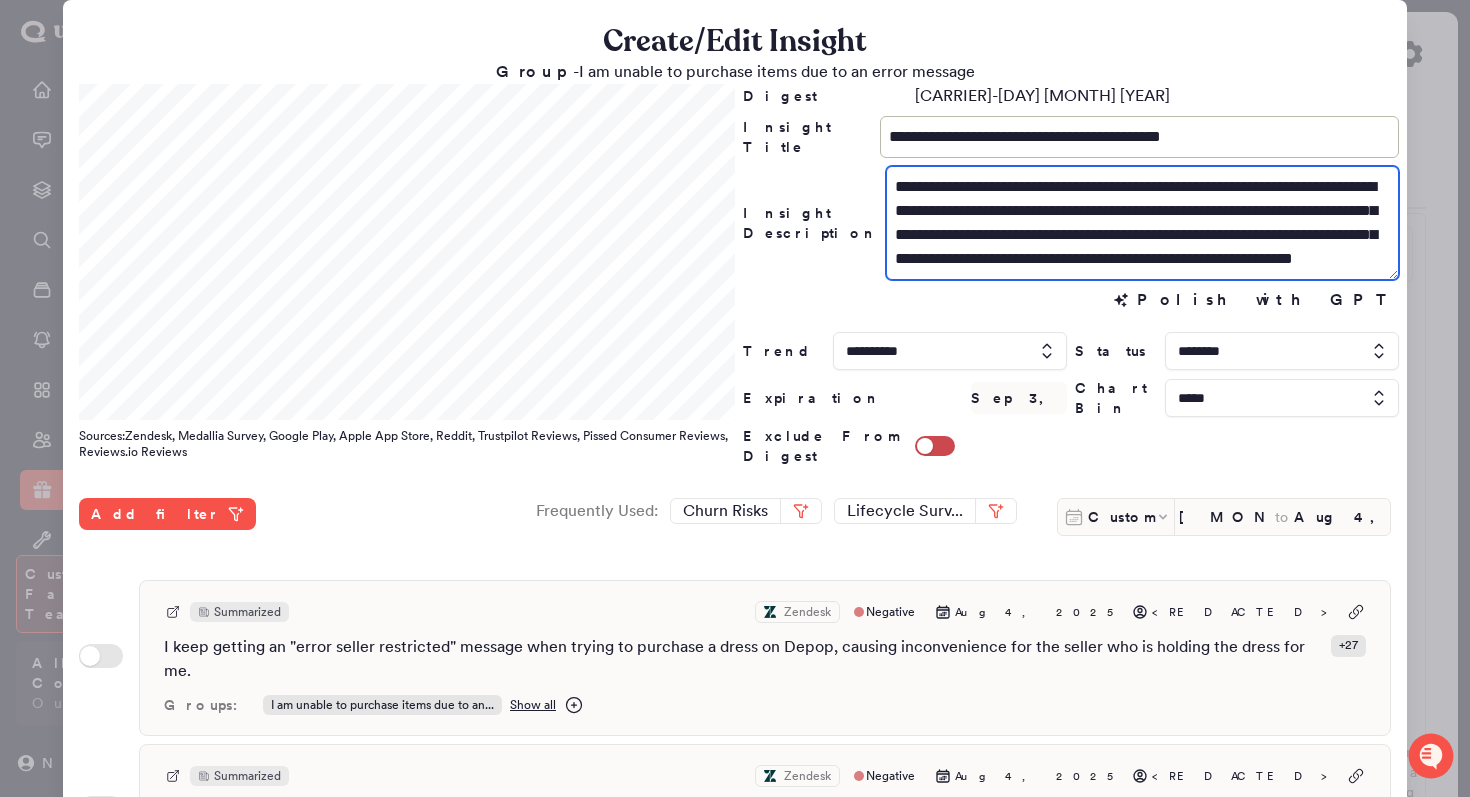 click on "**********" at bounding box center (1142, 223) 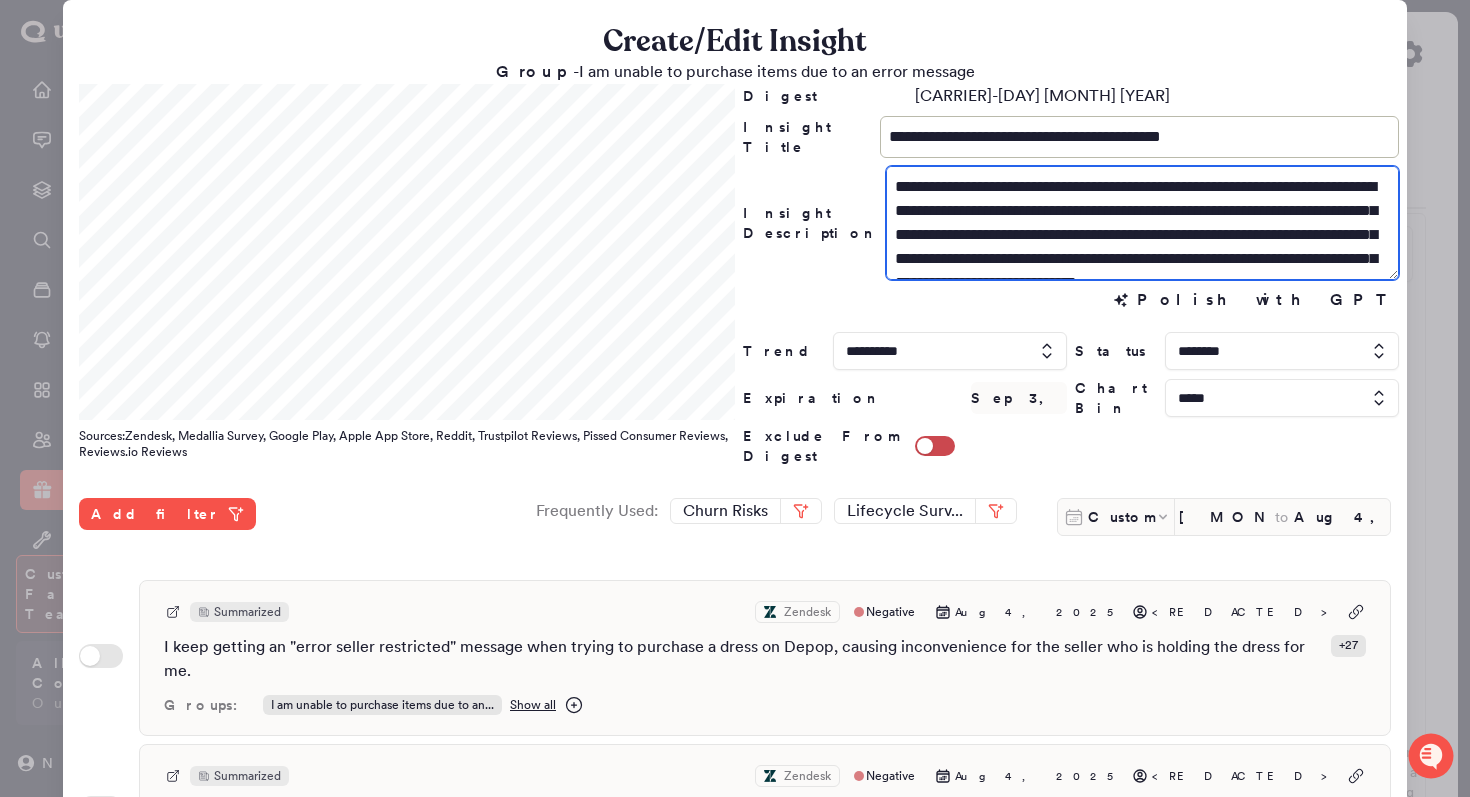 drag, startPoint x: 1371, startPoint y: 190, endPoint x: 1194, endPoint y: 189, distance: 177.00282 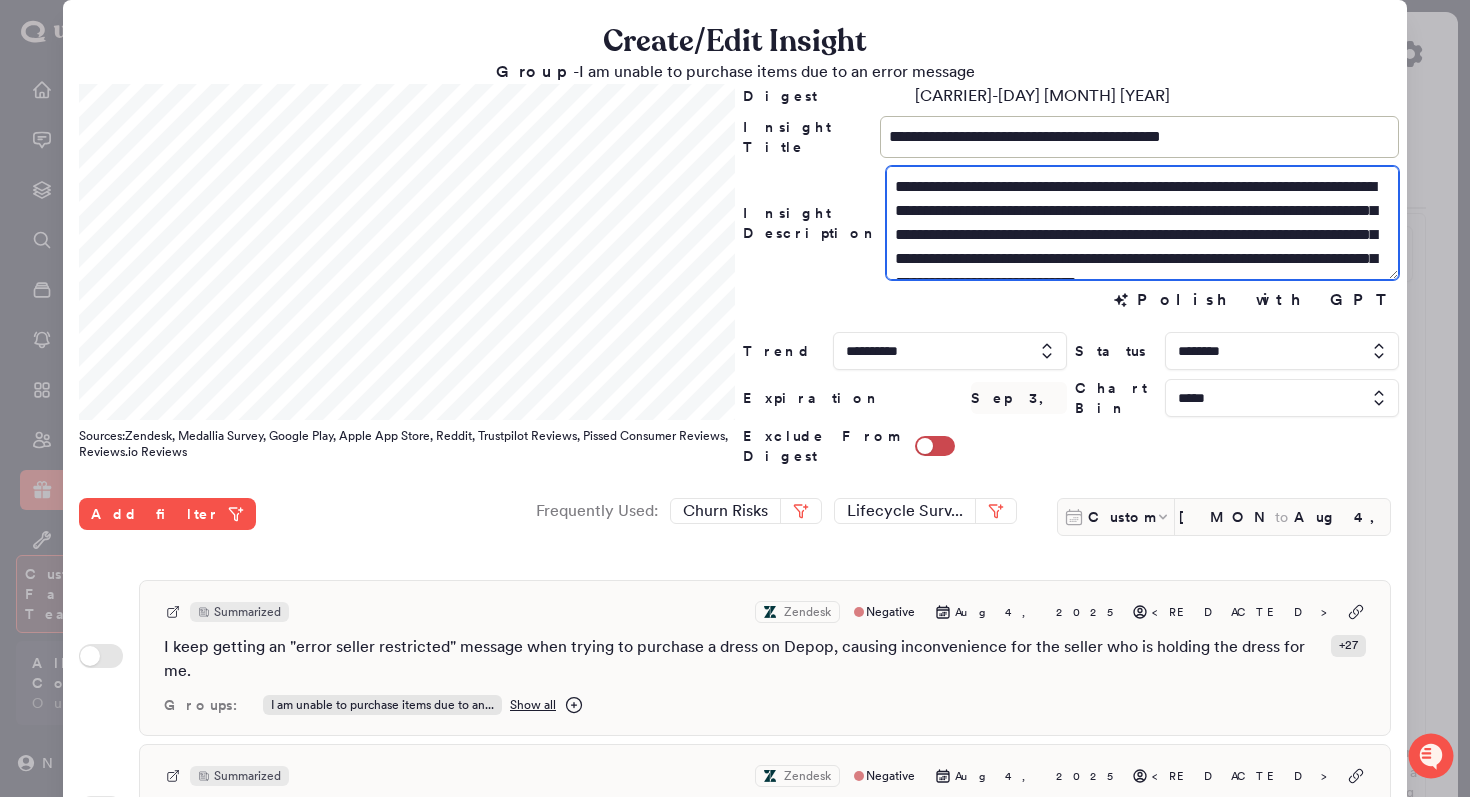 click on "**********" at bounding box center (1142, 223) 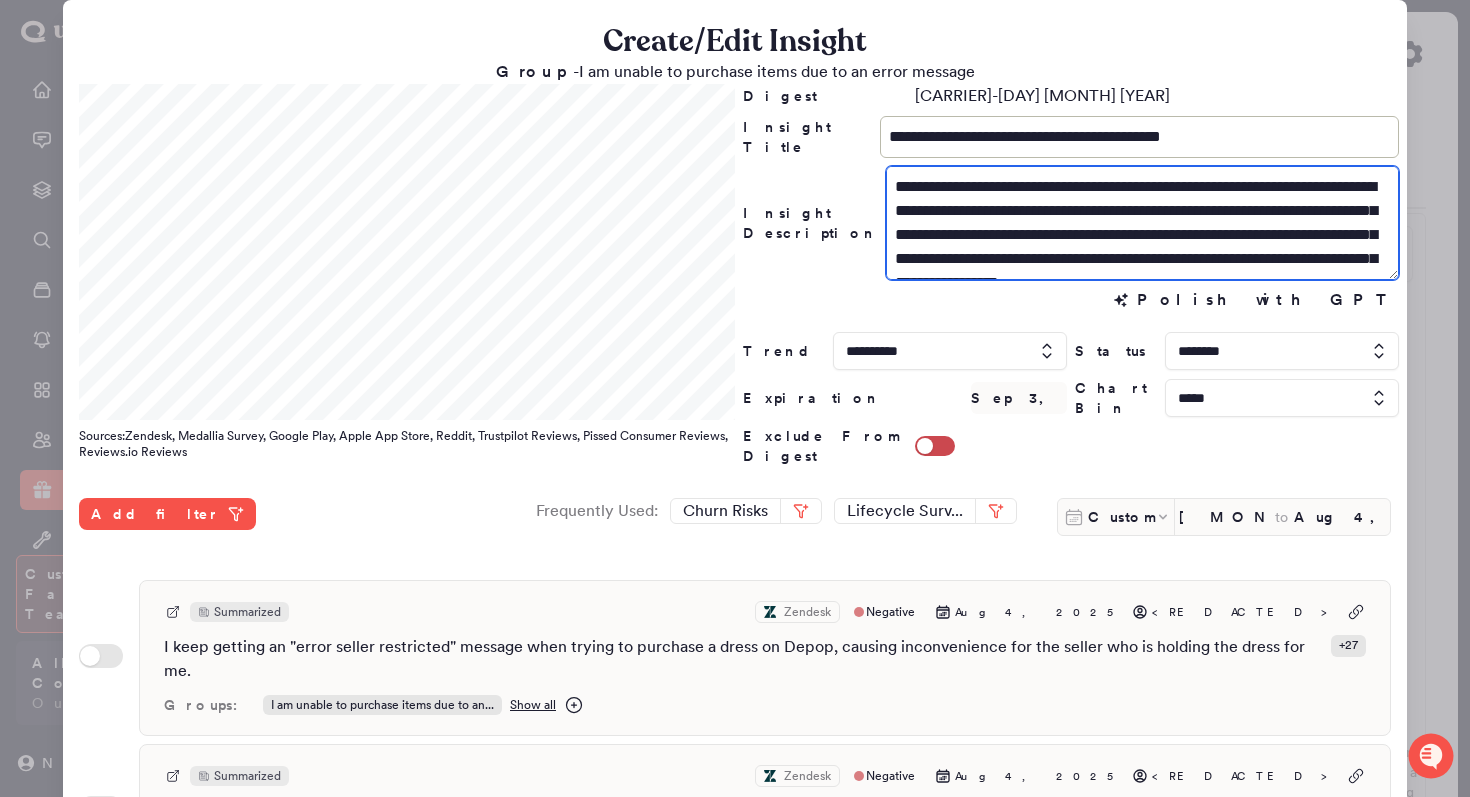 click on "**********" at bounding box center (1142, 223) 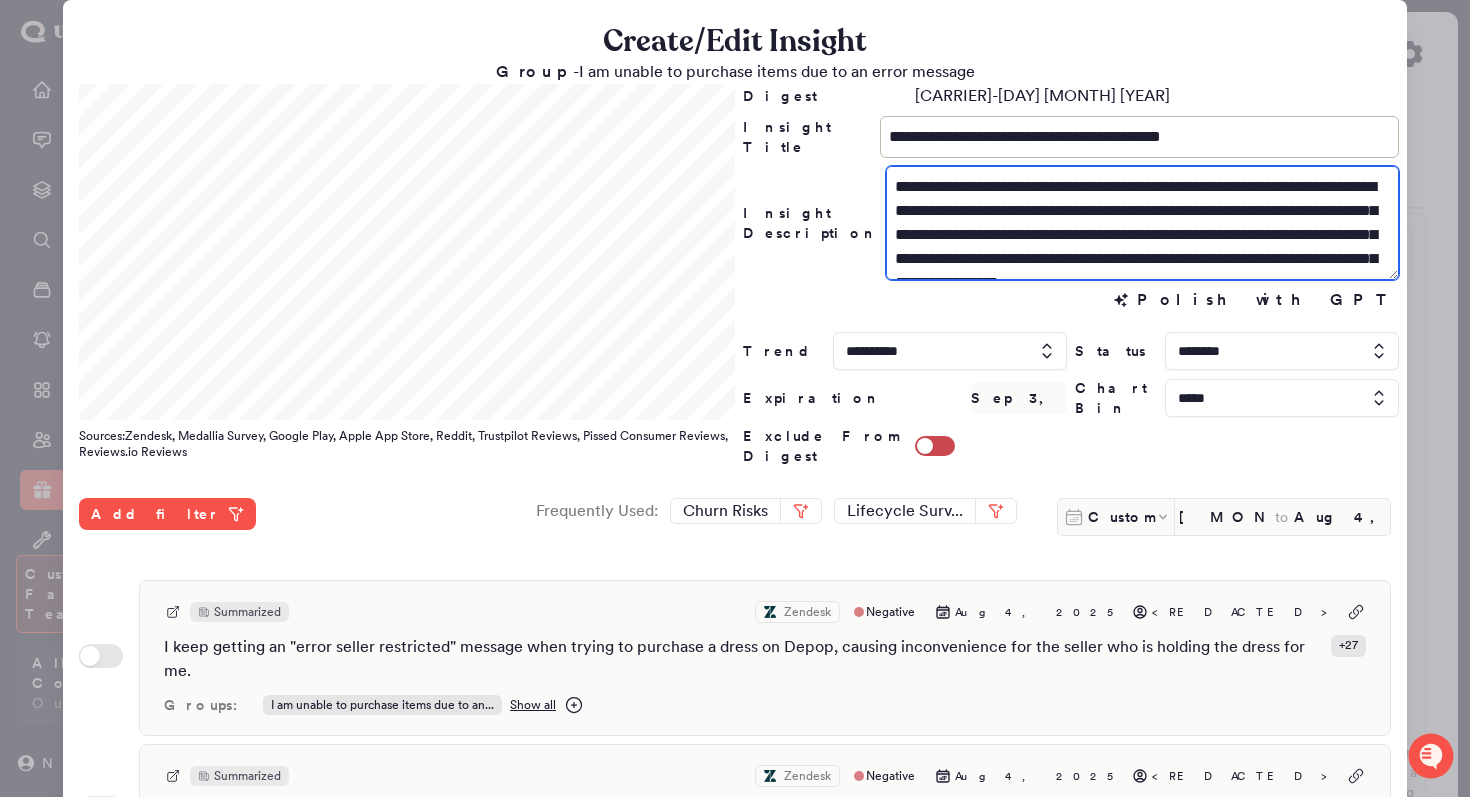 click on "**********" at bounding box center [1142, 223] 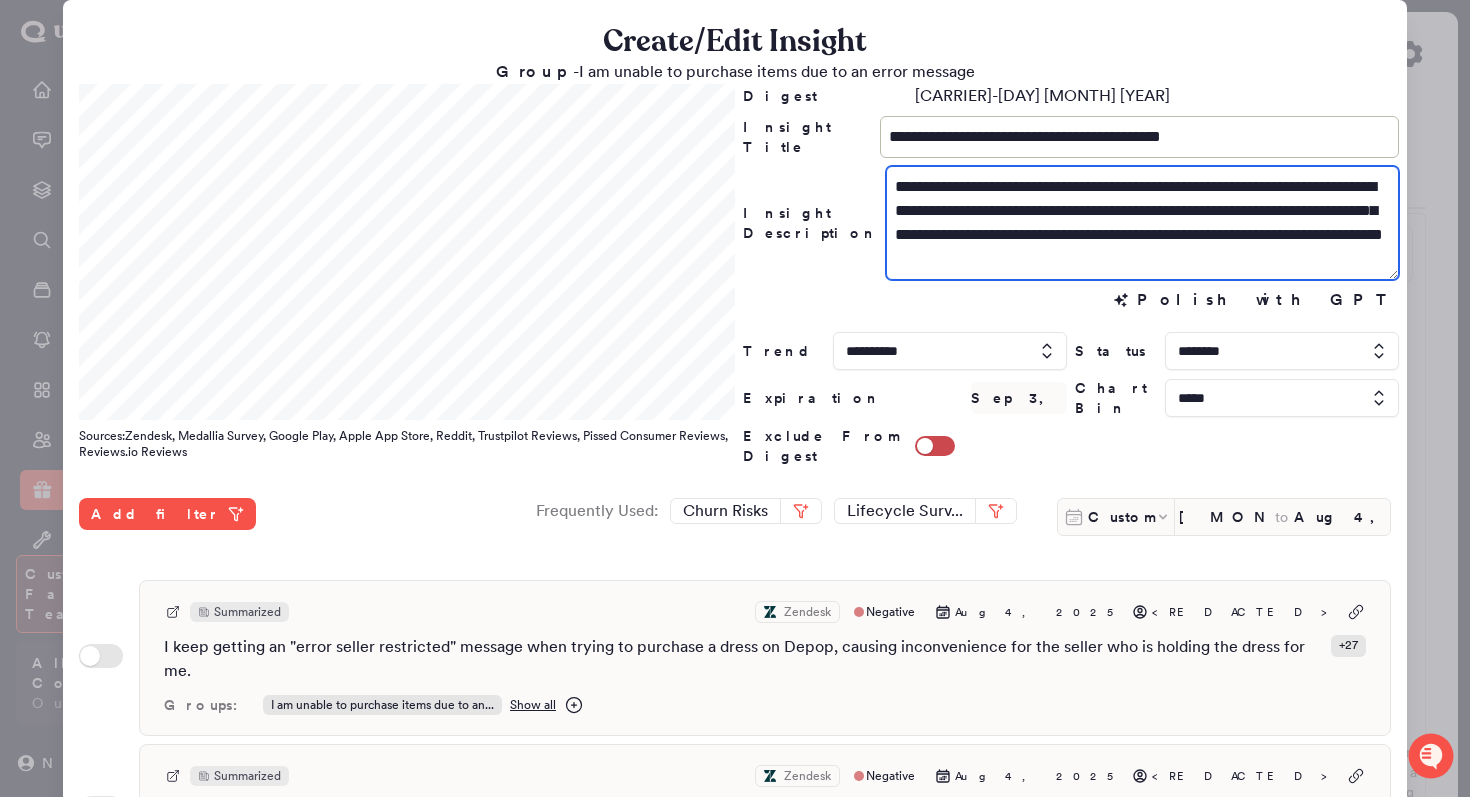 click on "**********" at bounding box center [1142, 223] 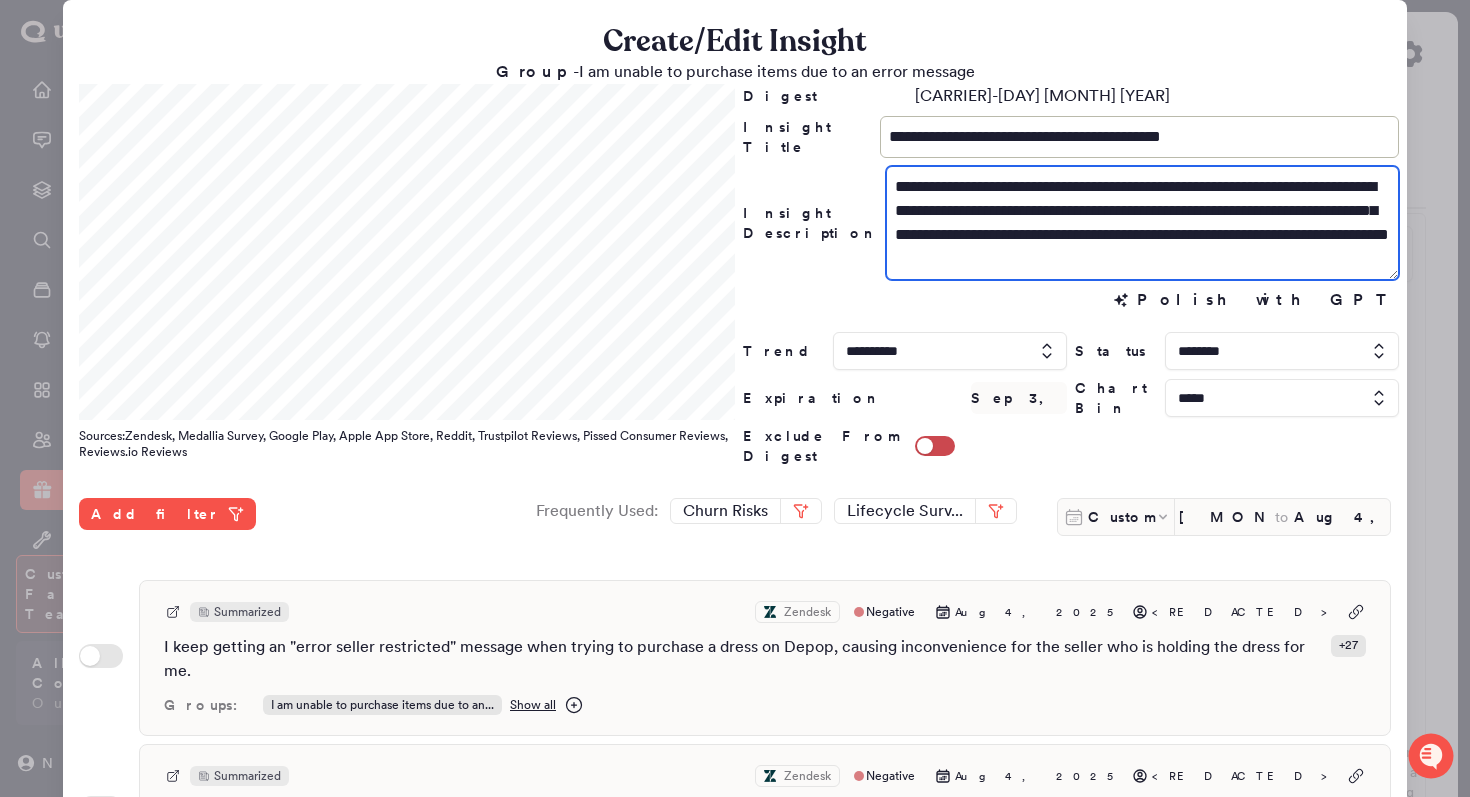 scroll, scrollTop: 547, scrollLeft: 0, axis: vertical 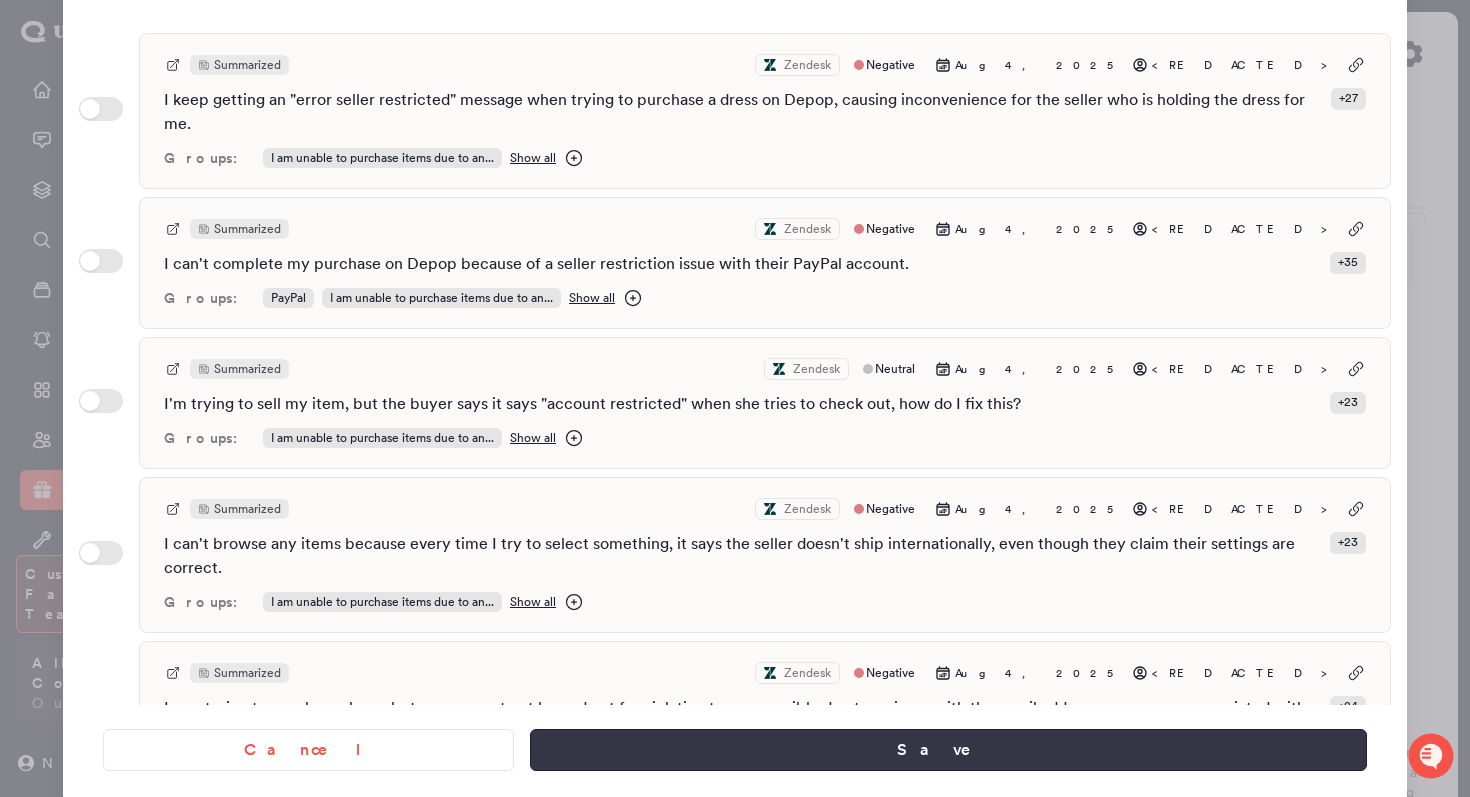 type on "**********" 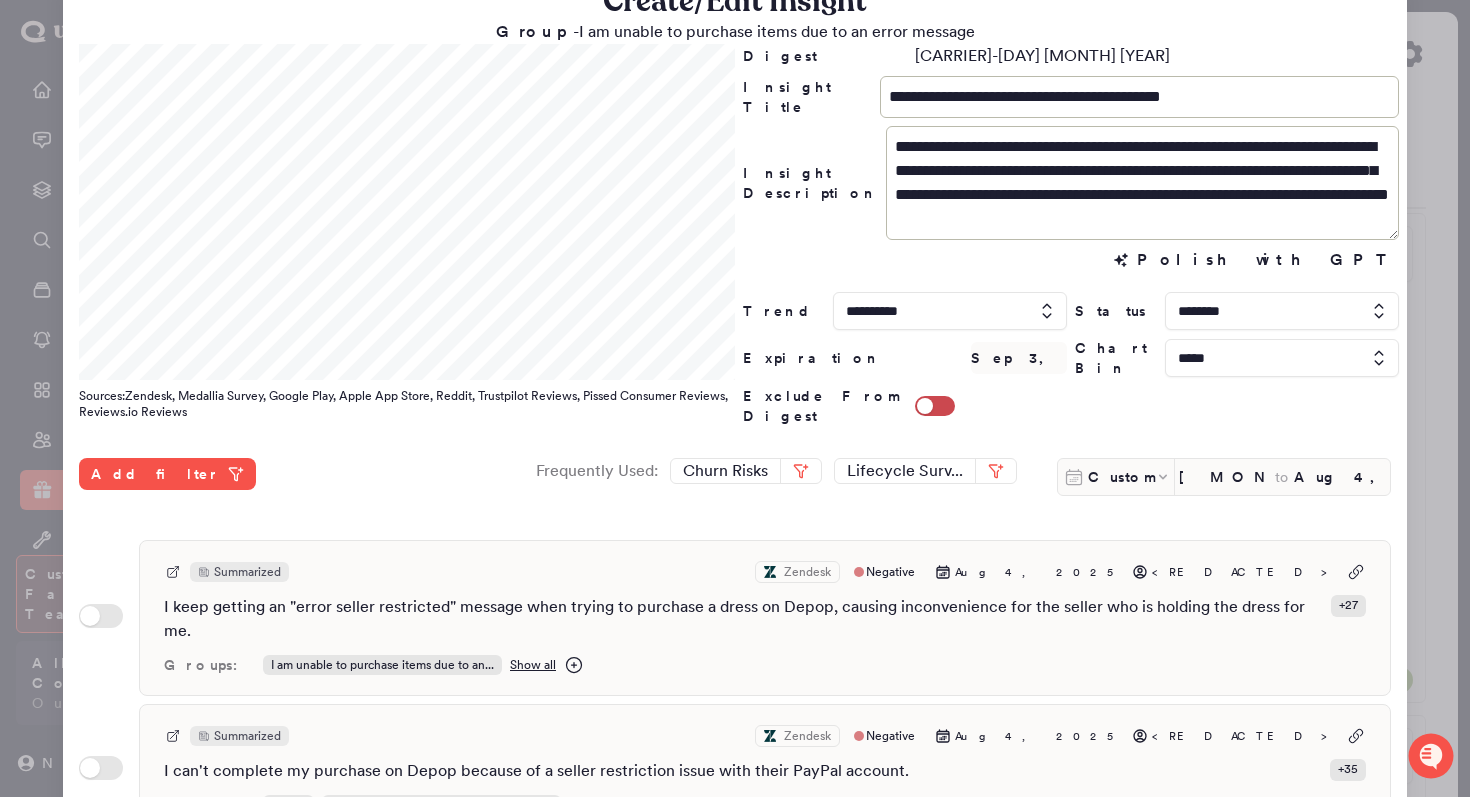 scroll, scrollTop: 0, scrollLeft: 0, axis: both 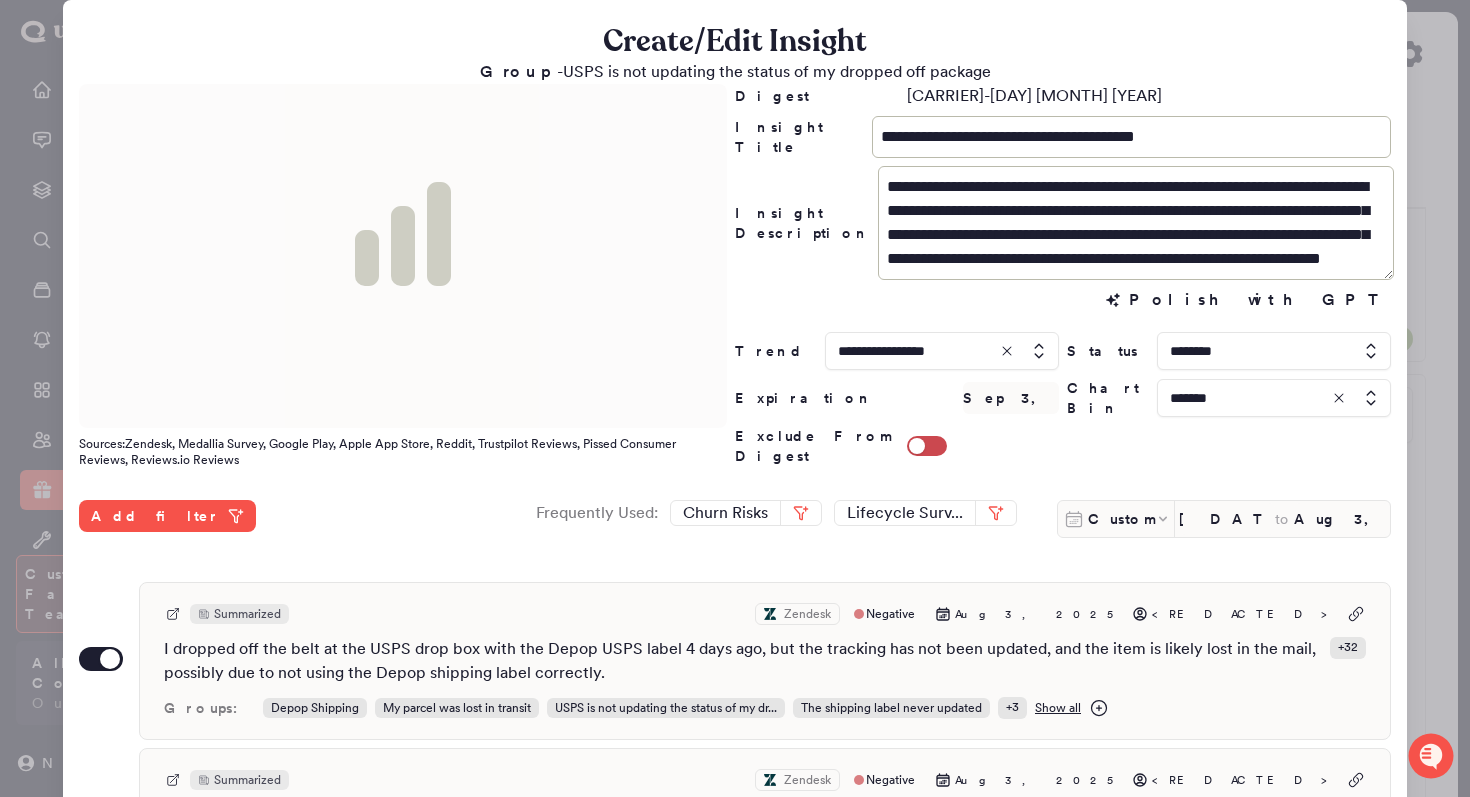 click at bounding box center (1274, 398) 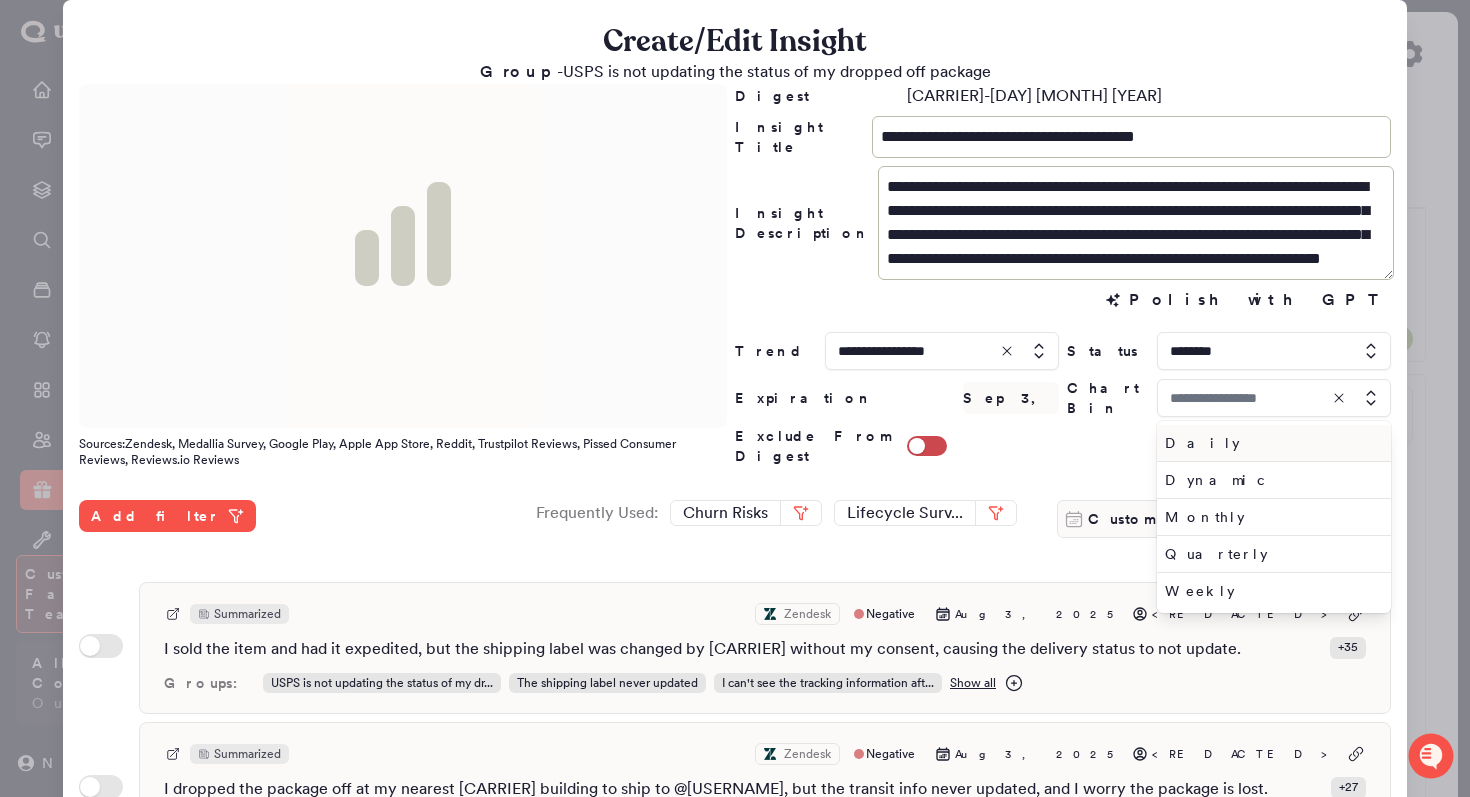 type on "*******" 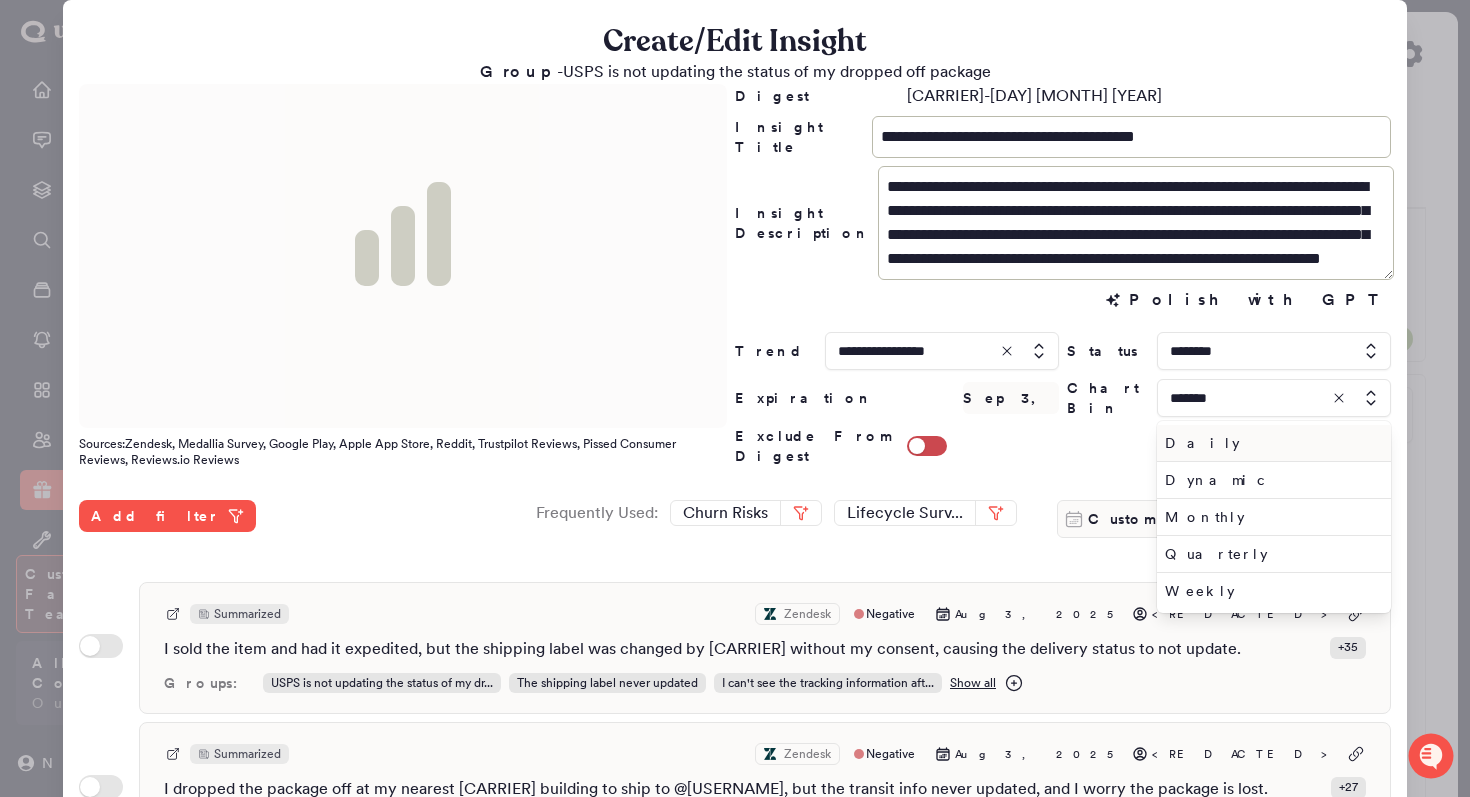 click on "Daily" at bounding box center [1270, 443] 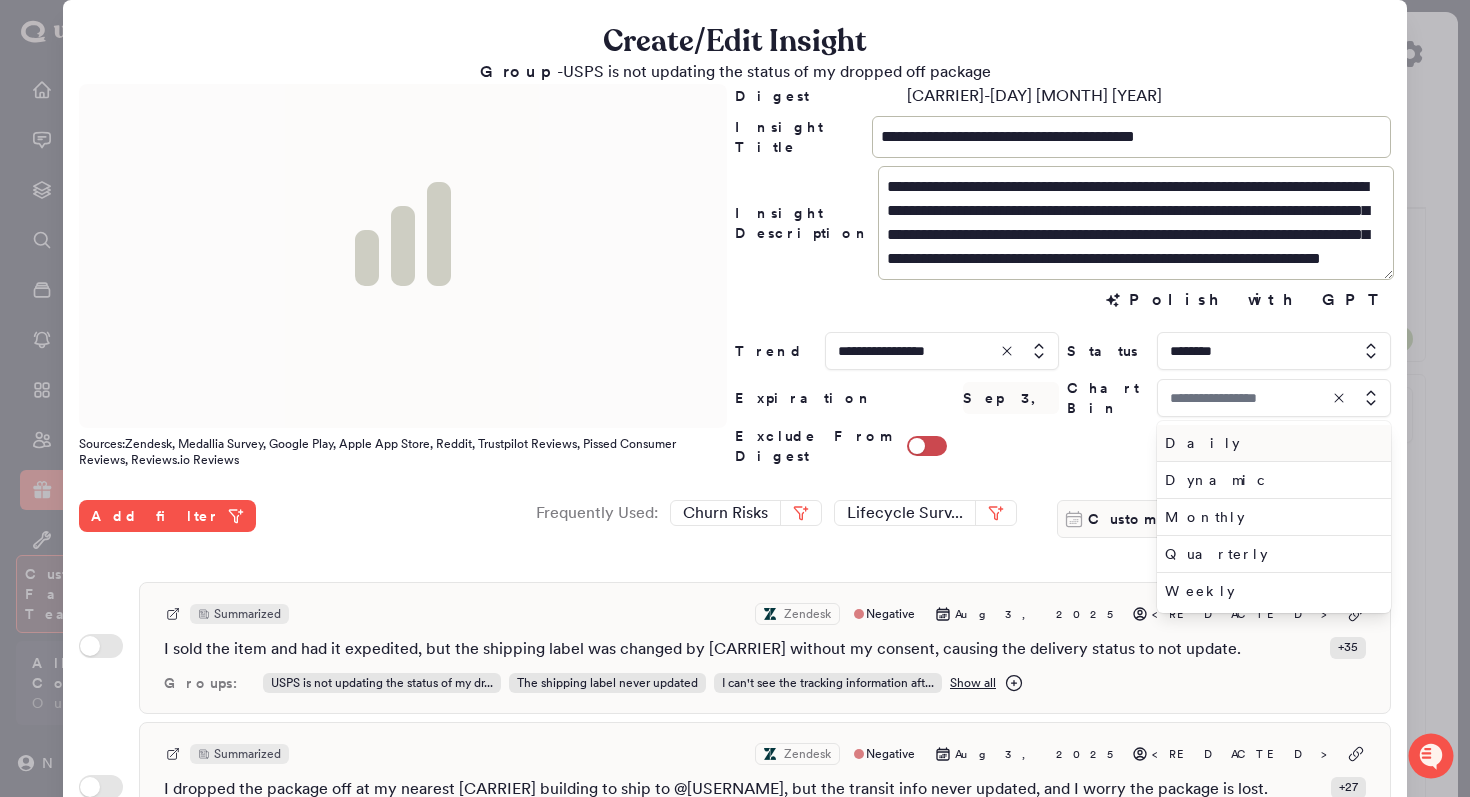 type on "*****" 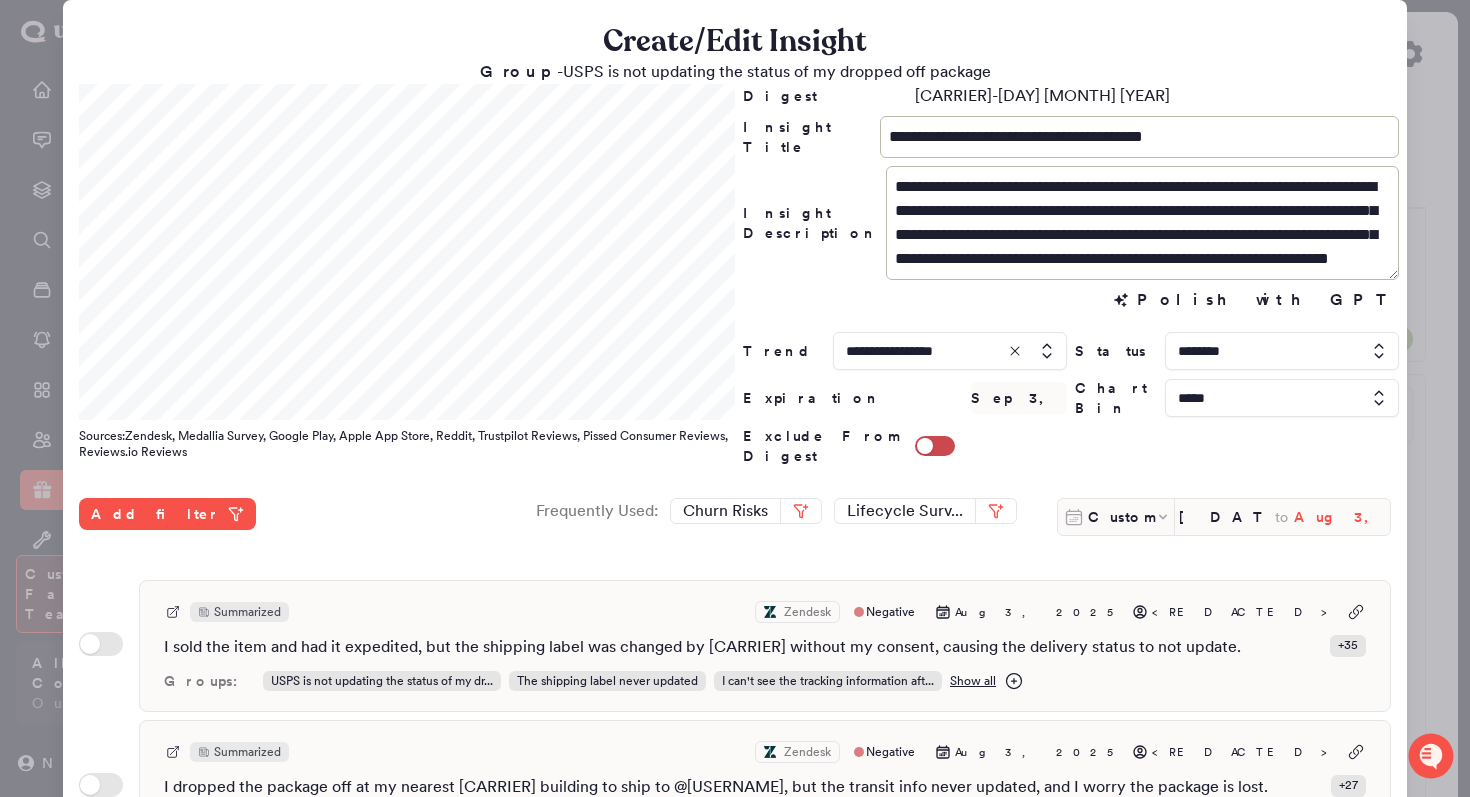 click on "Aug 3, 2025" at bounding box center (1342, 517) 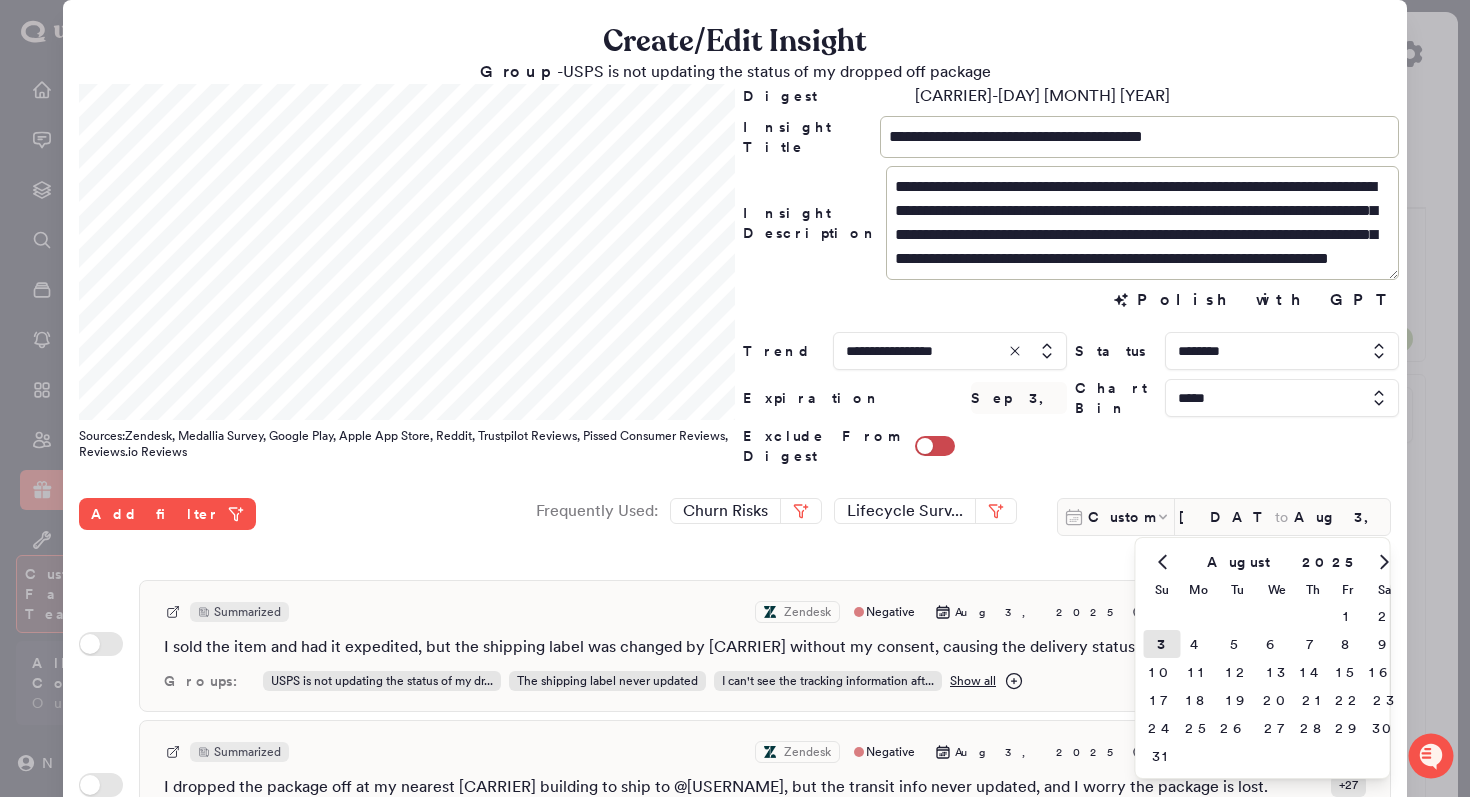 click at bounding box center [735, 398] 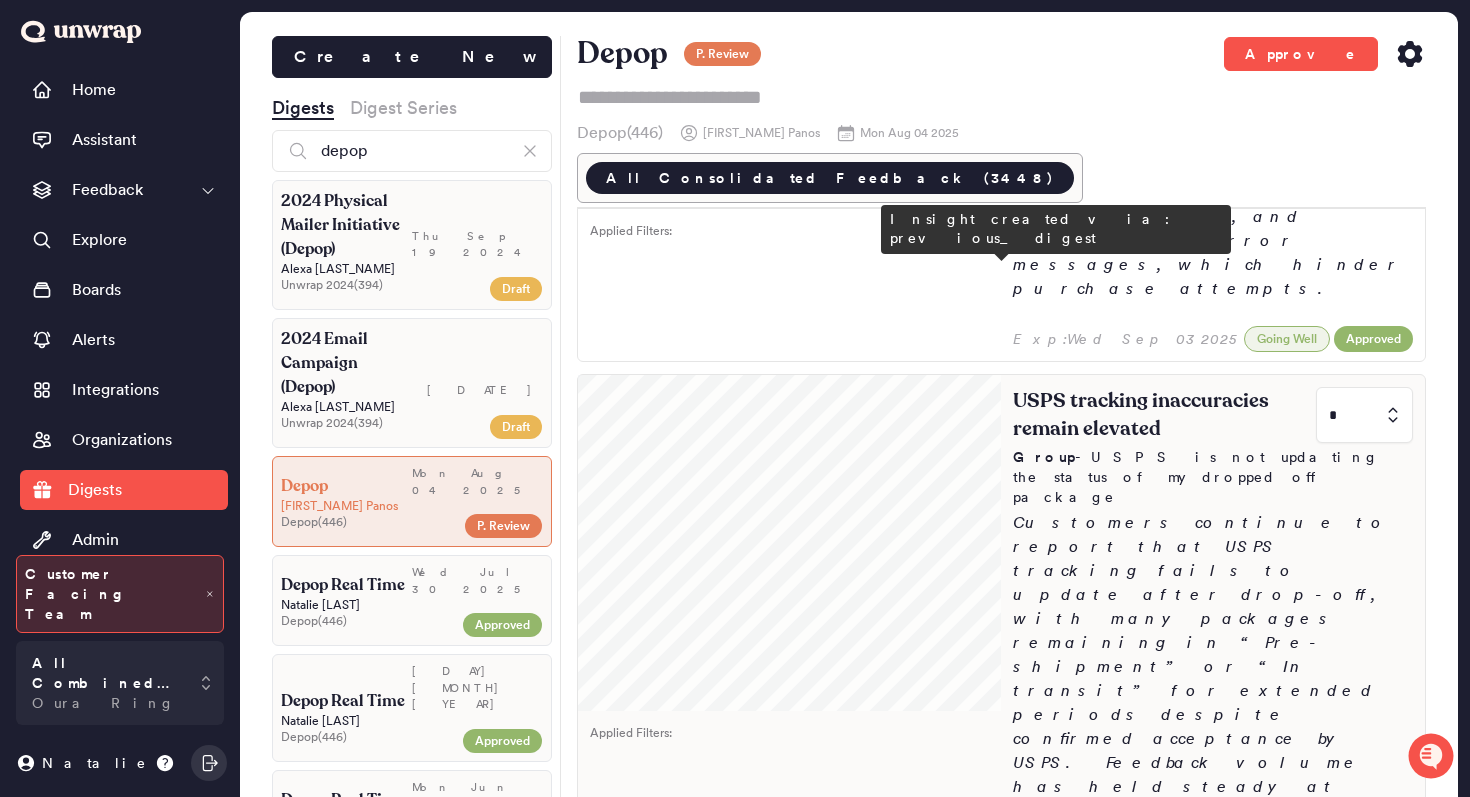 scroll, scrollTop: 328, scrollLeft: 0, axis: vertical 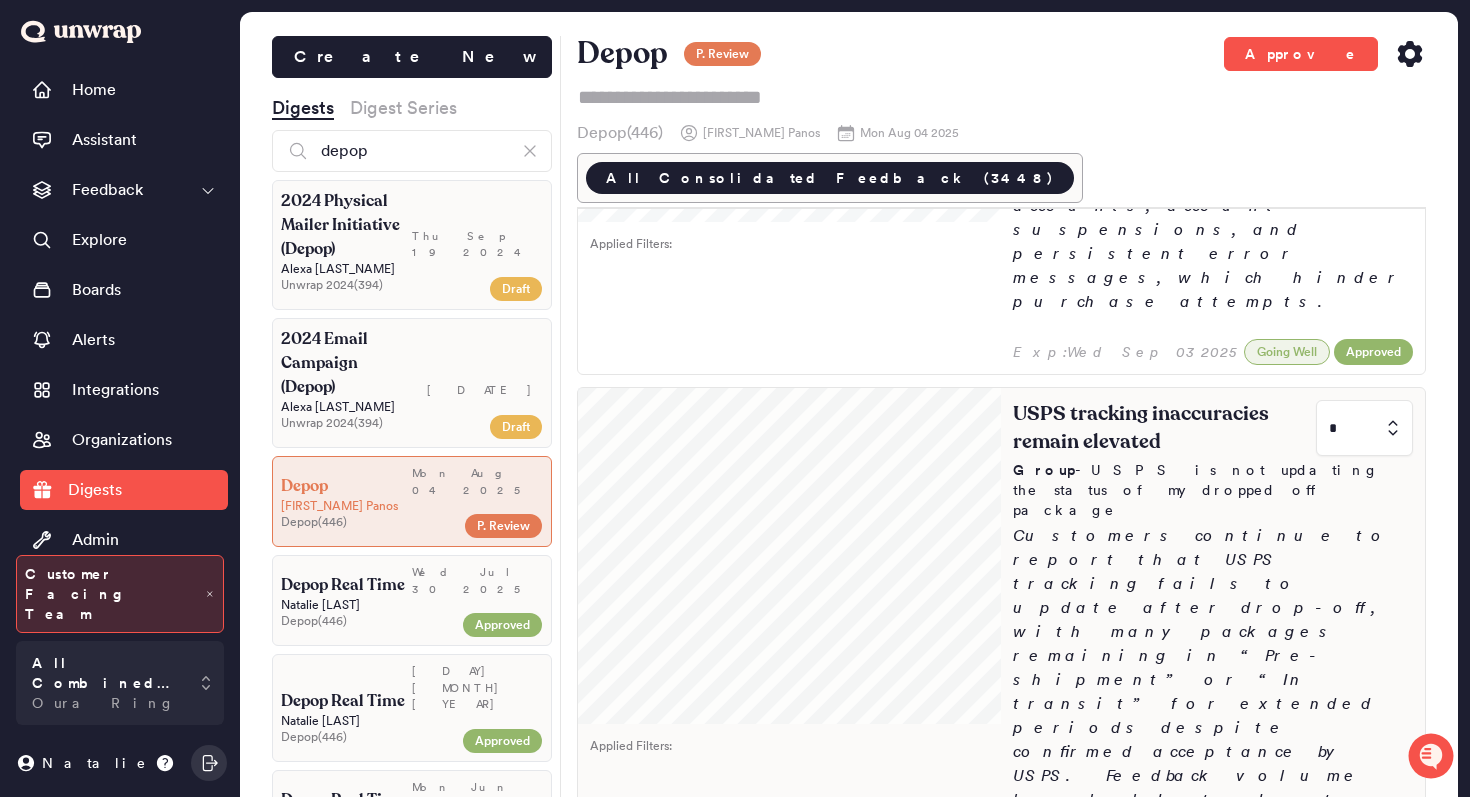 click at bounding box center [1364, 428] 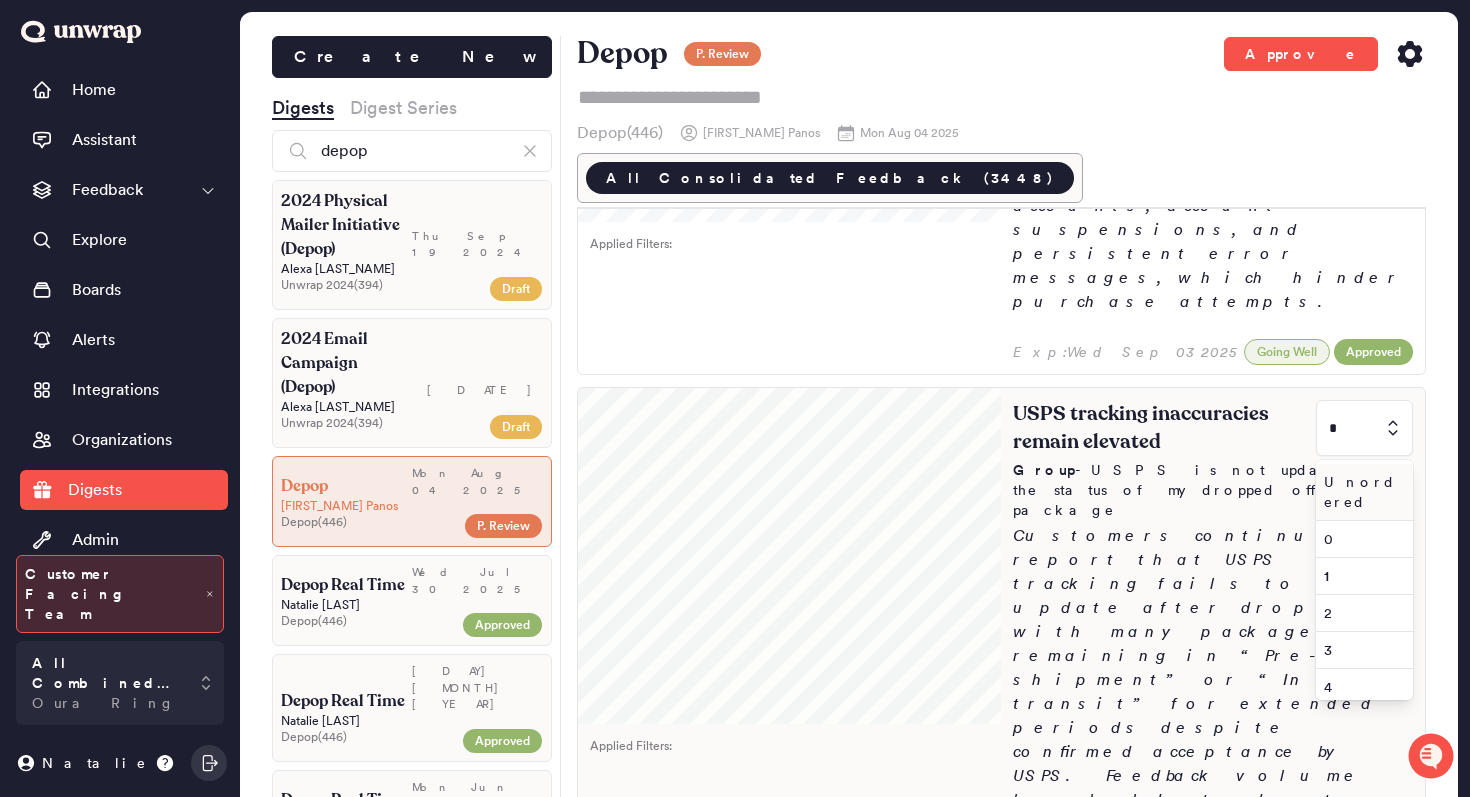click on "0" at bounding box center (1364, 539) 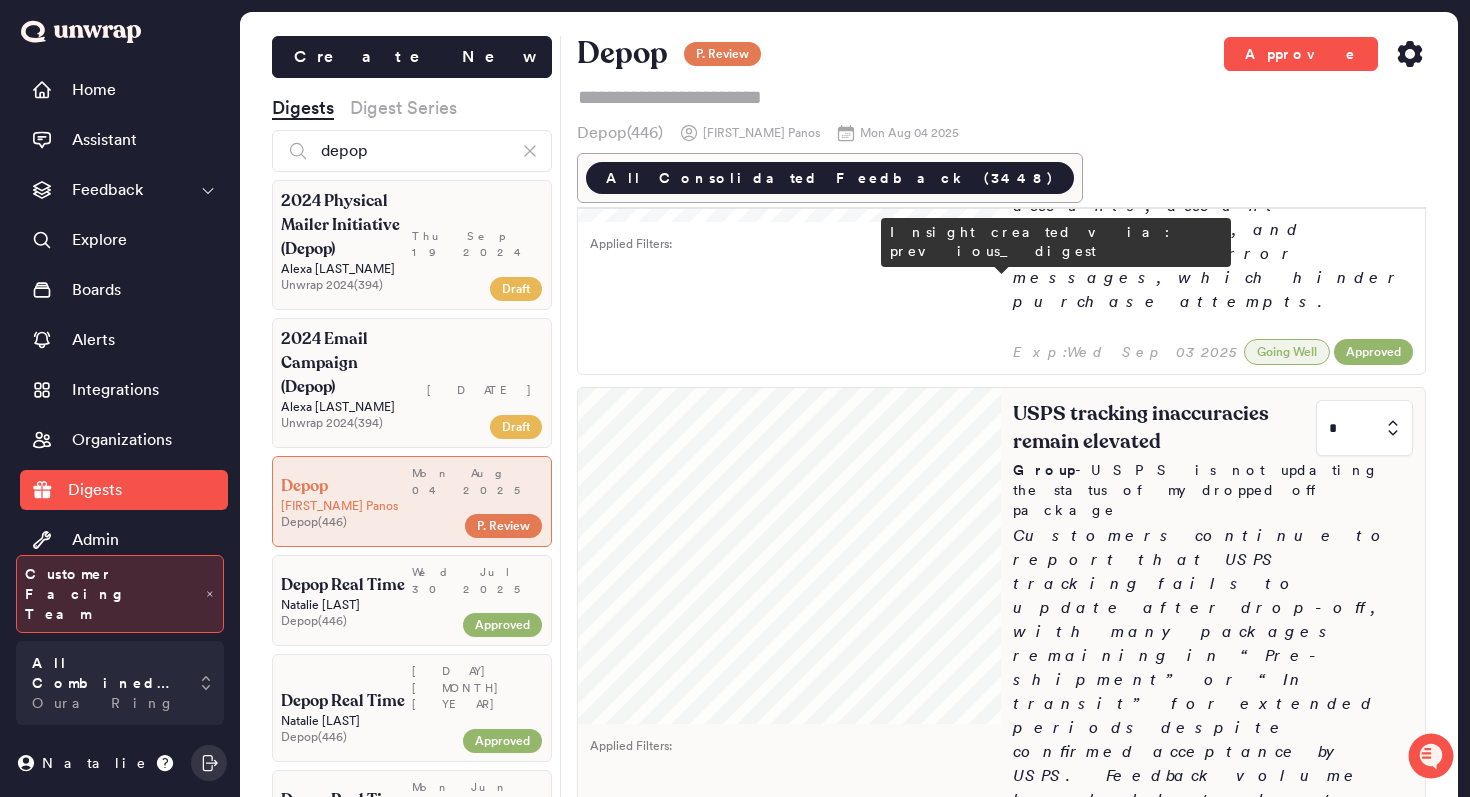 type on "*" 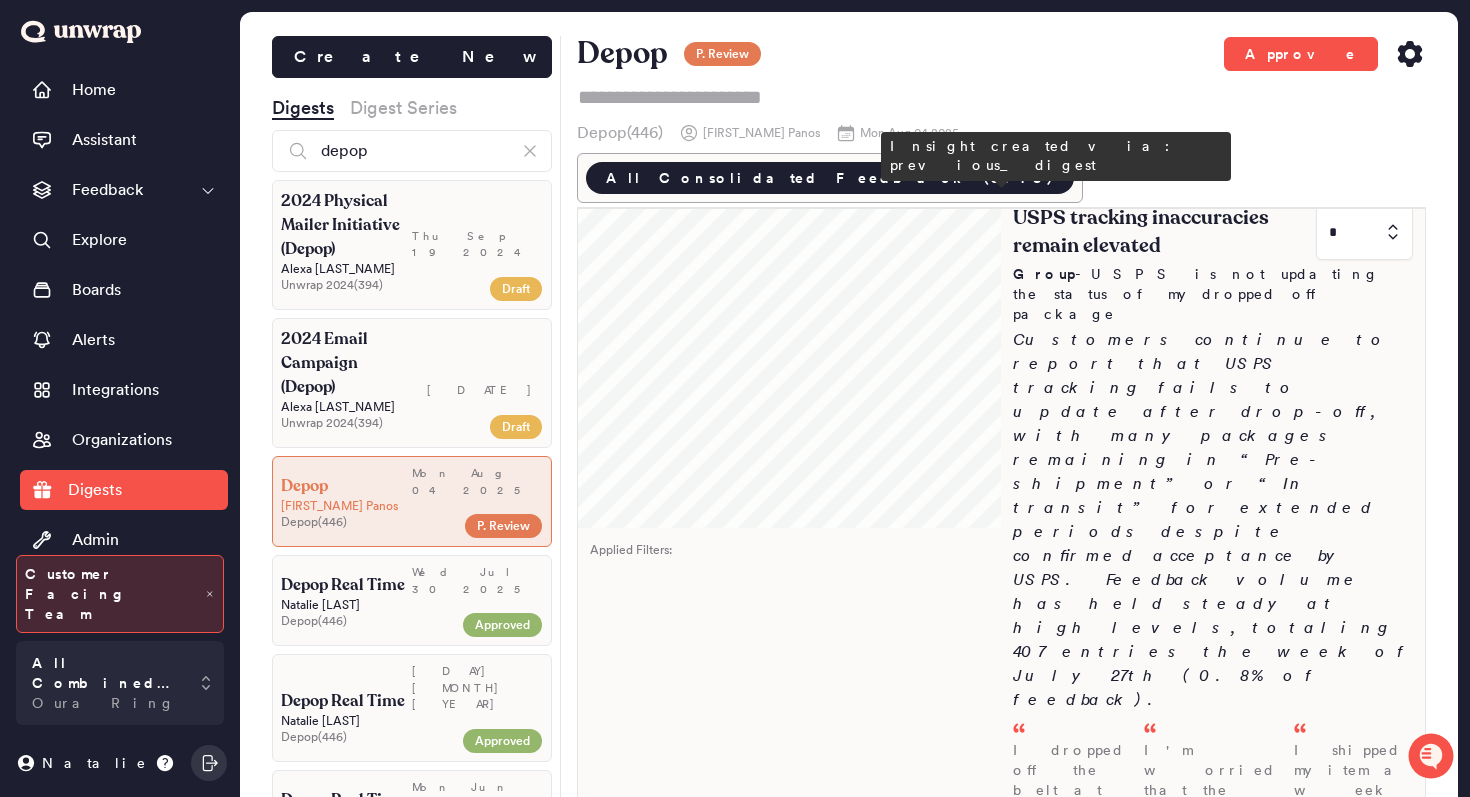 scroll, scrollTop: 61, scrollLeft: 0, axis: vertical 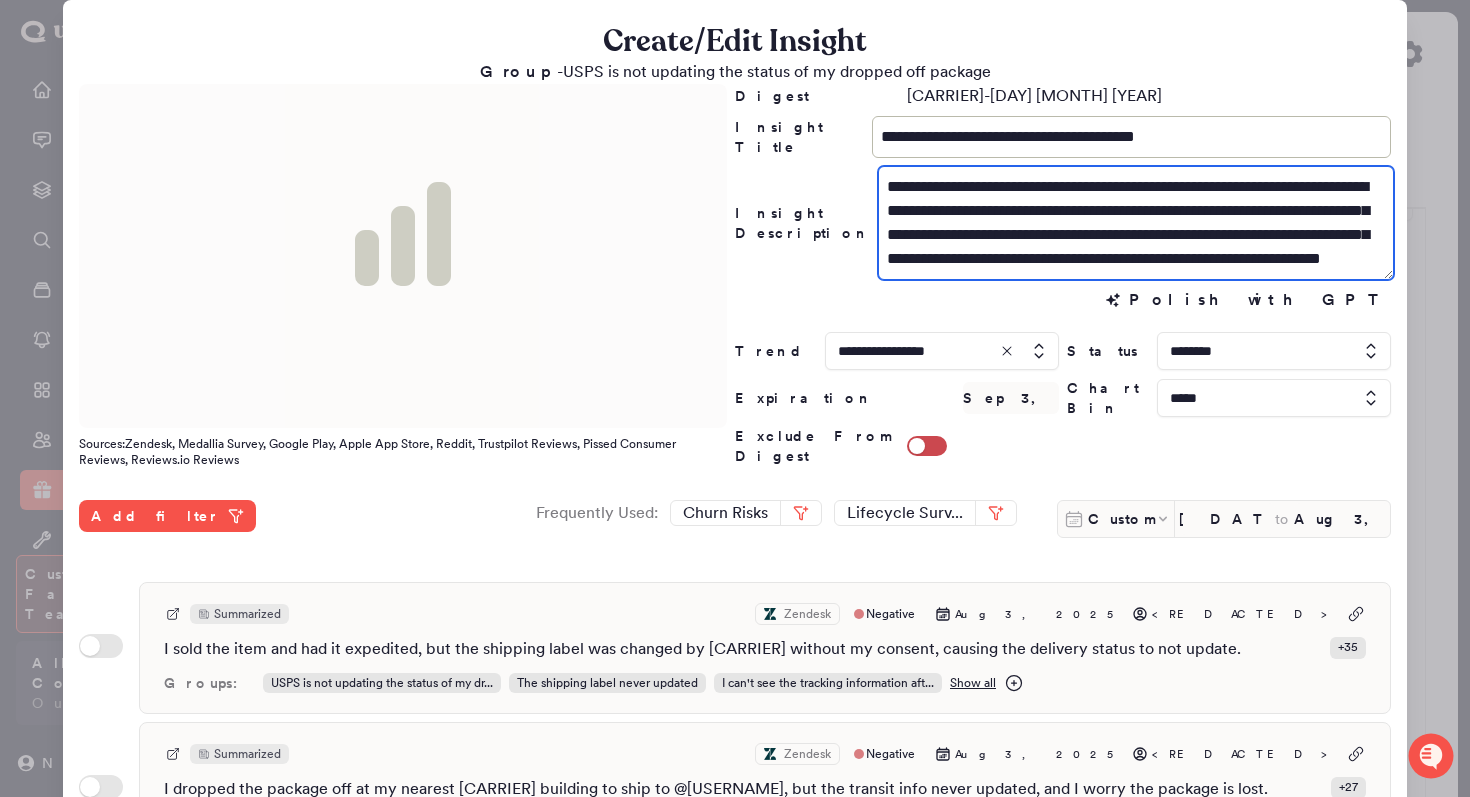 click on "**********" at bounding box center (1136, 223) 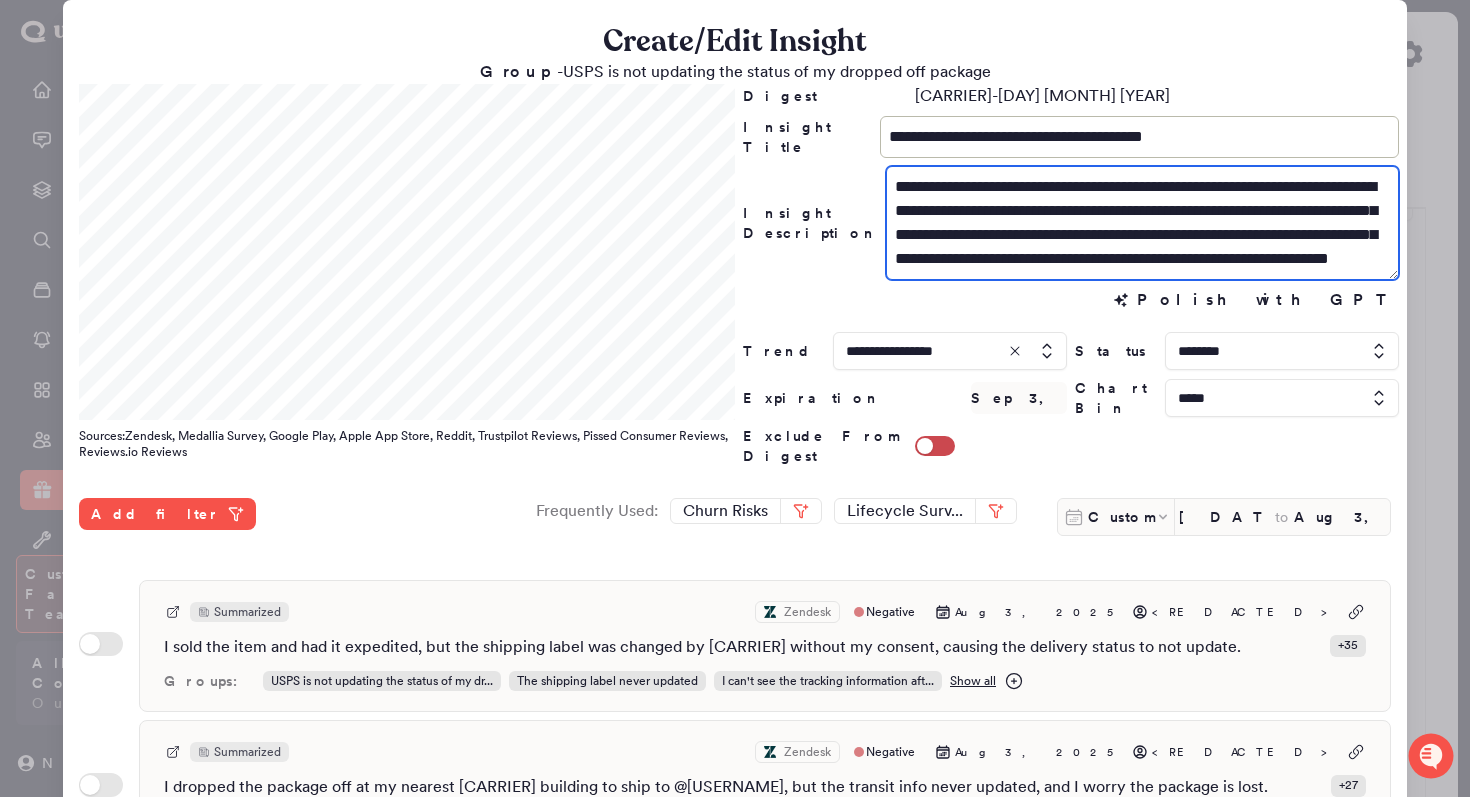 scroll, scrollTop: 21, scrollLeft: 0, axis: vertical 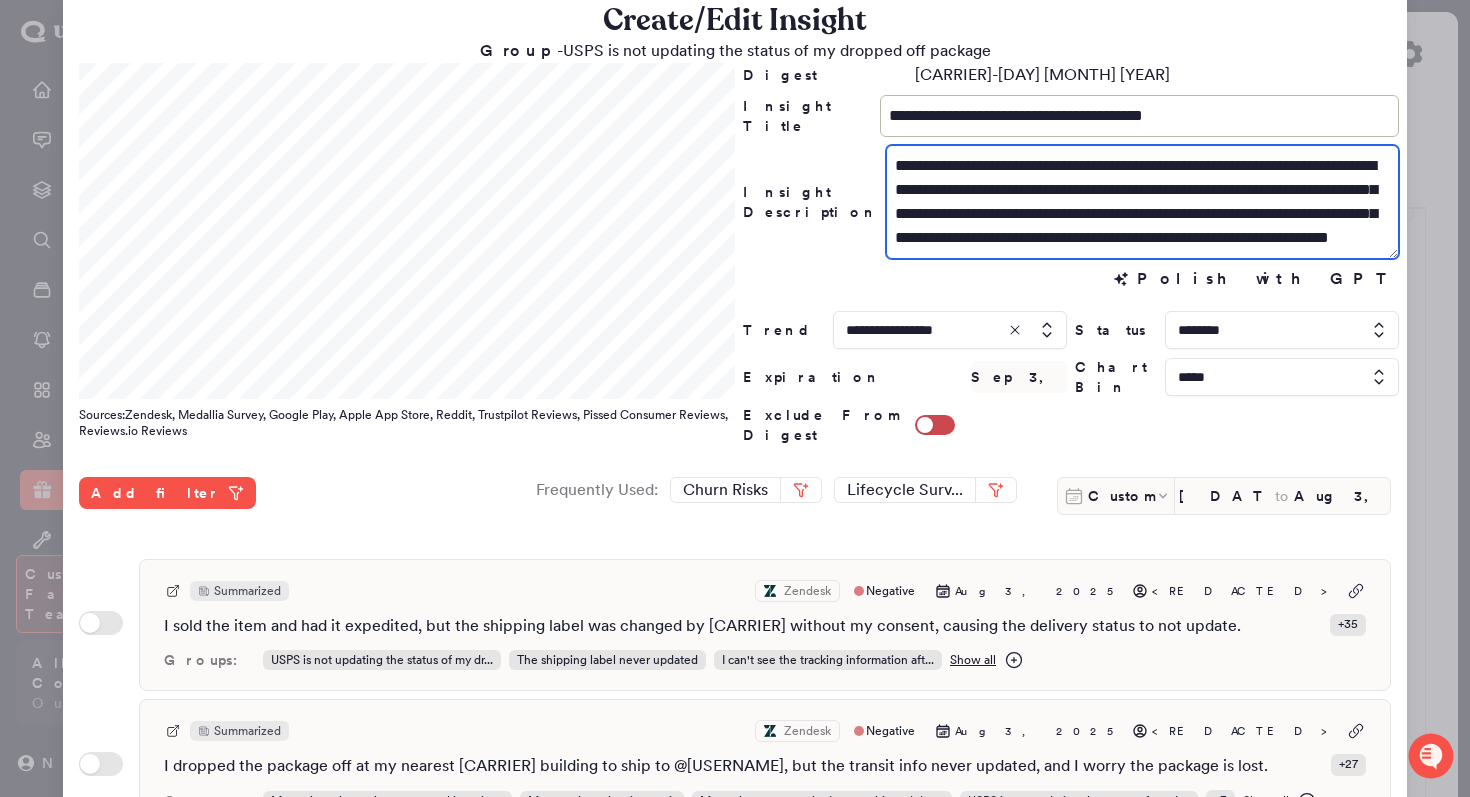 type on "**********" 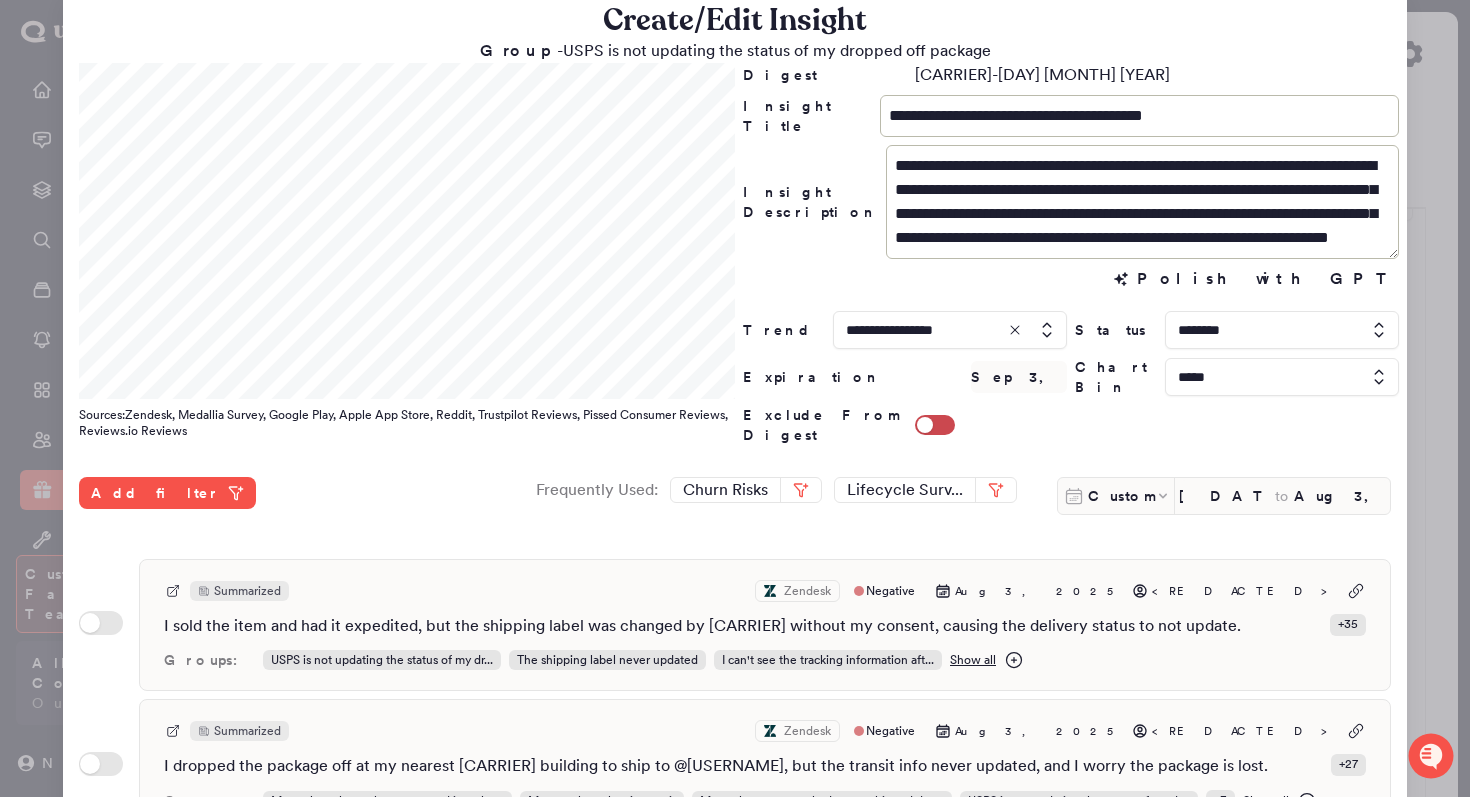click at bounding box center [1282, 377] 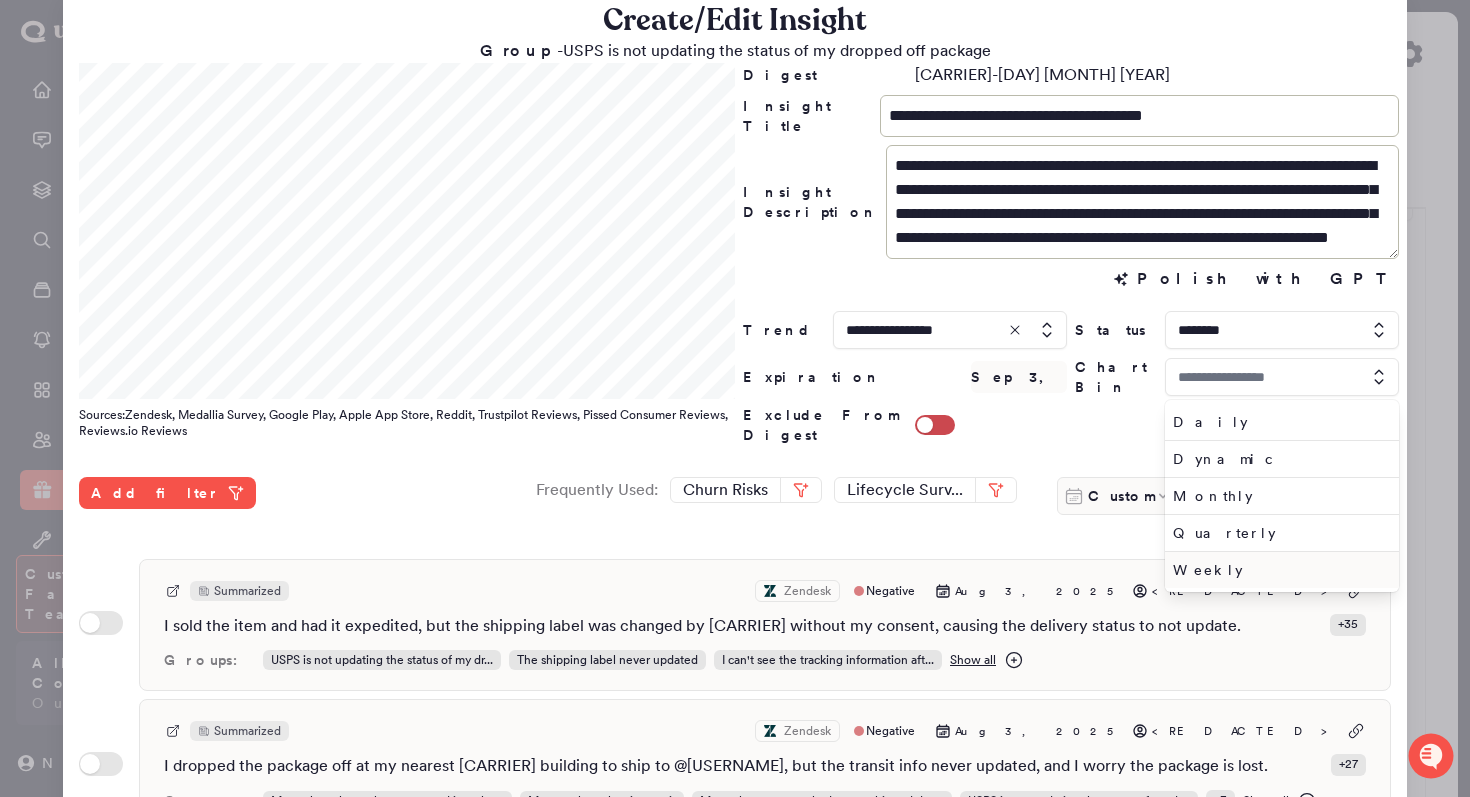 type on "*****" 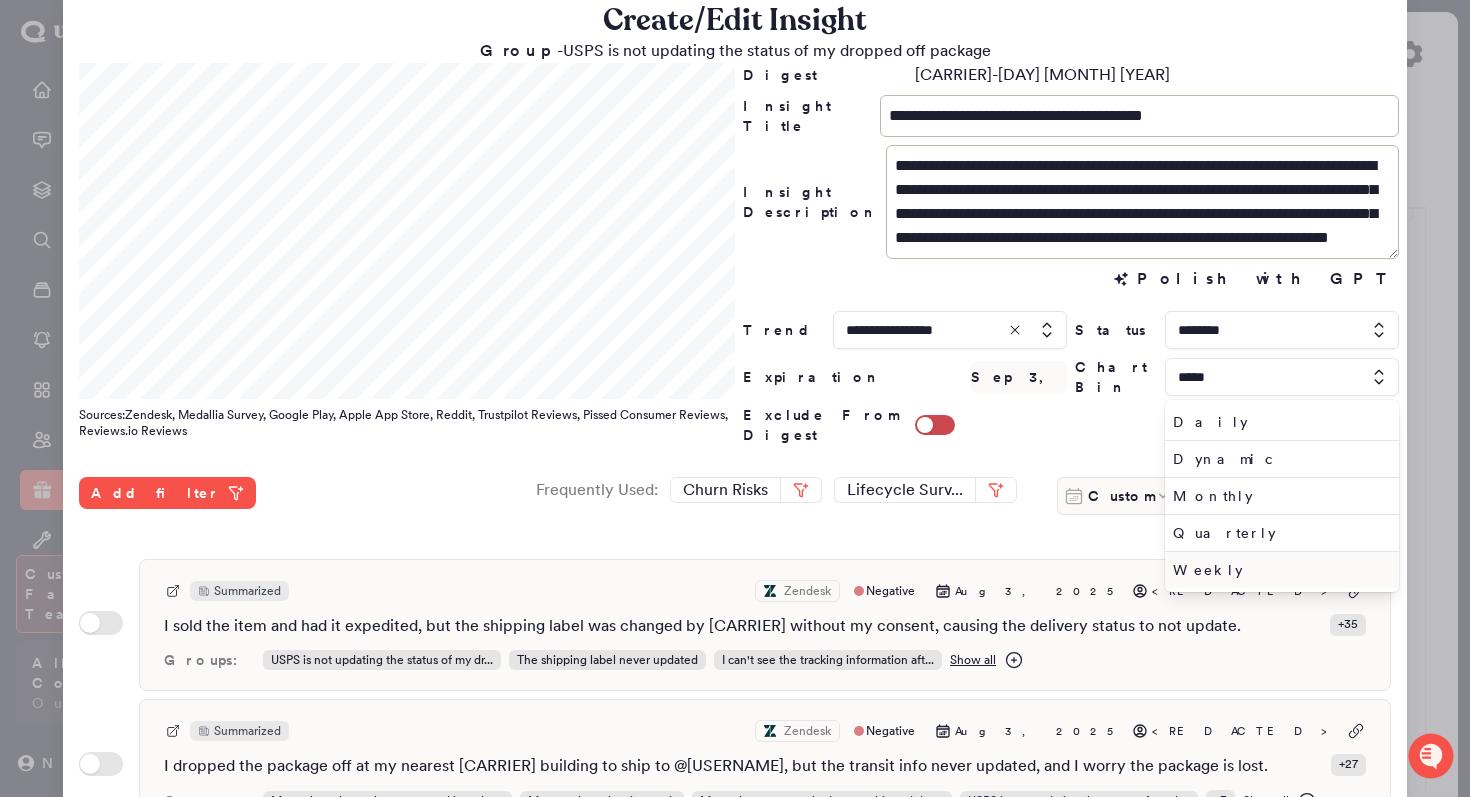 click on "Weekly" at bounding box center (1278, 570) 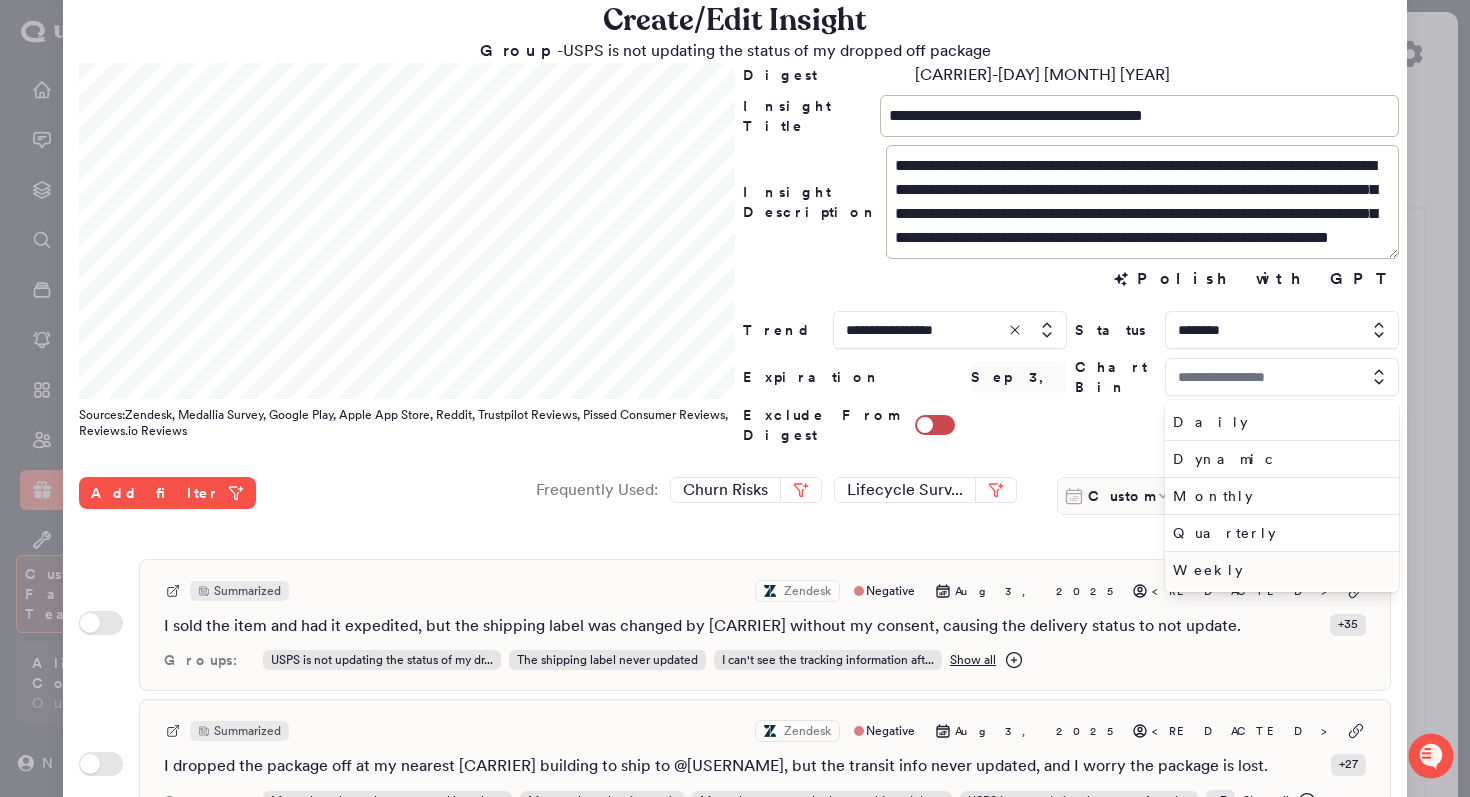 type on "******" 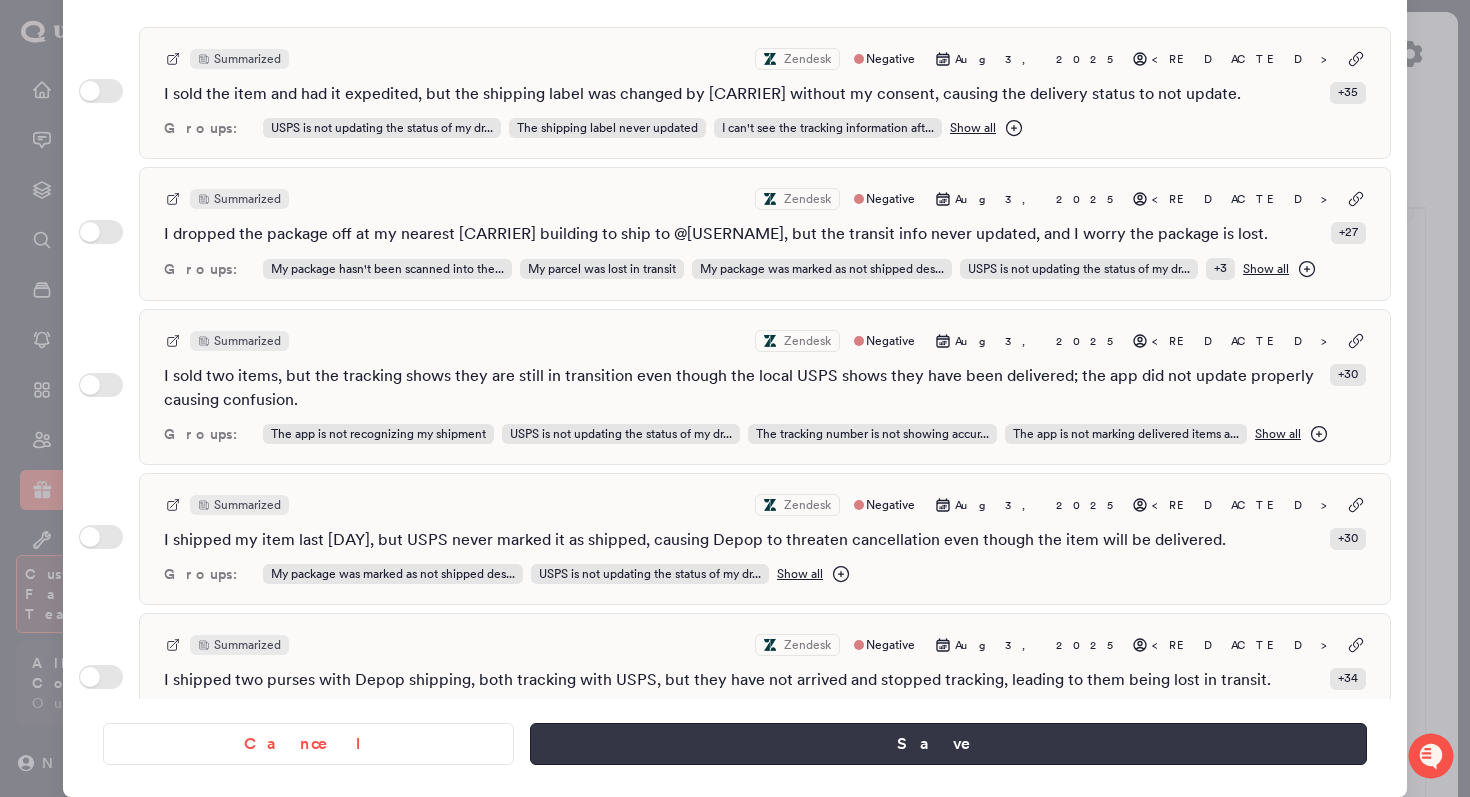 scroll, scrollTop: 547, scrollLeft: 0, axis: vertical 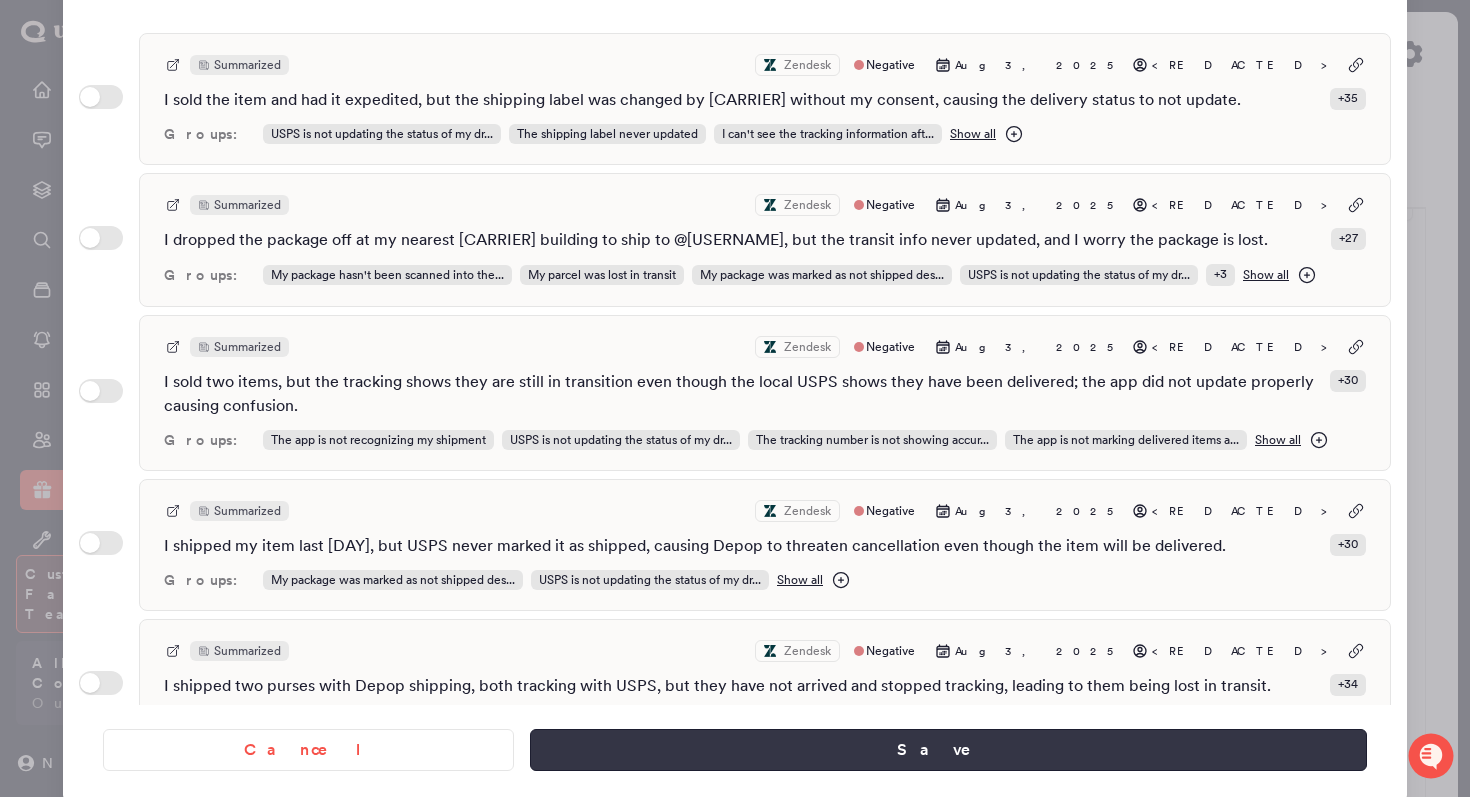 click on "Save" at bounding box center (948, 750) 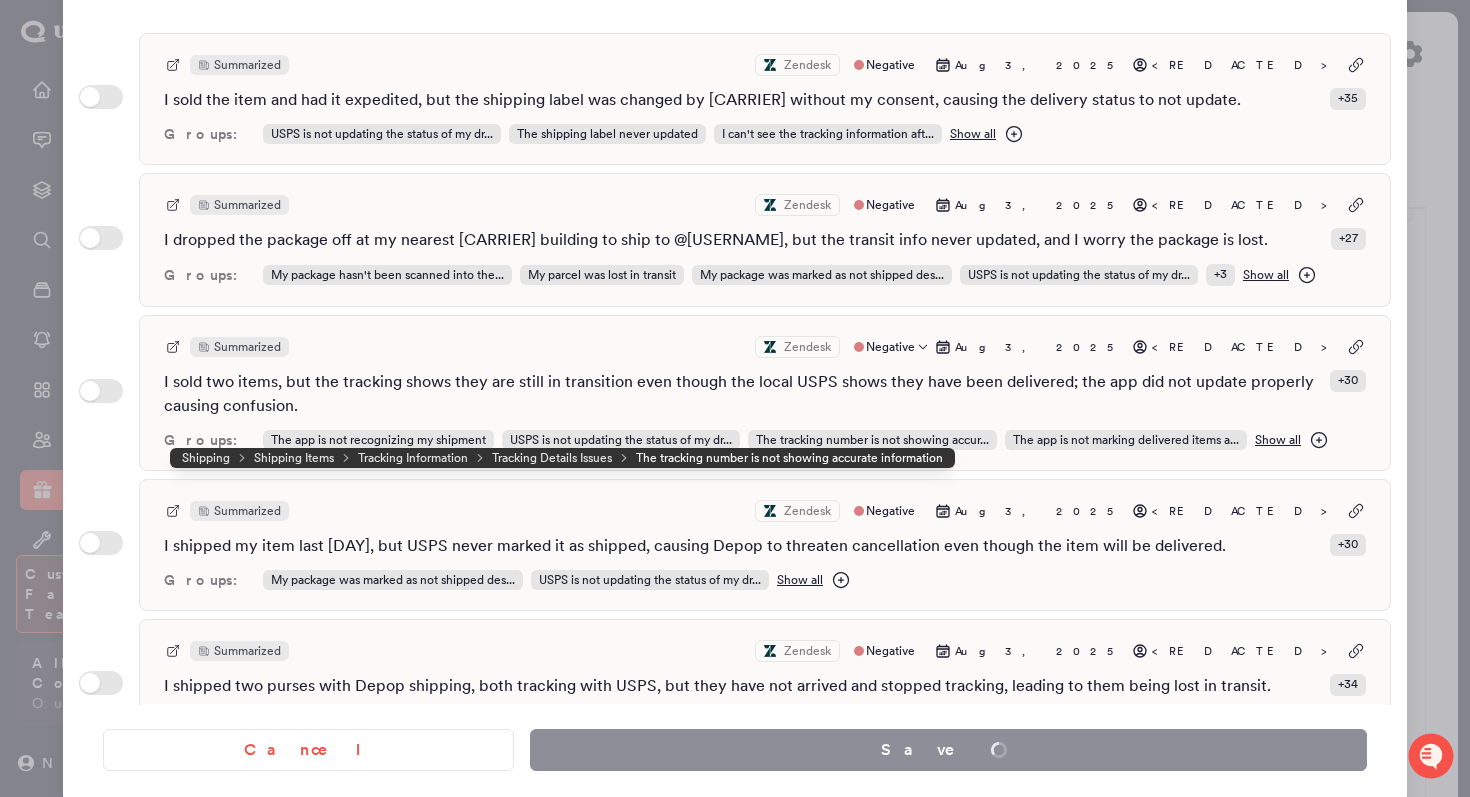 type on "*" 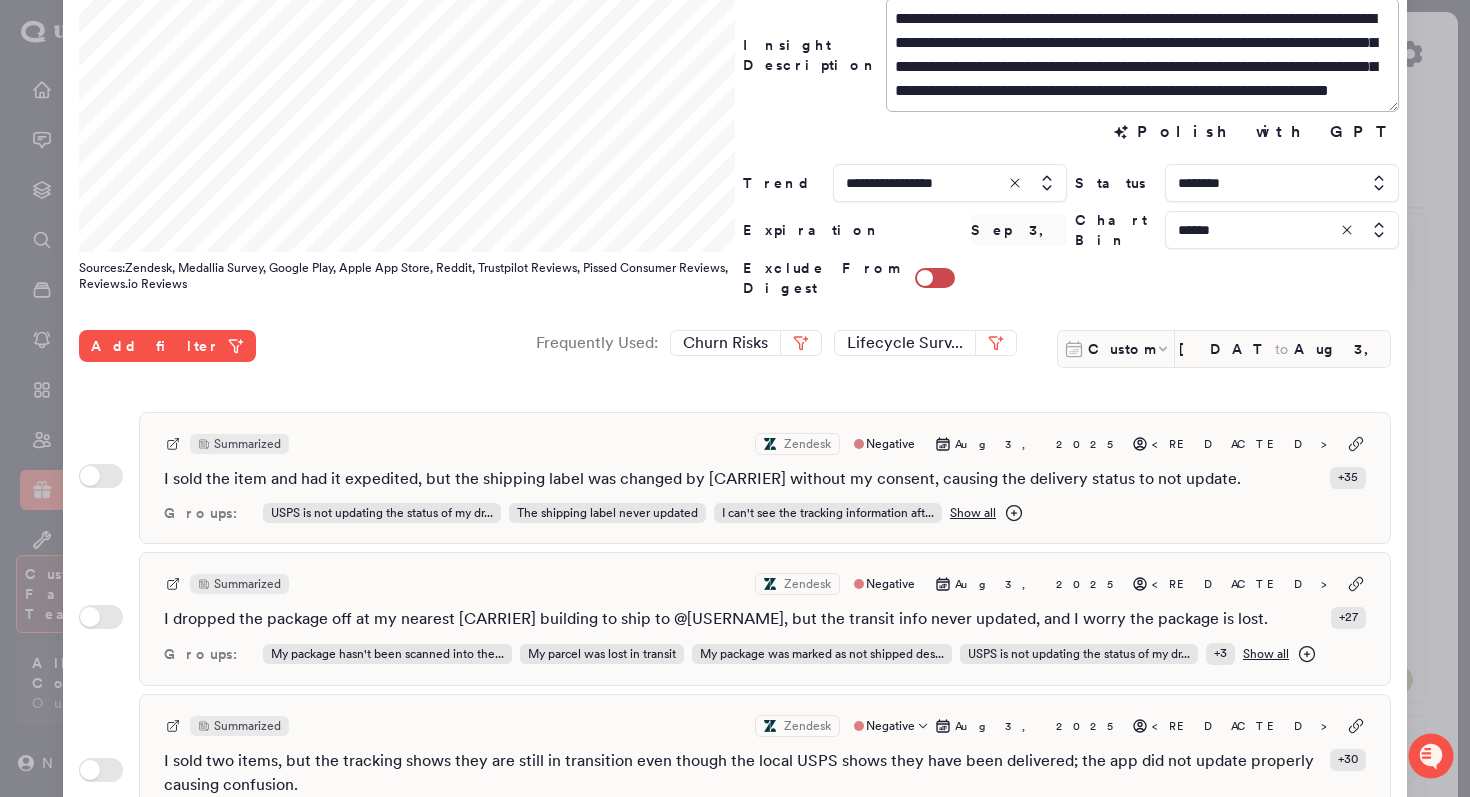 scroll, scrollTop: 0, scrollLeft: 0, axis: both 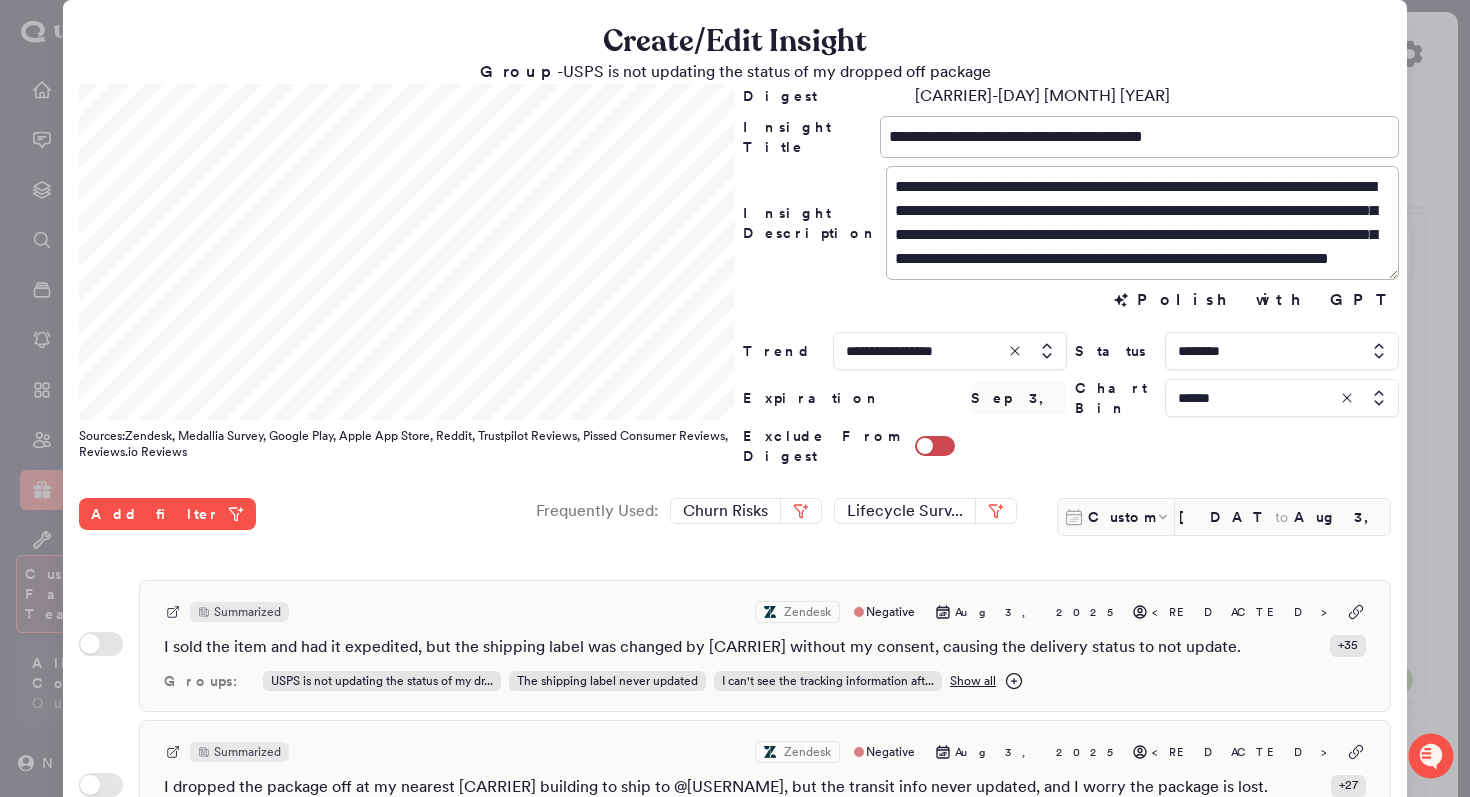 type on "*" 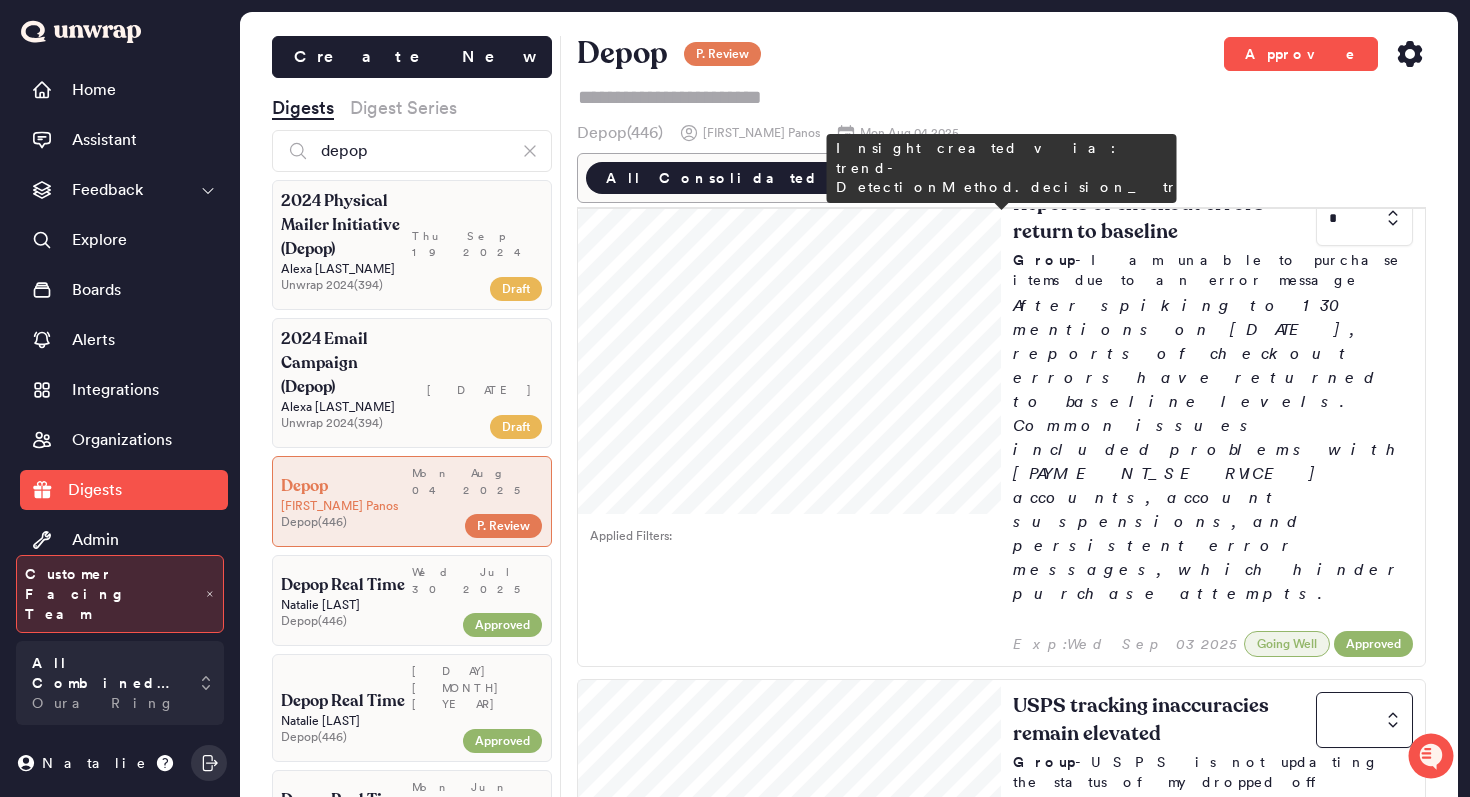 scroll, scrollTop: 0, scrollLeft: 0, axis: both 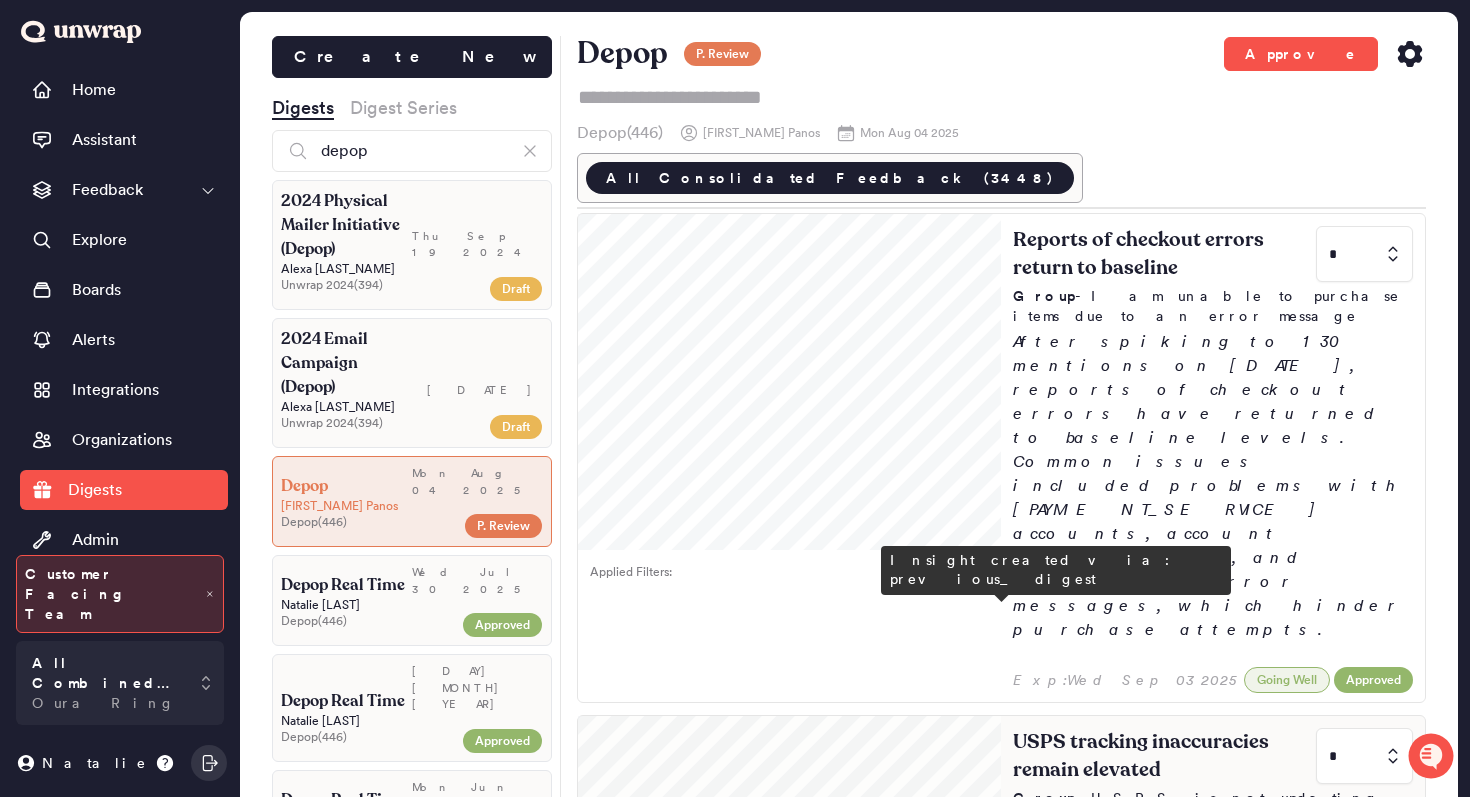 click at bounding box center [1364, 756] 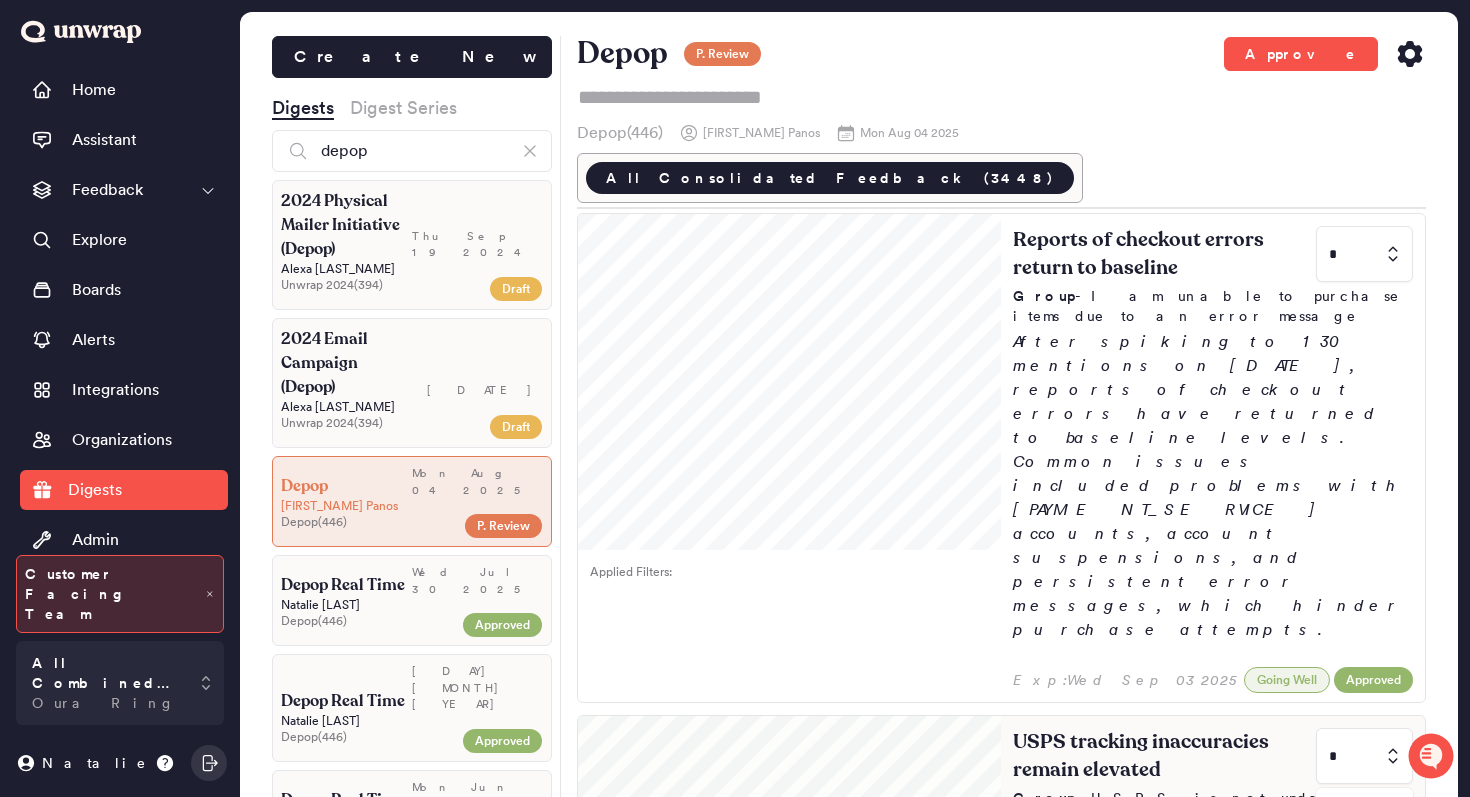 click on "0" at bounding box center (1360, 867) 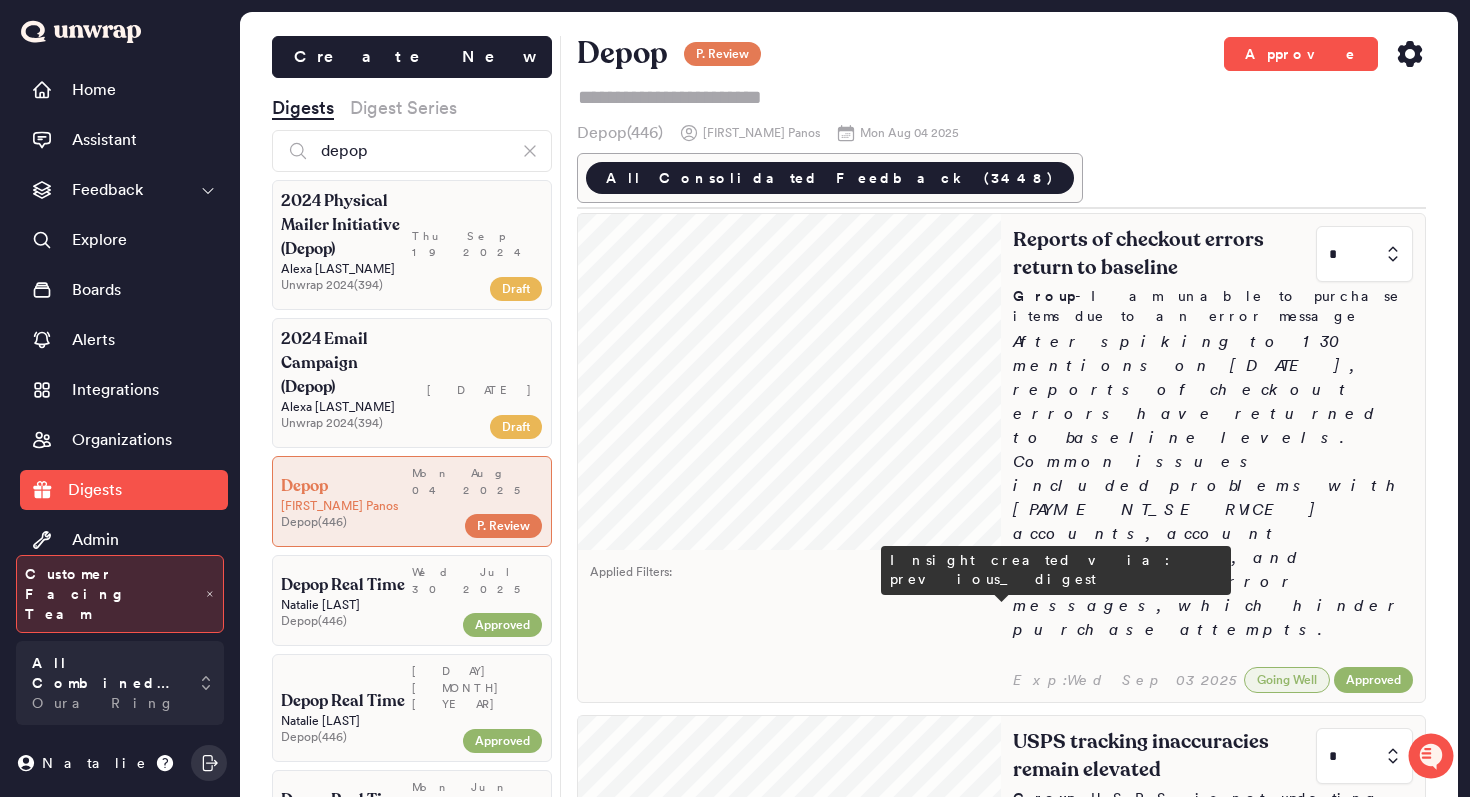 type on "*" 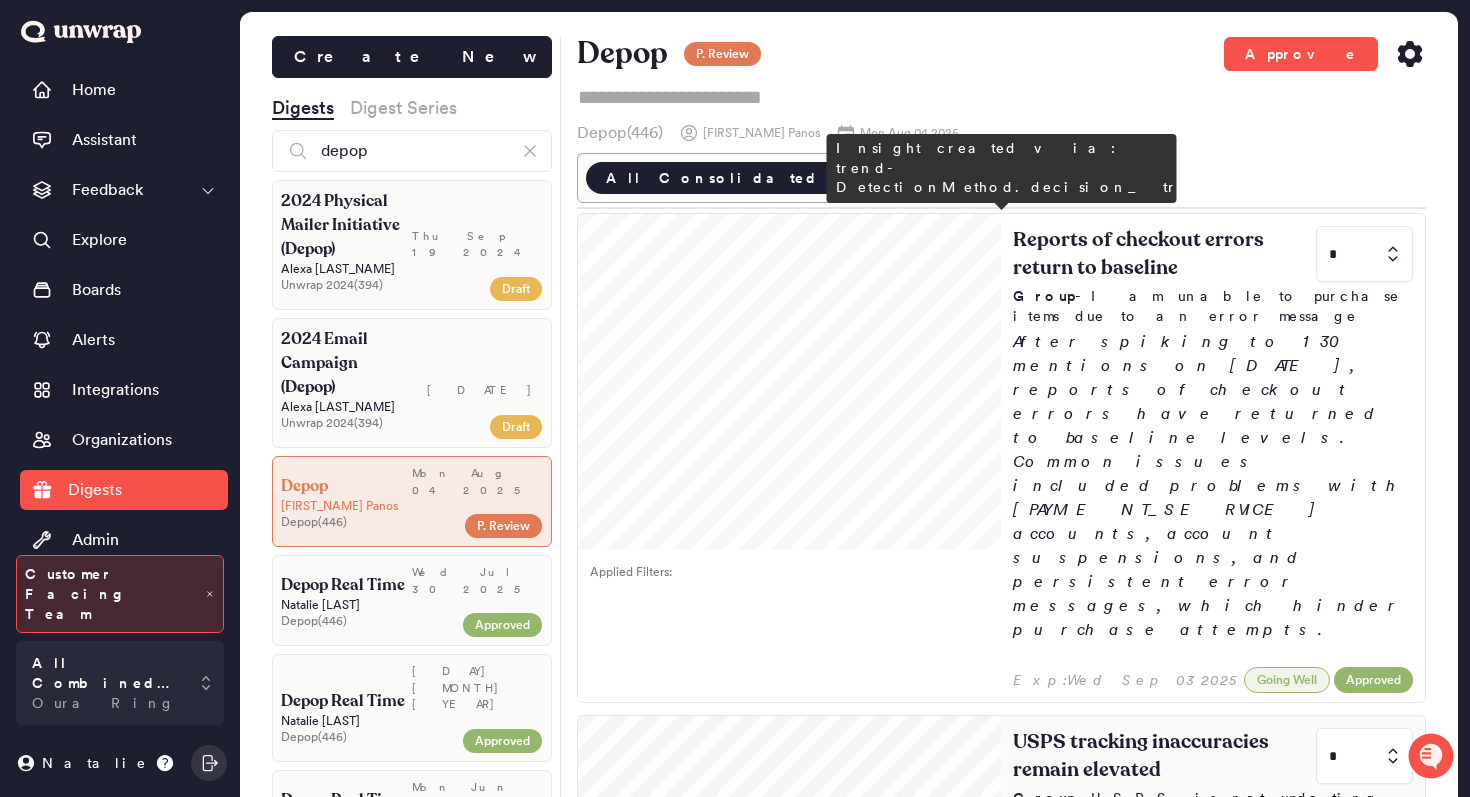 type on "*" 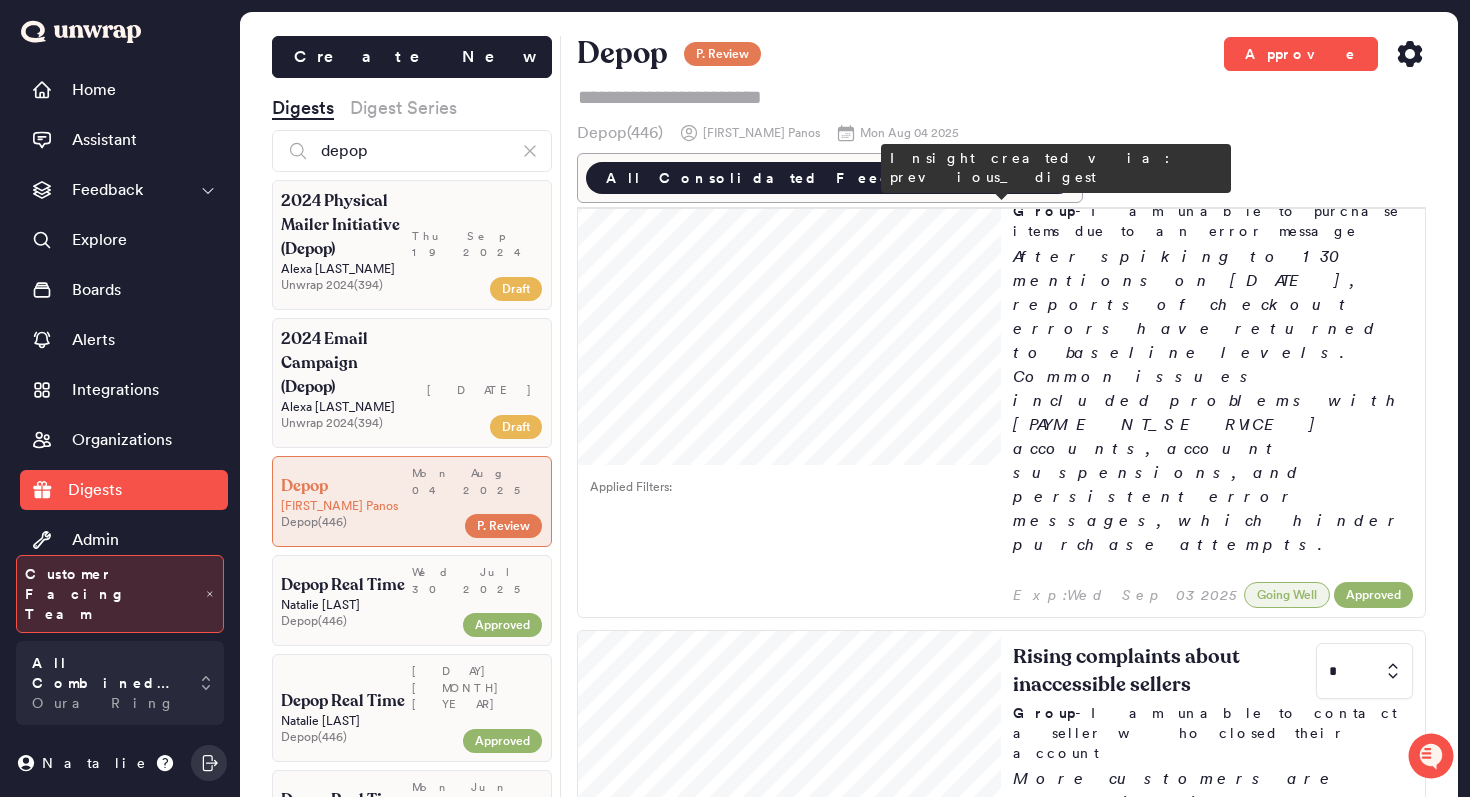 scroll, scrollTop: 825, scrollLeft: 0, axis: vertical 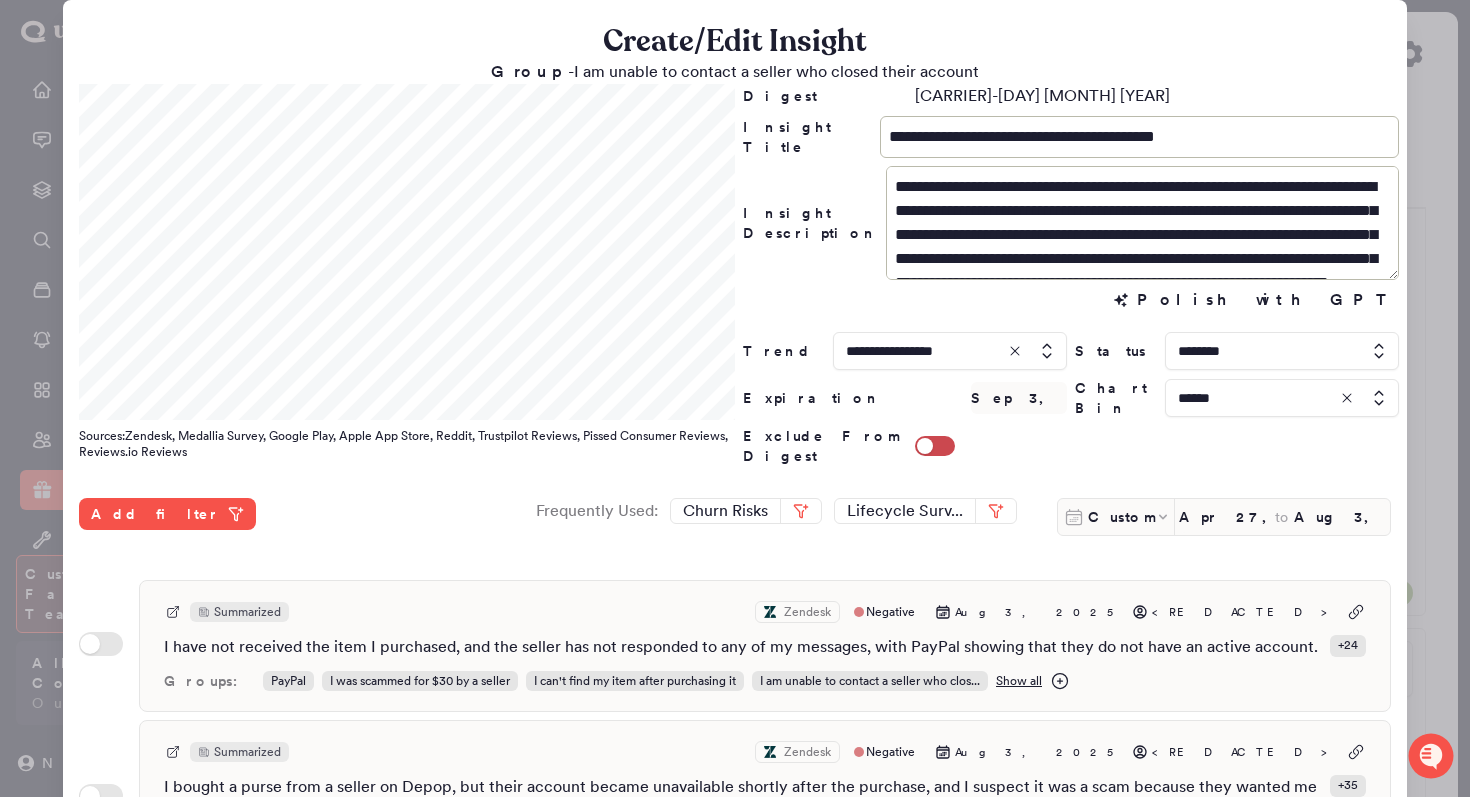 click at bounding box center [735, 398] 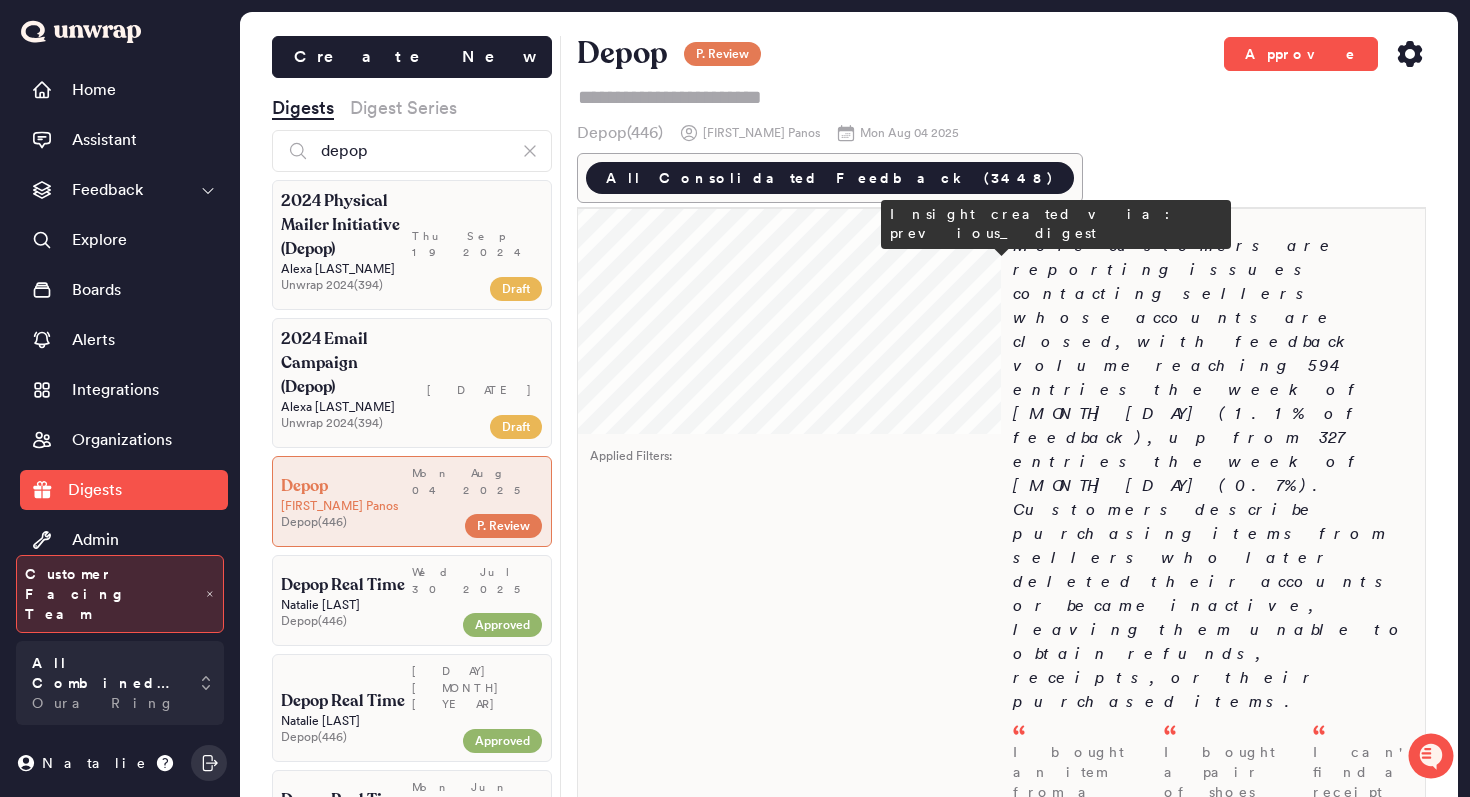 scroll, scrollTop: 1374, scrollLeft: 0, axis: vertical 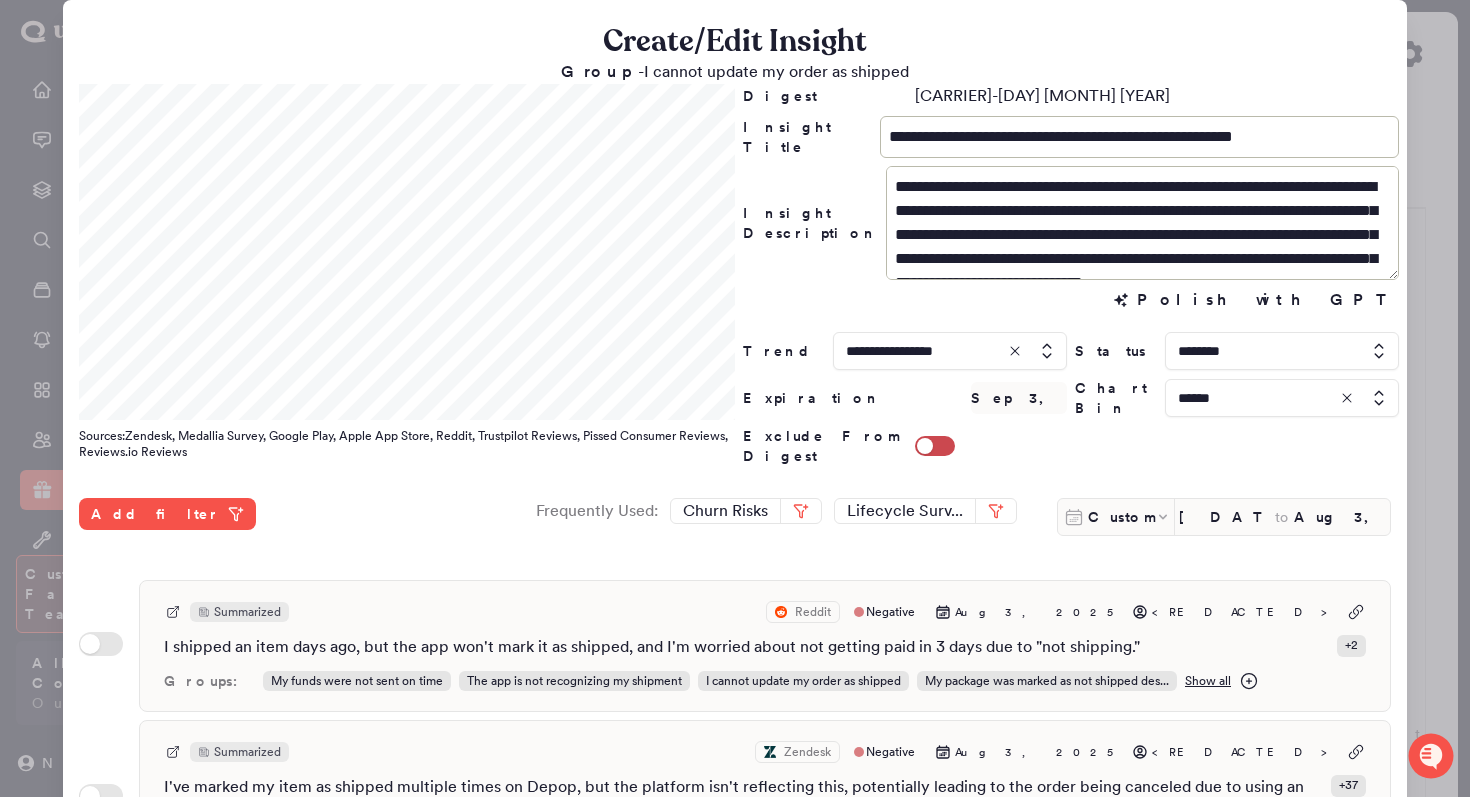 click at bounding box center (735, 398) 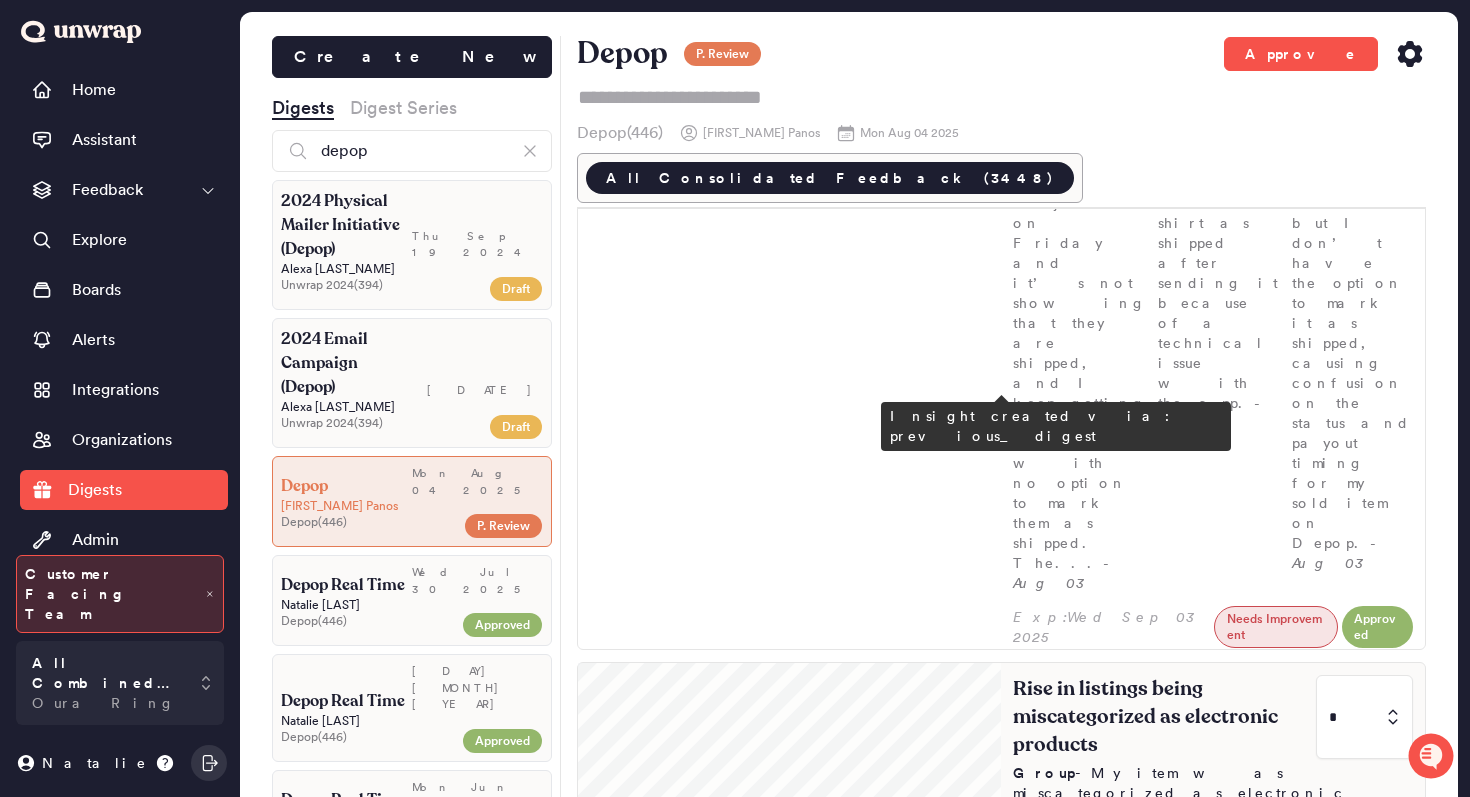 scroll, scrollTop: 3081, scrollLeft: 0, axis: vertical 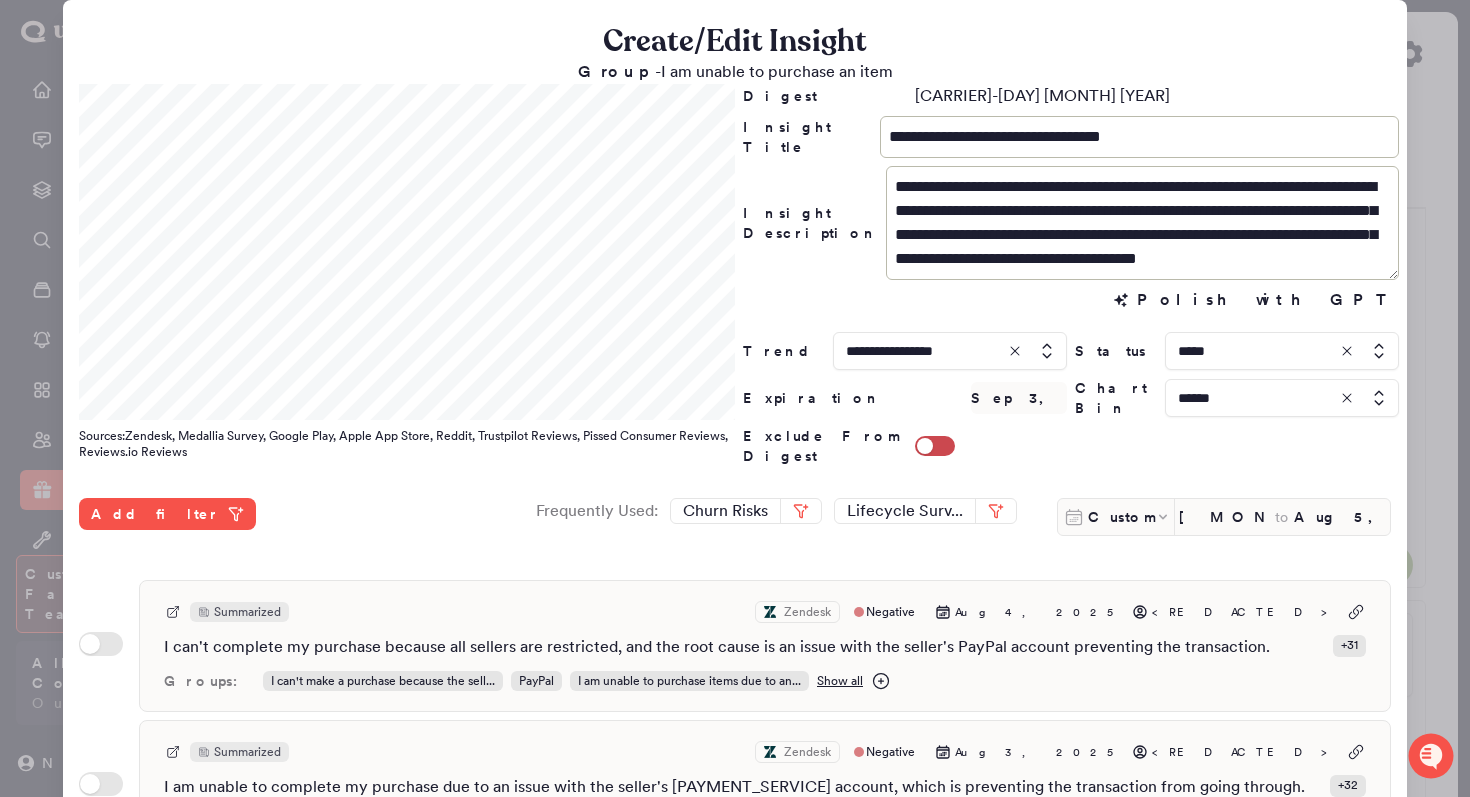drag, startPoint x: 1445, startPoint y: 214, endPoint x: 1410, endPoint y: 259, distance: 57.00877 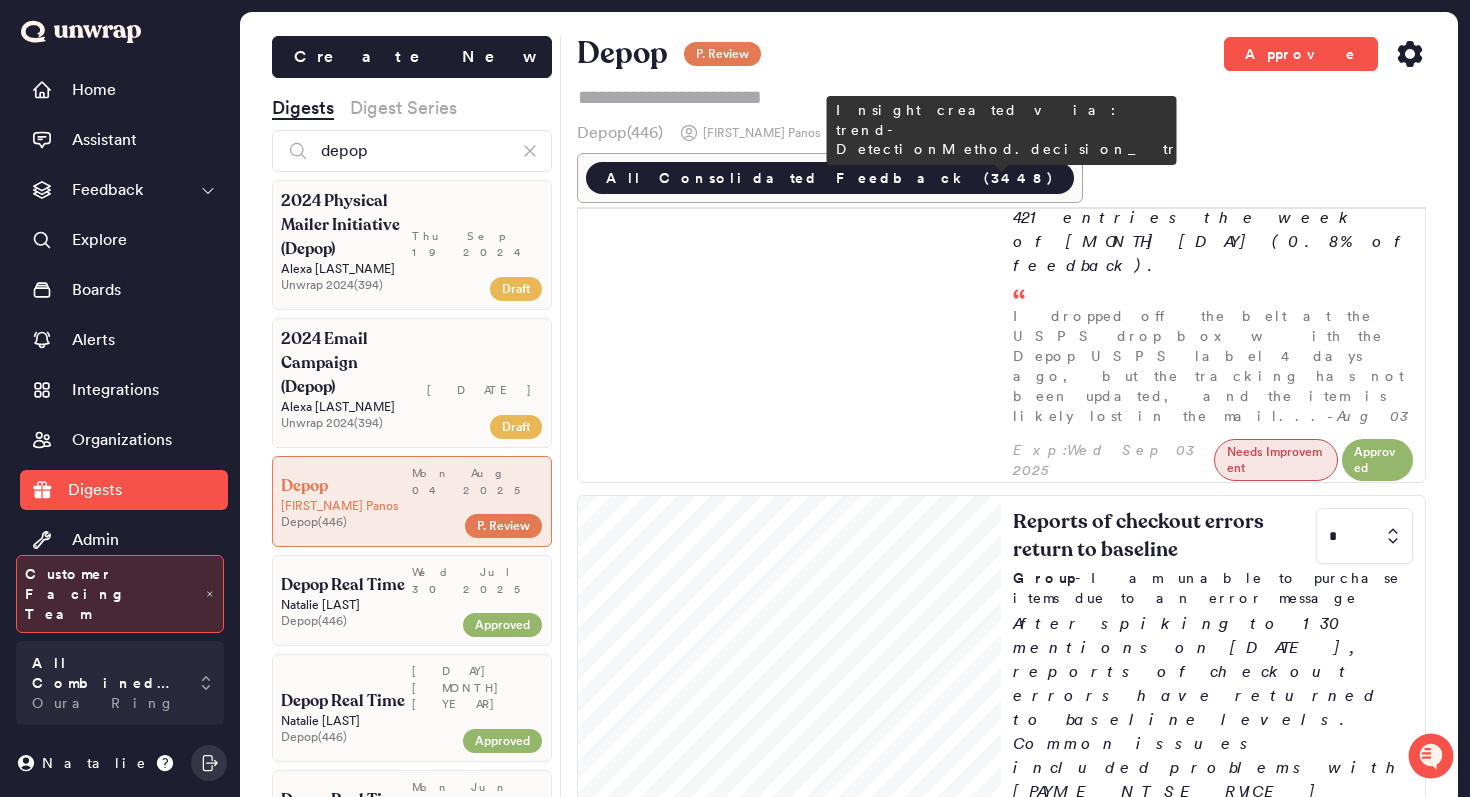 scroll, scrollTop: 498, scrollLeft: 0, axis: vertical 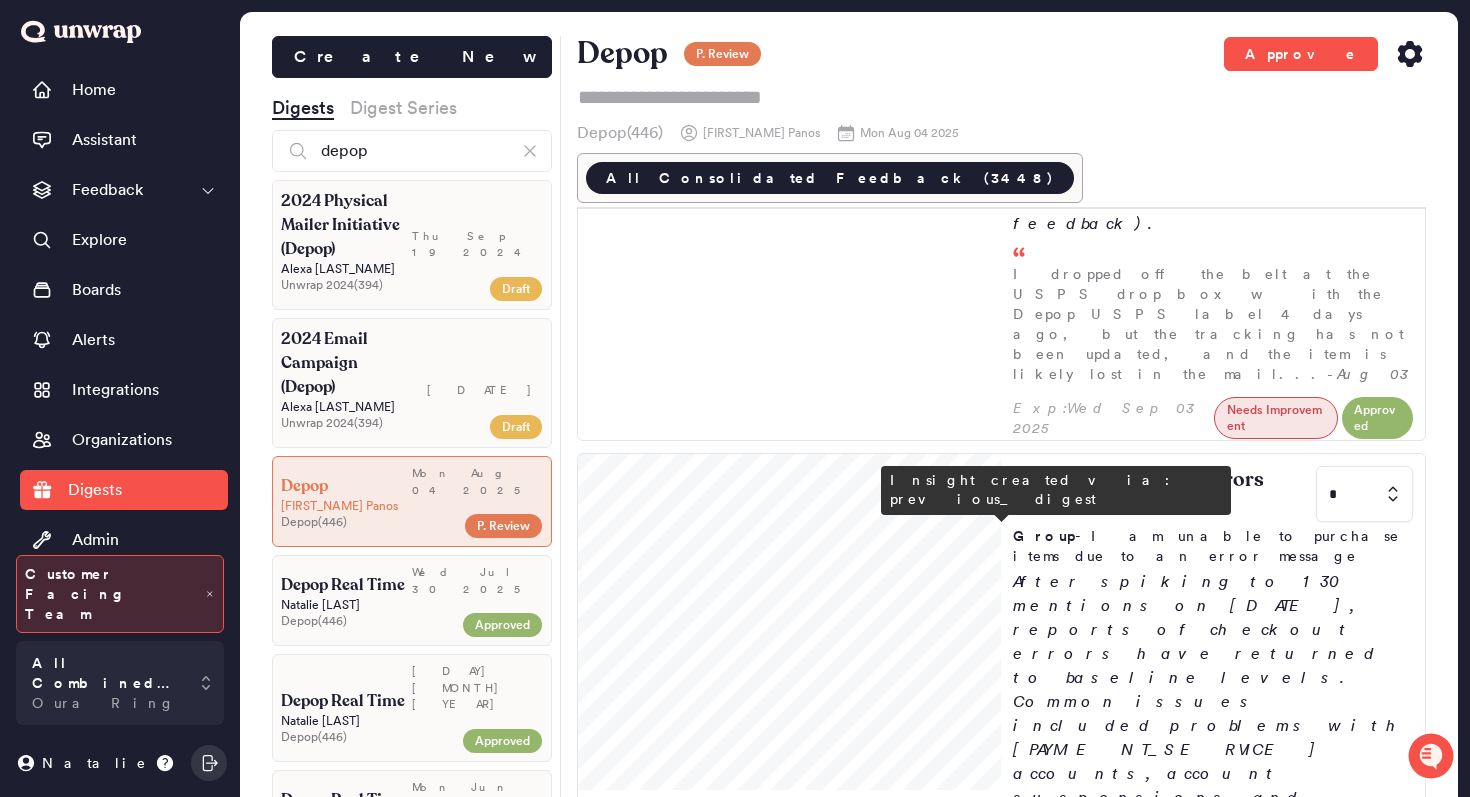 click at bounding box center (1364, 996) 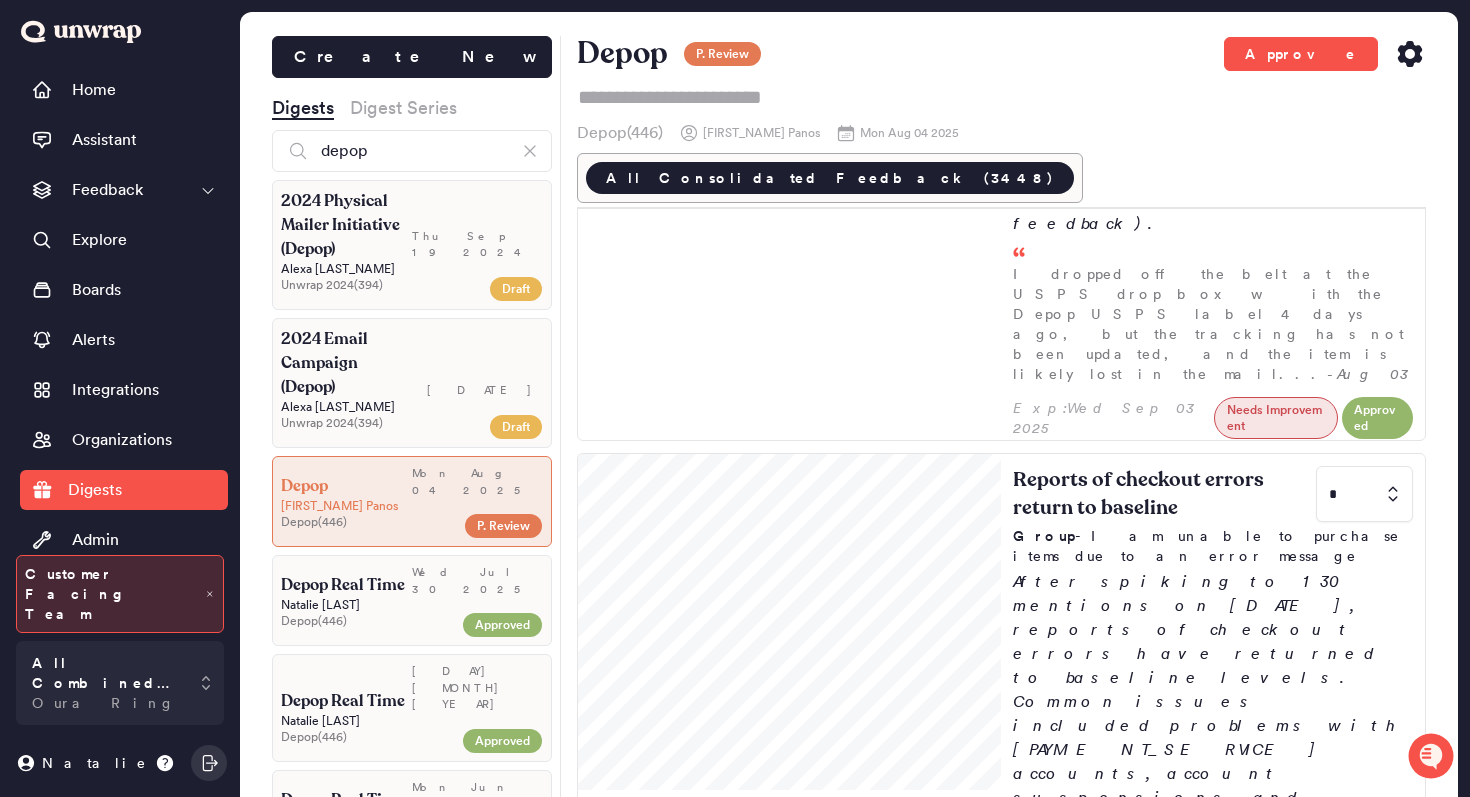 click on "1" at bounding box center [1360, 1144] 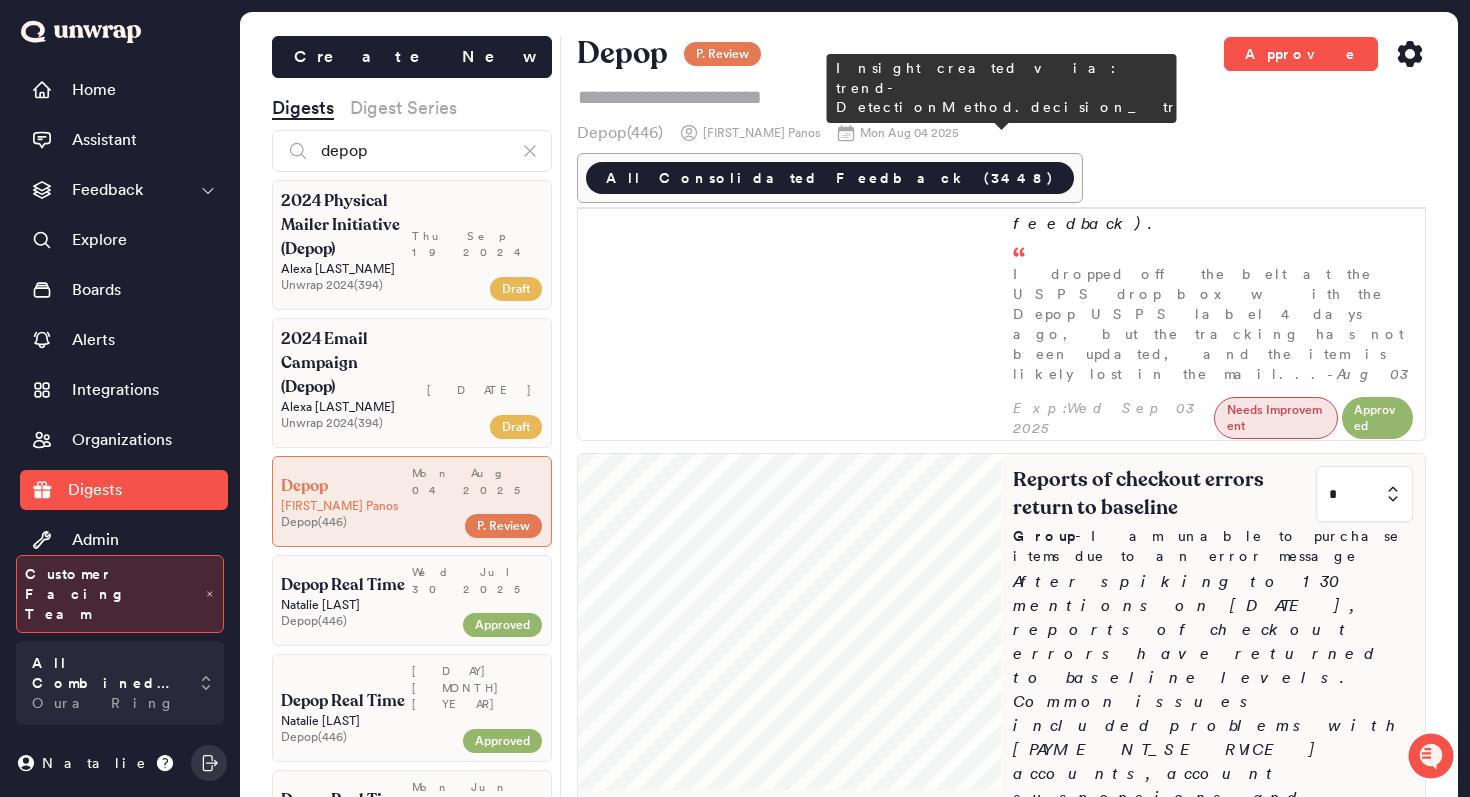 type on "*" 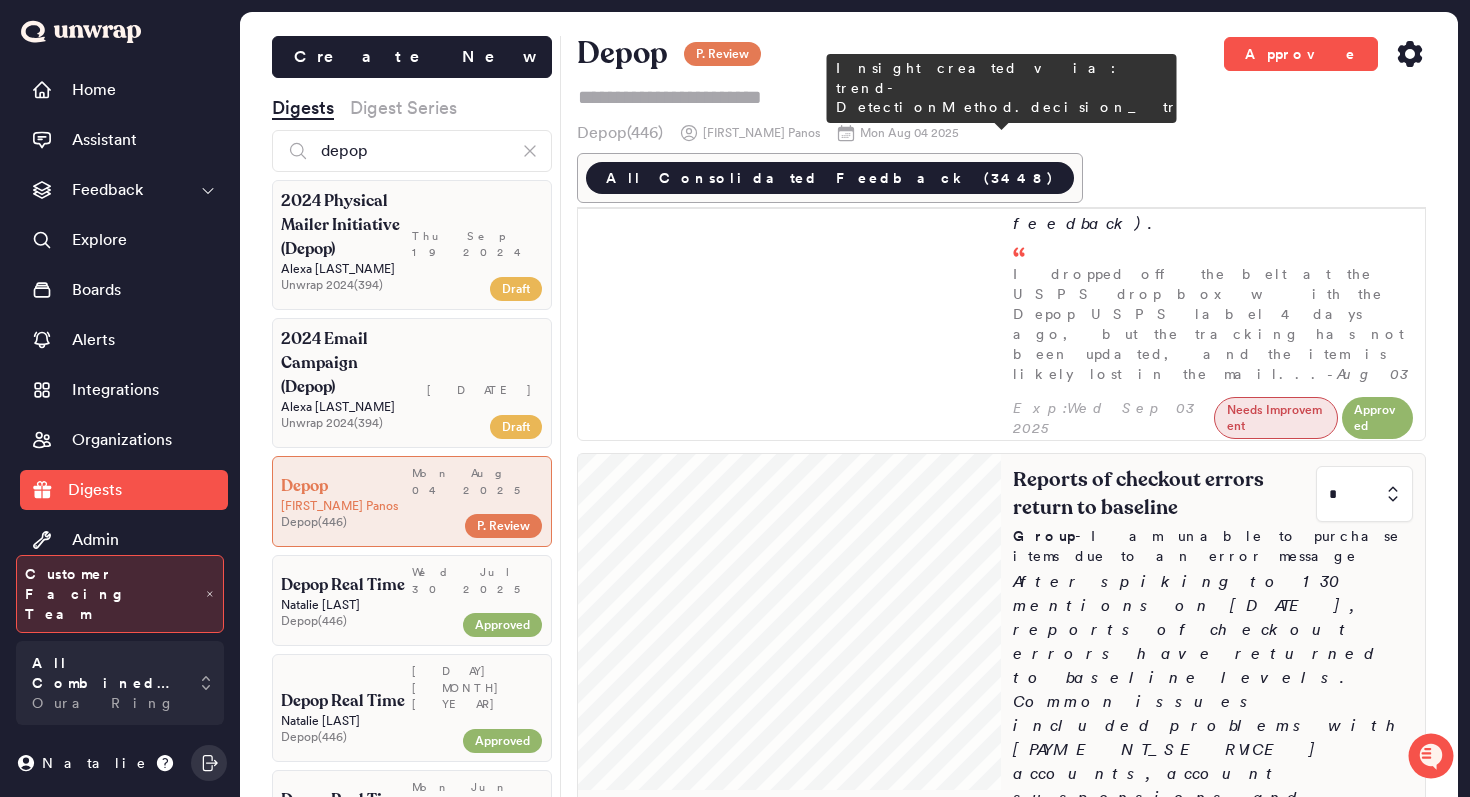 type on "*" 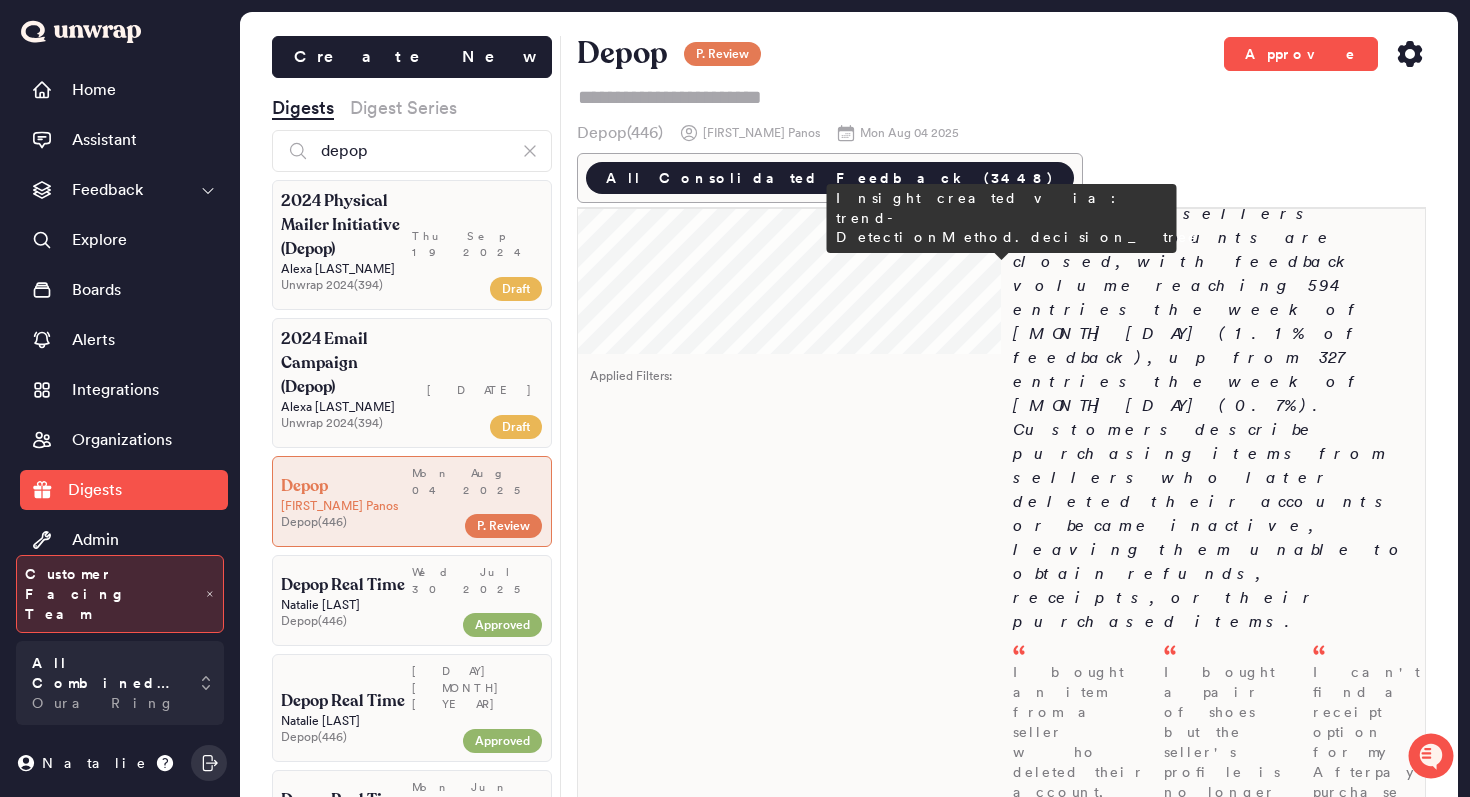 scroll, scrollTop: 1079, scrollLeft: 0, axis: vertical 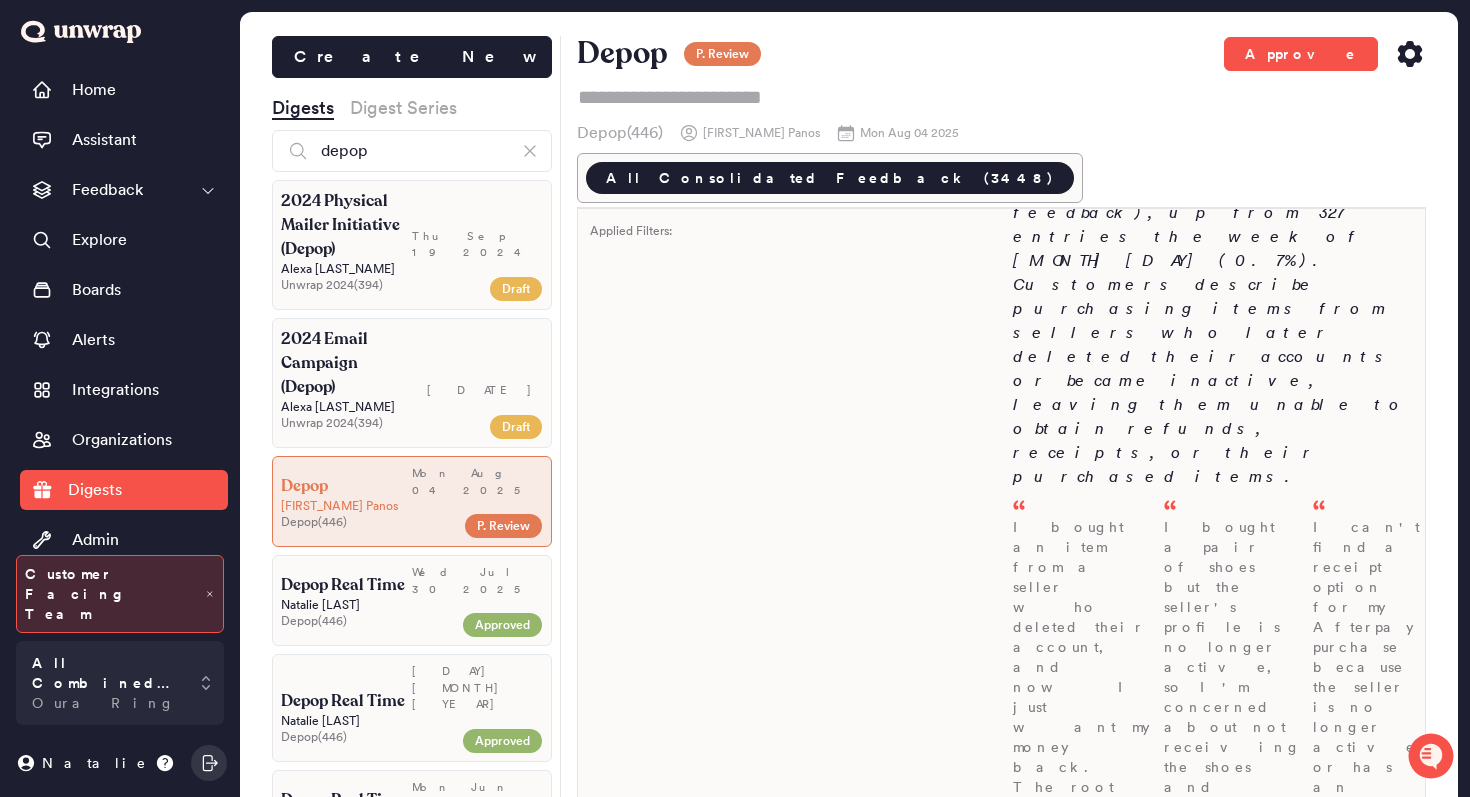click at bounding box center (1364, 1563) 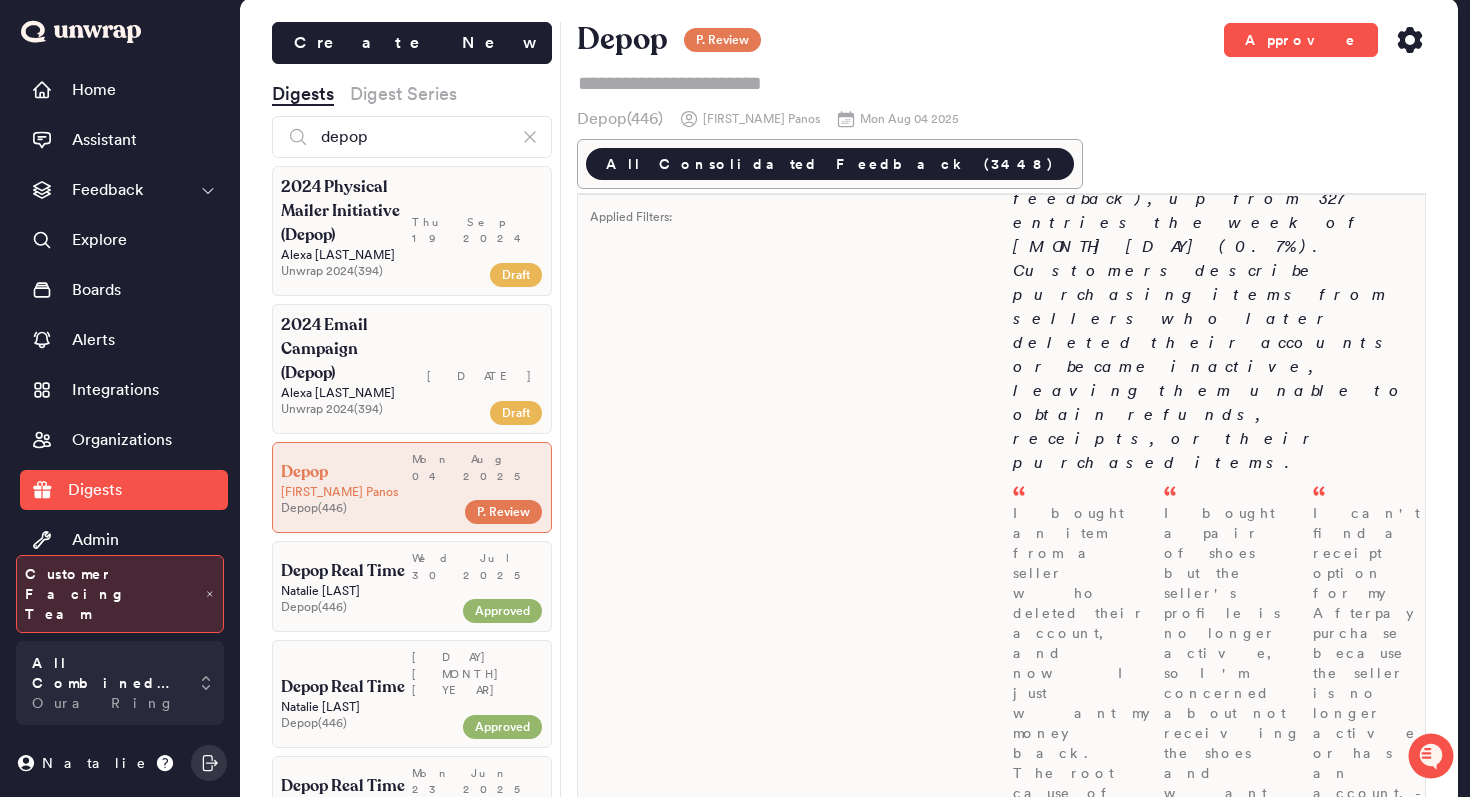 click on "2" at bounding box center (1360, 1748) 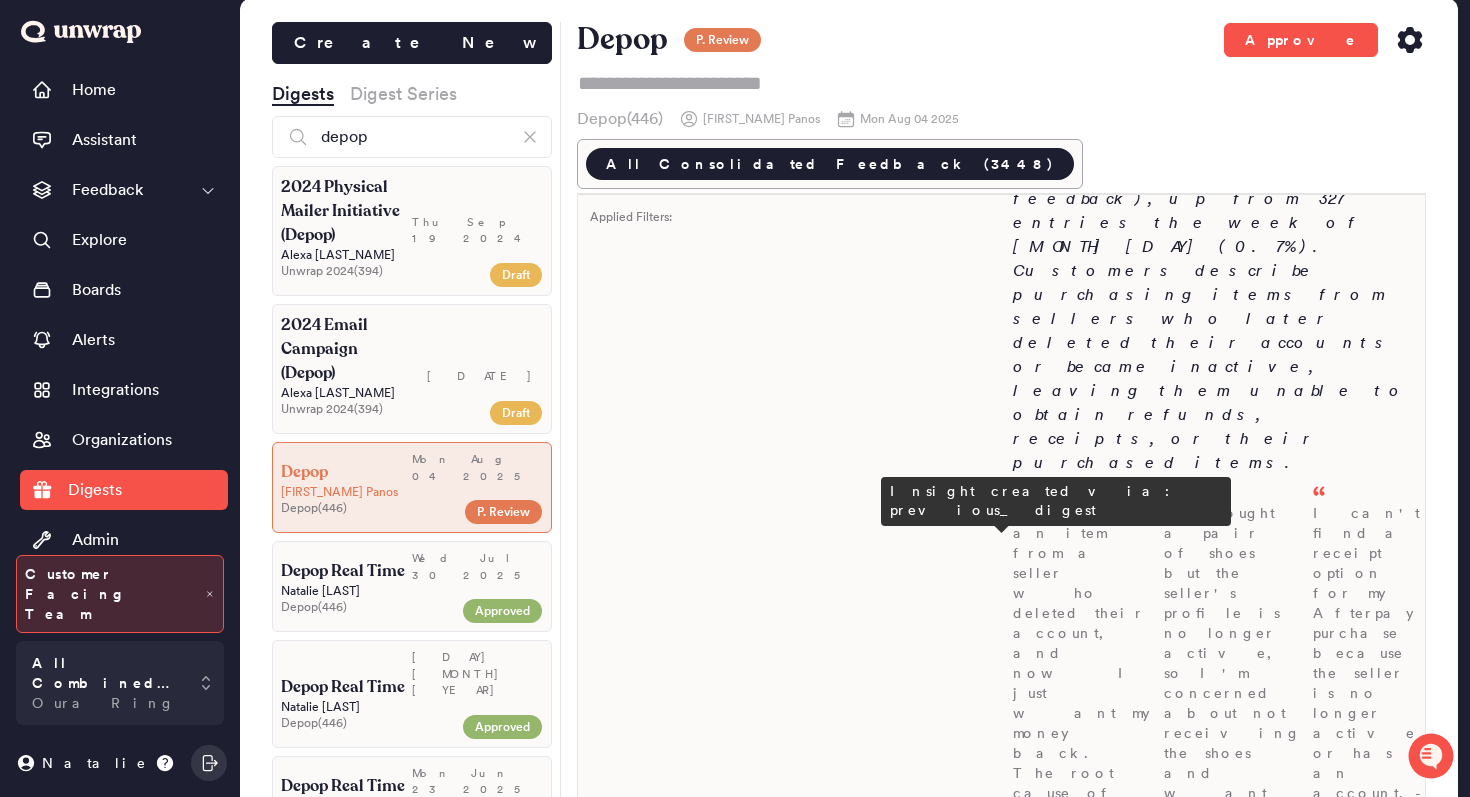 type on "*" 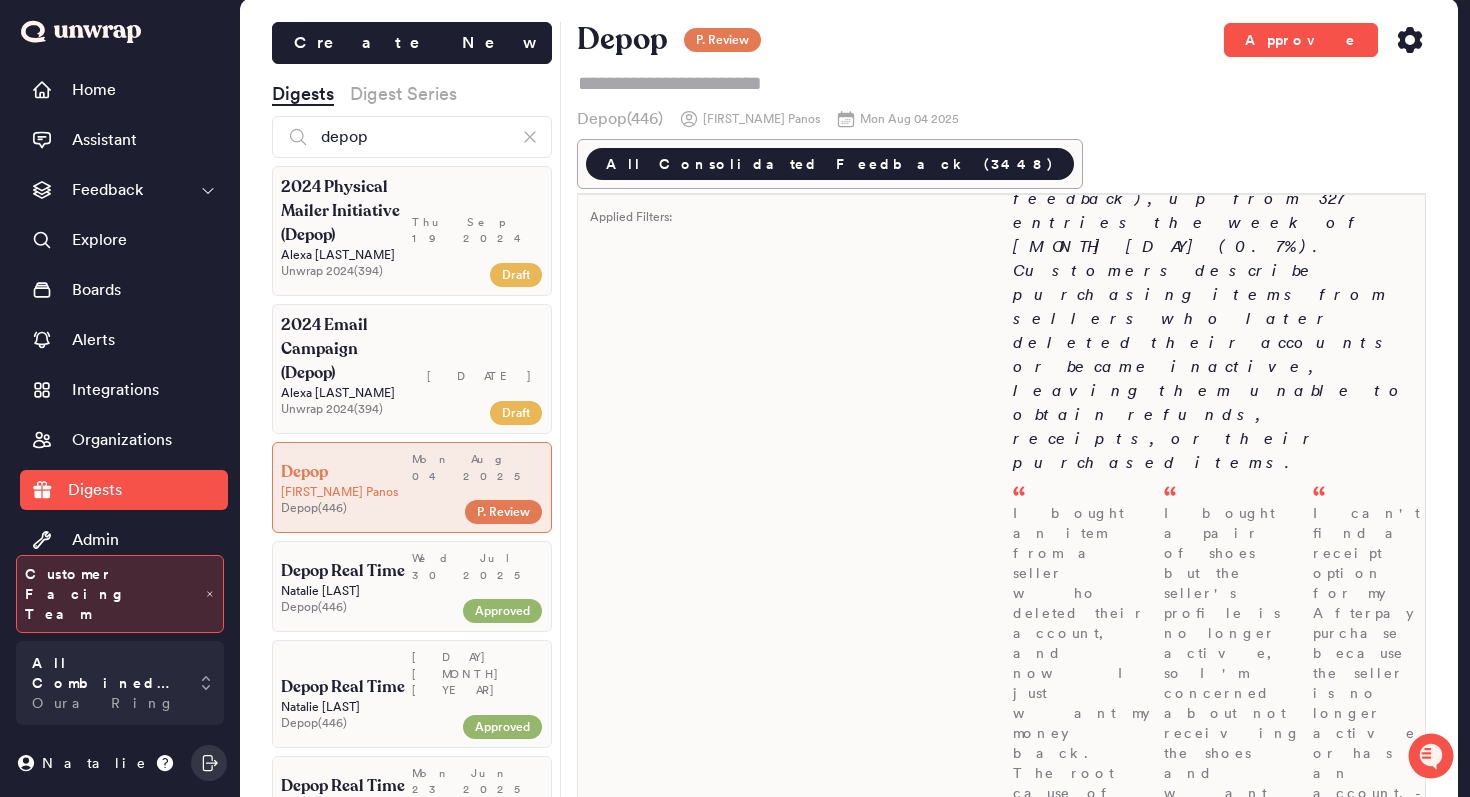 type on "*" 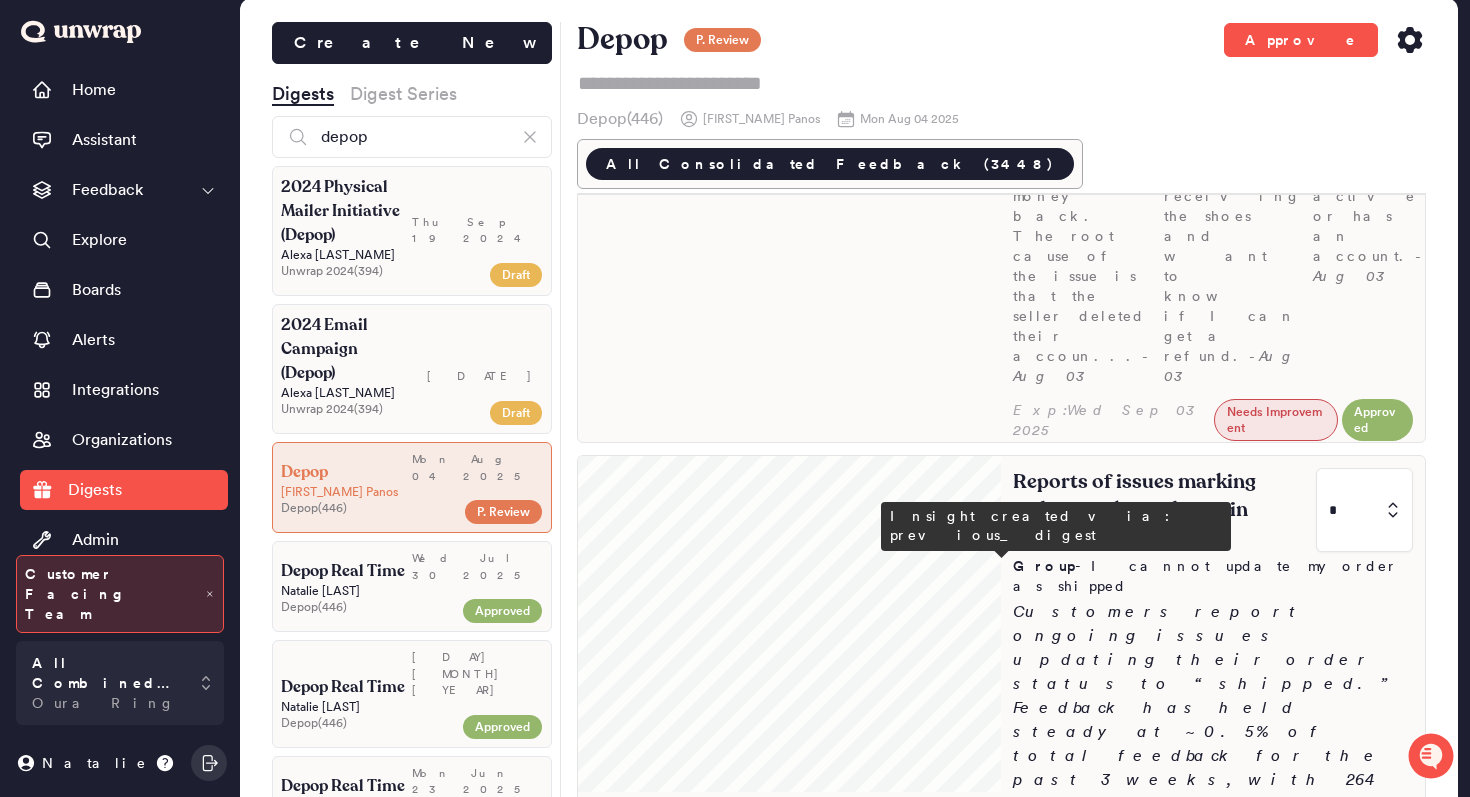 click at bounding box center (1364, 2106) 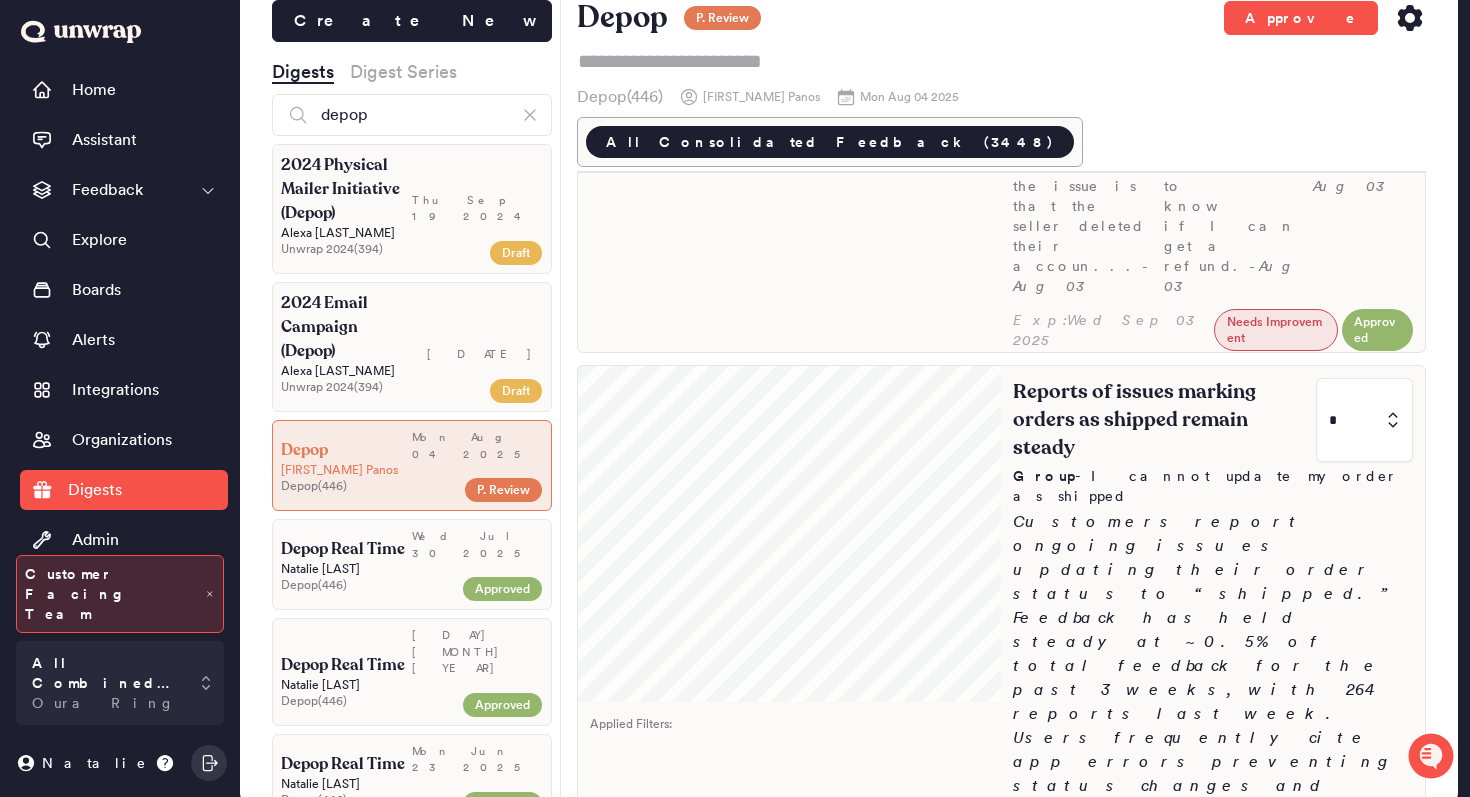 click on "3" at bounding box center [1360, 2252] 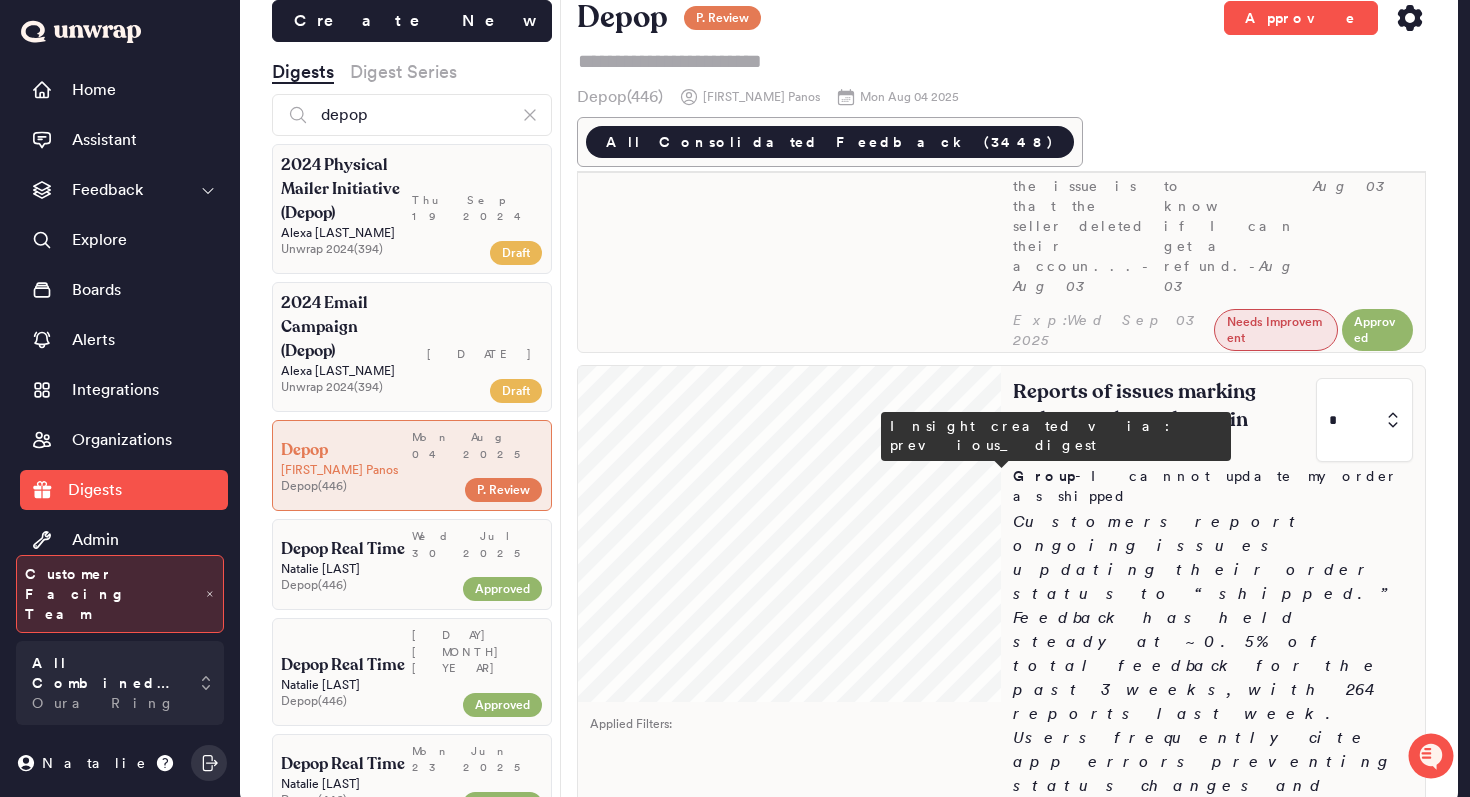type on "*" 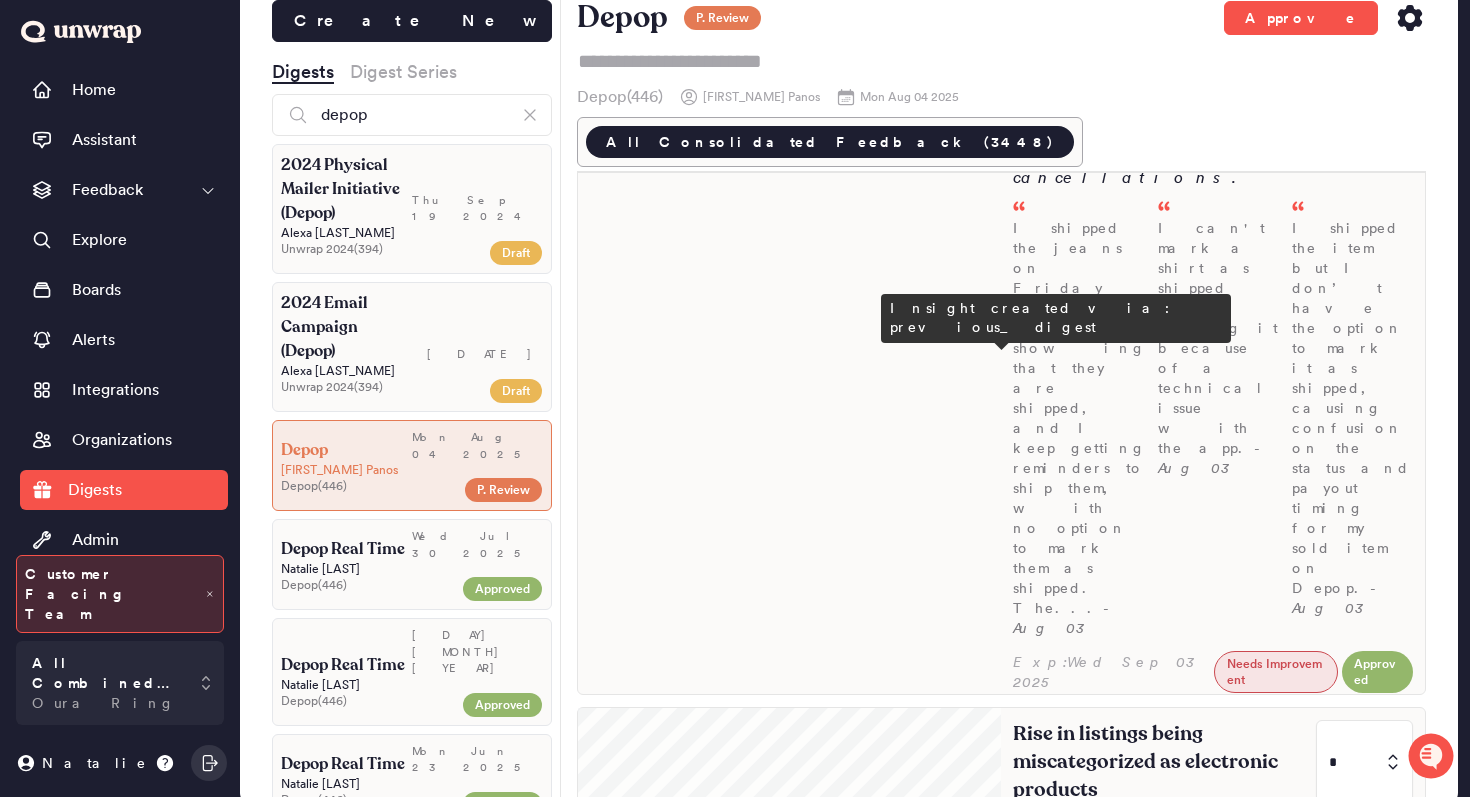 scroll, scrollTop: 2444, scrollLeft: 0, axis: vertical 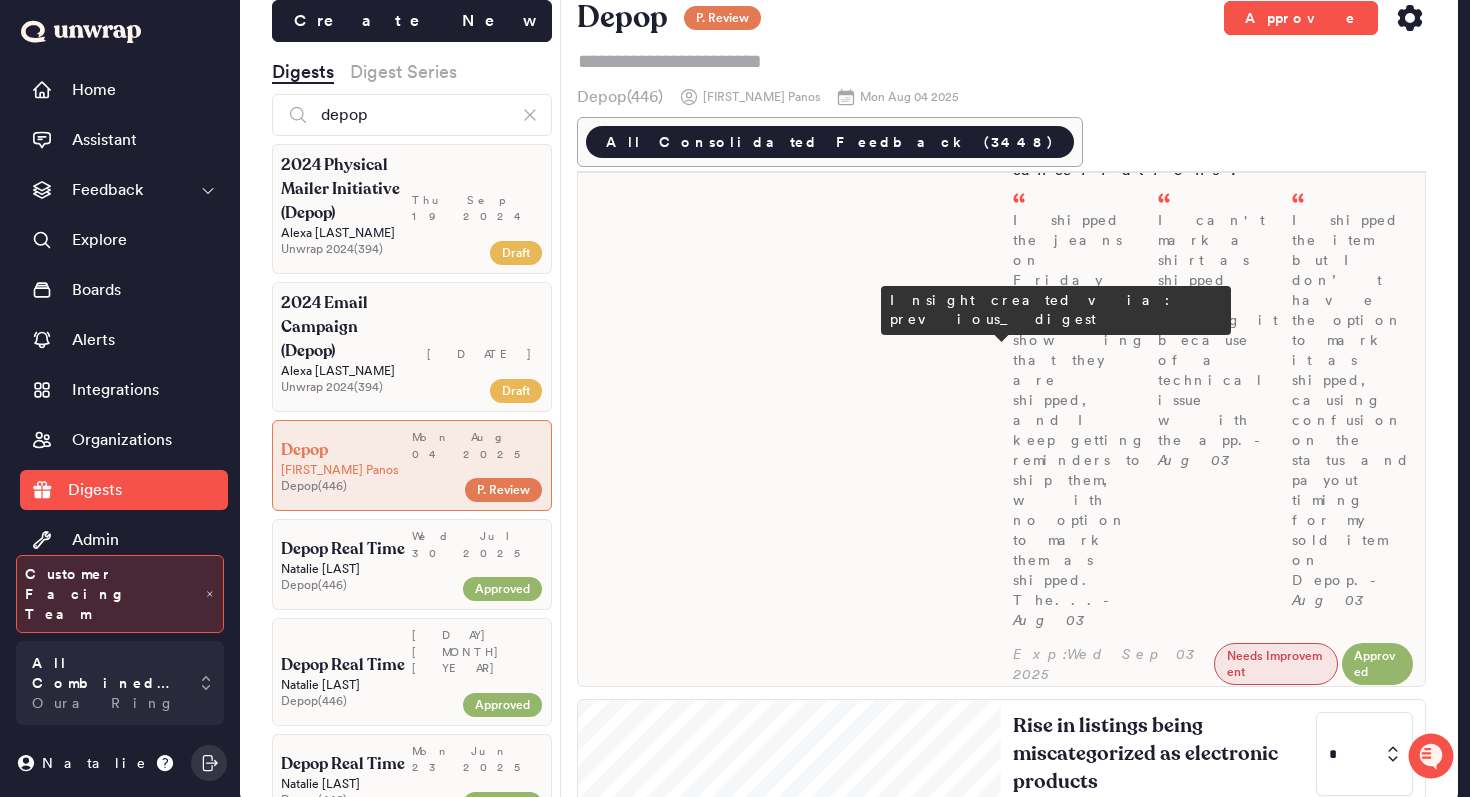 click at bounding box center [1364, 2428] 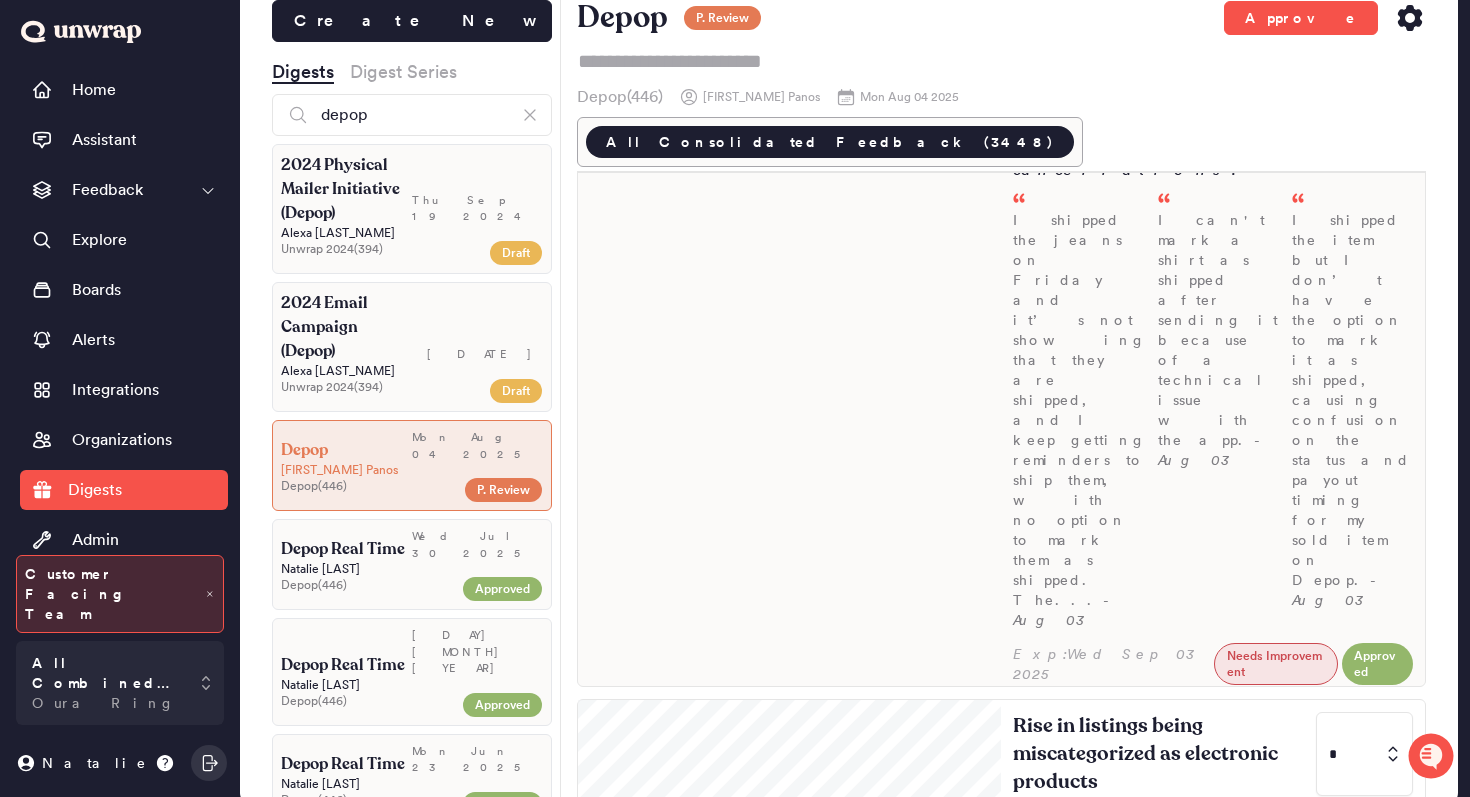 scroll, scrollTop: 22, scrollLeft: 0, axis: vertical 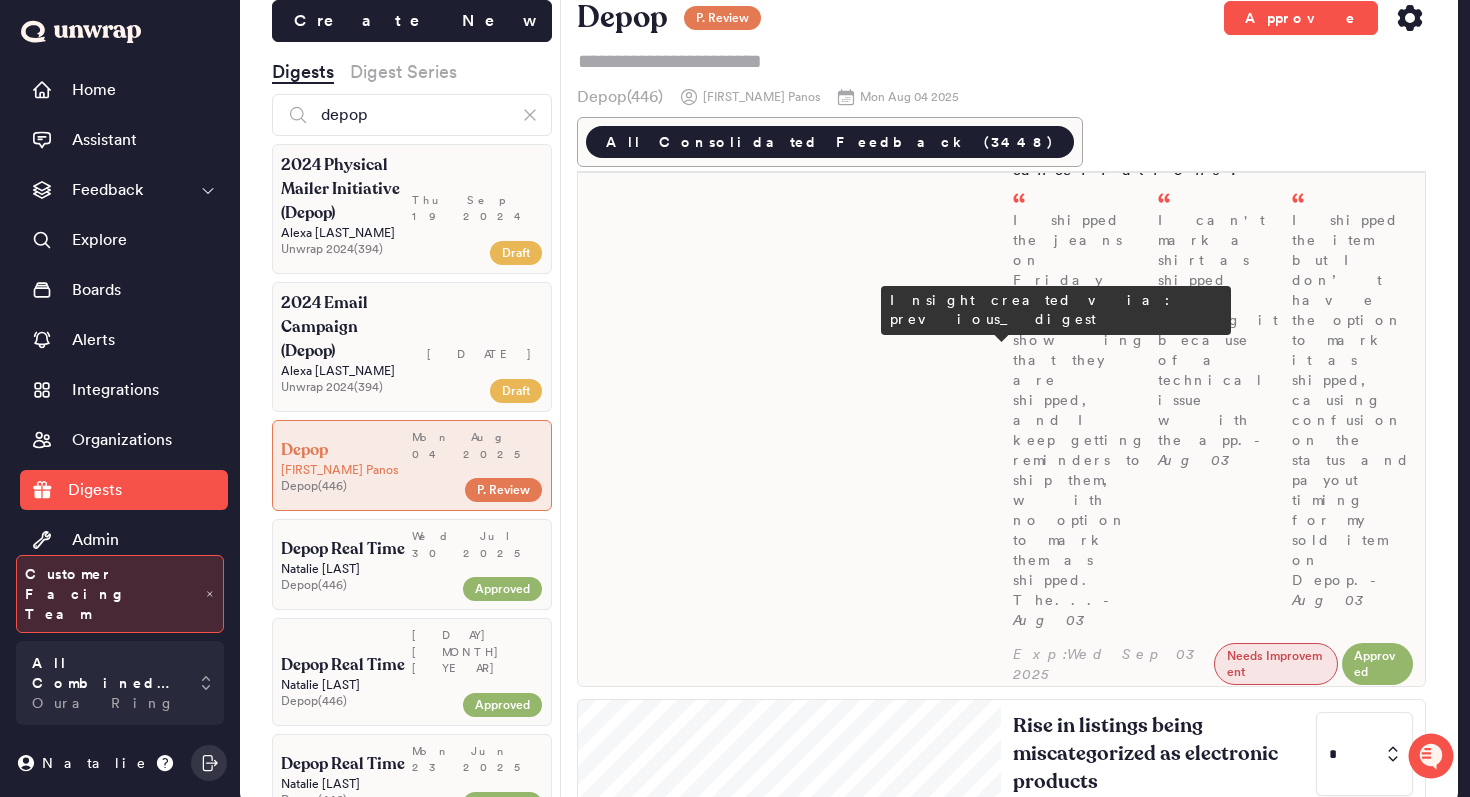 type on "*" 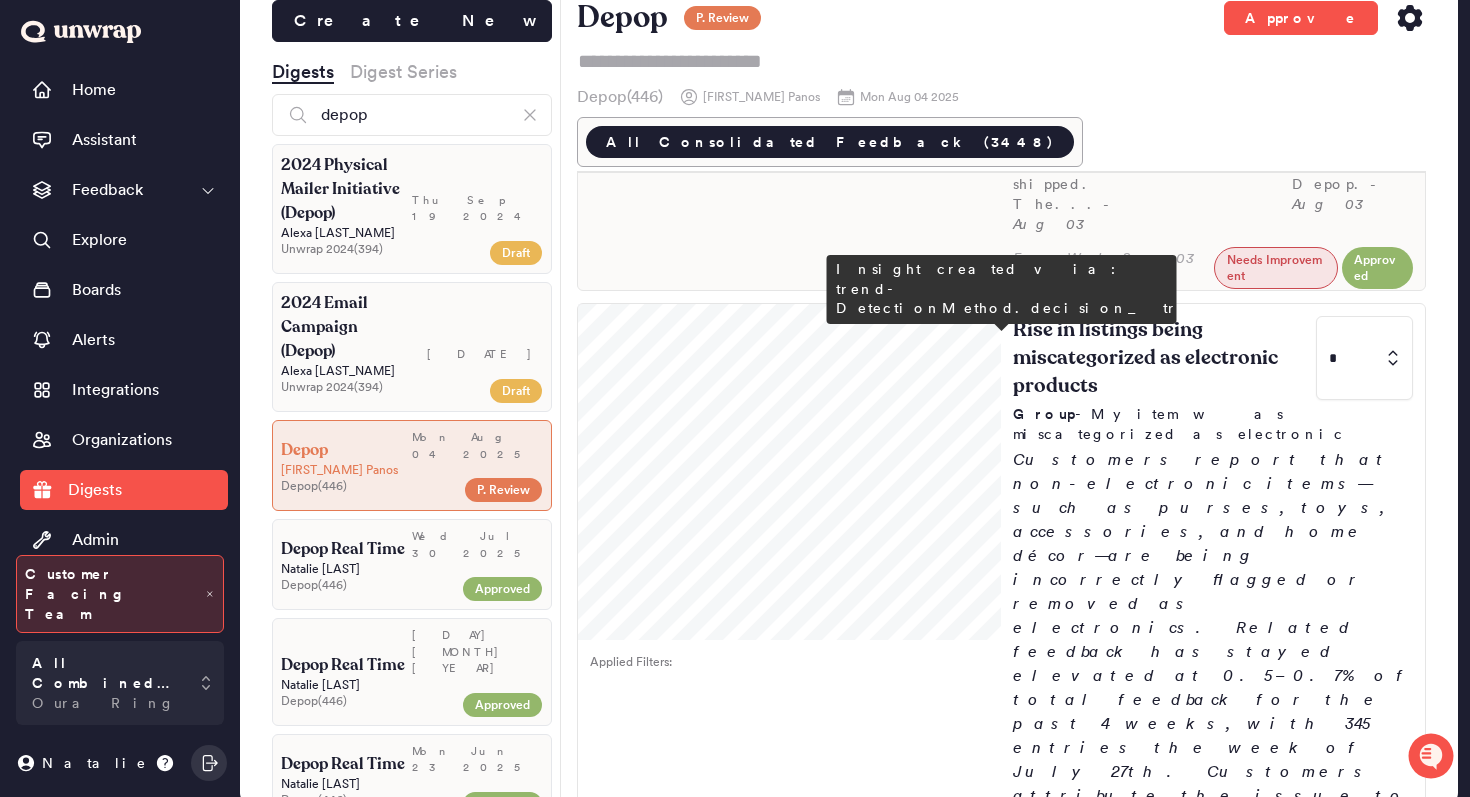 type on "*" 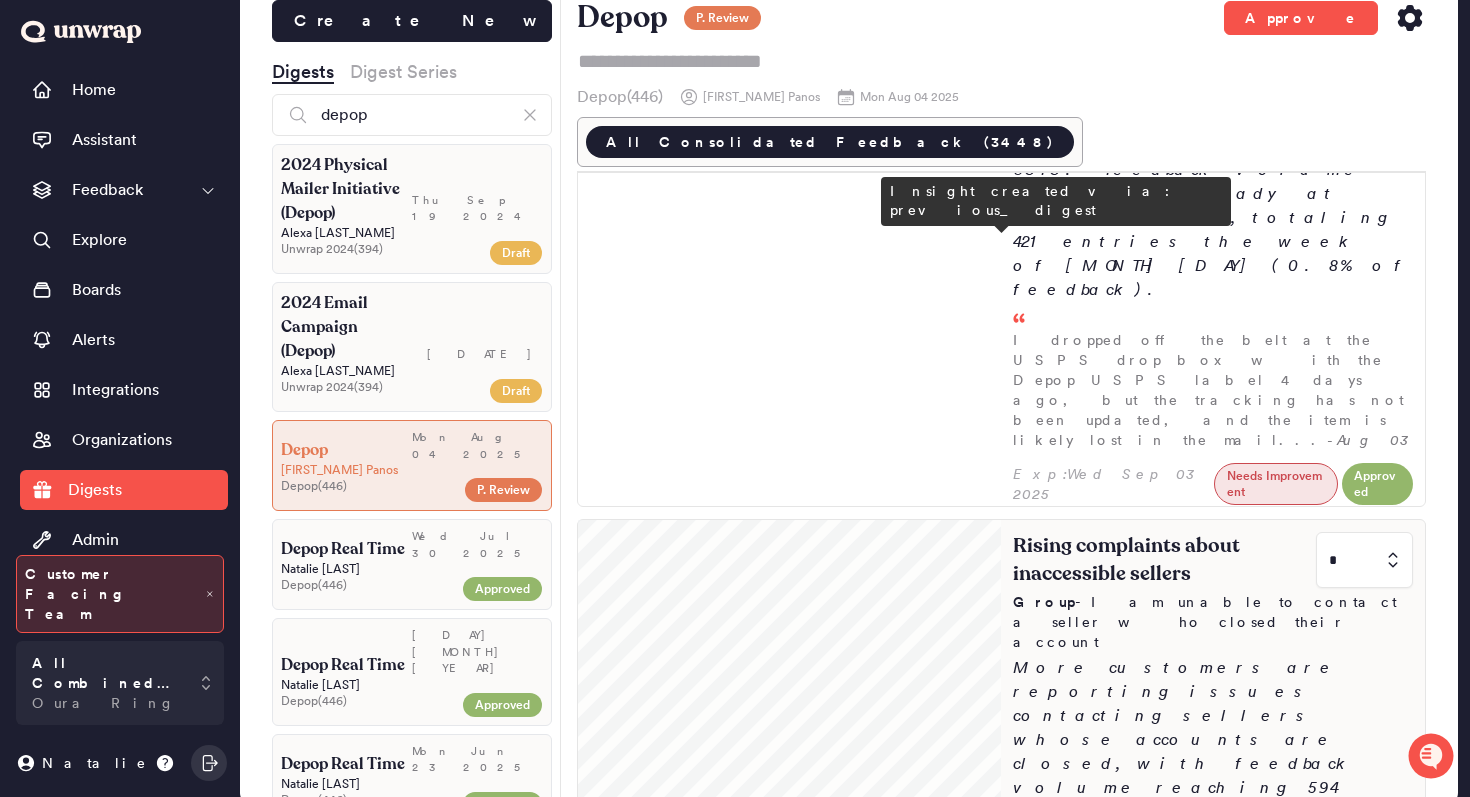 scroll, scrollTop: 0, scrollLeft: 0, axis: both 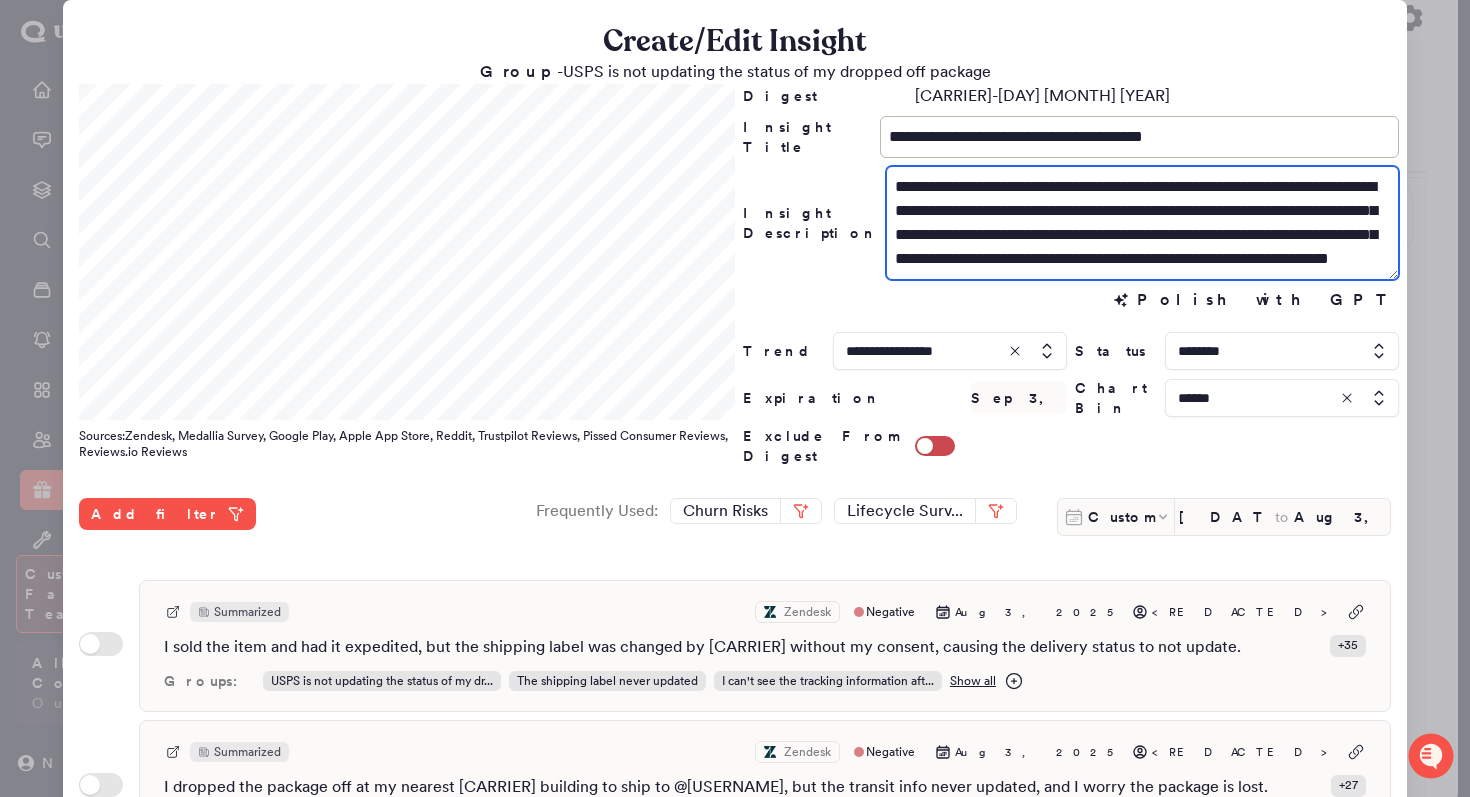 click on "**********" at bounding box center (1142, 223) 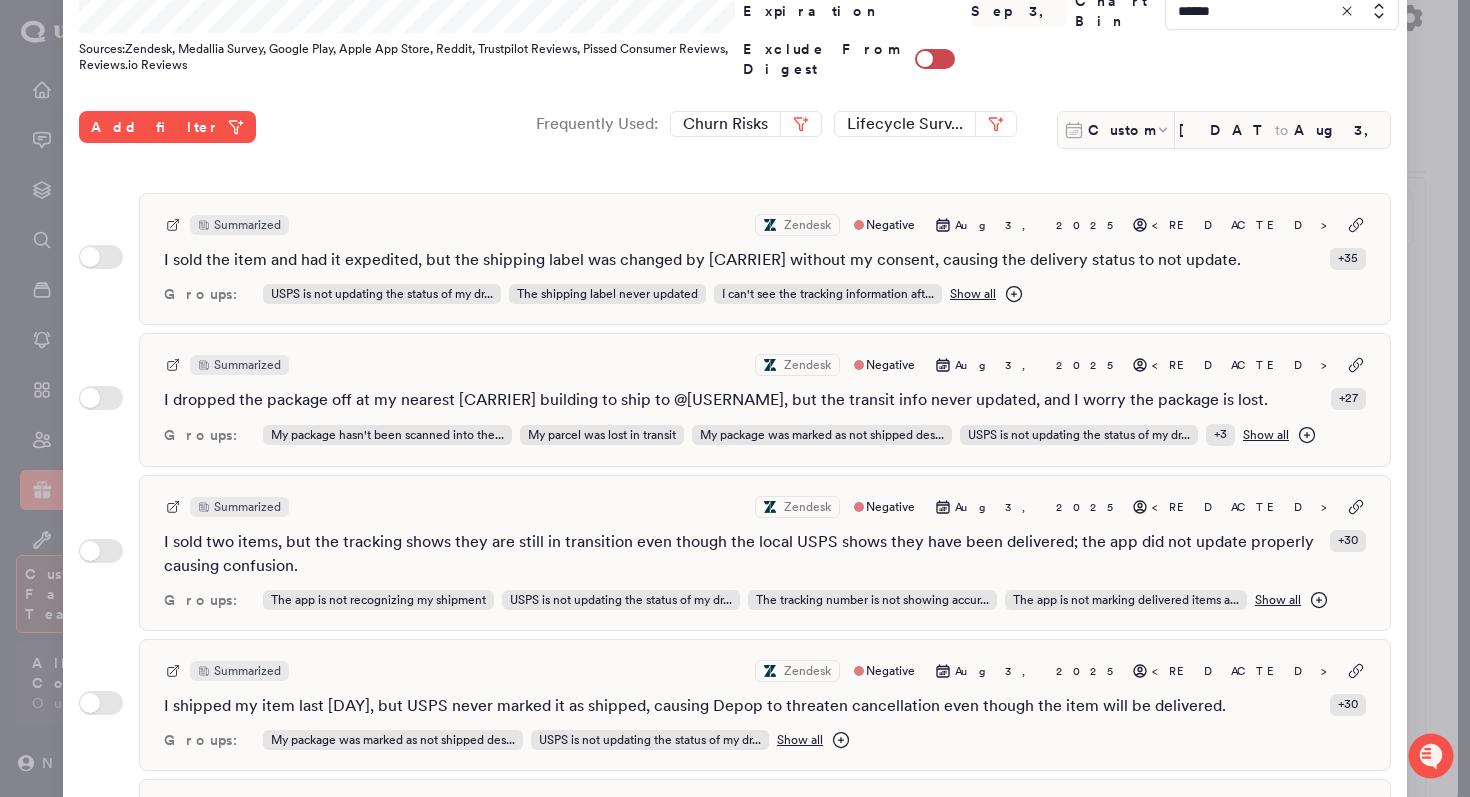 scroll, scrollTop: 547, scrollLeft: 0, axis: vertical 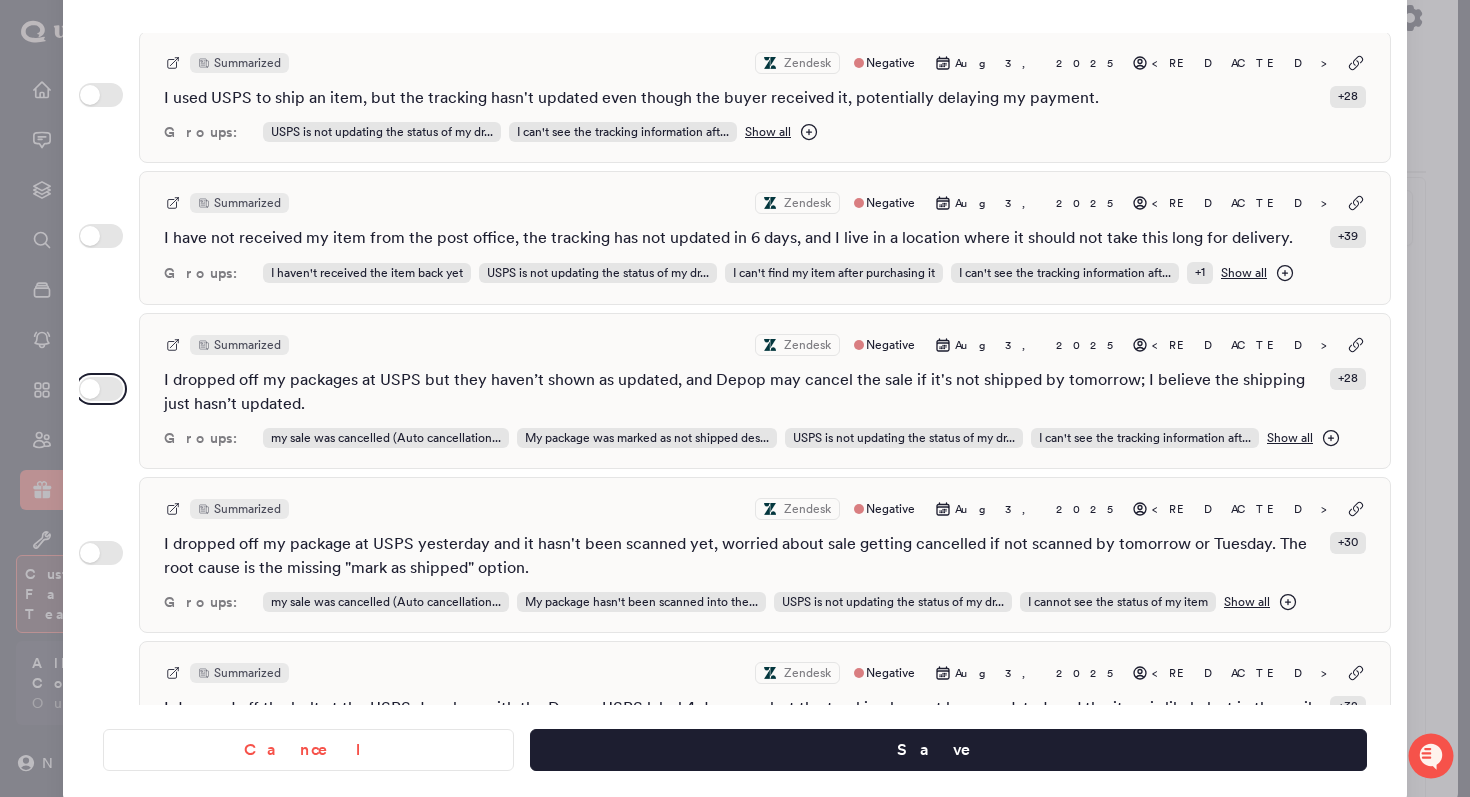 click on "Use setting" at bounding box center [101, 389] 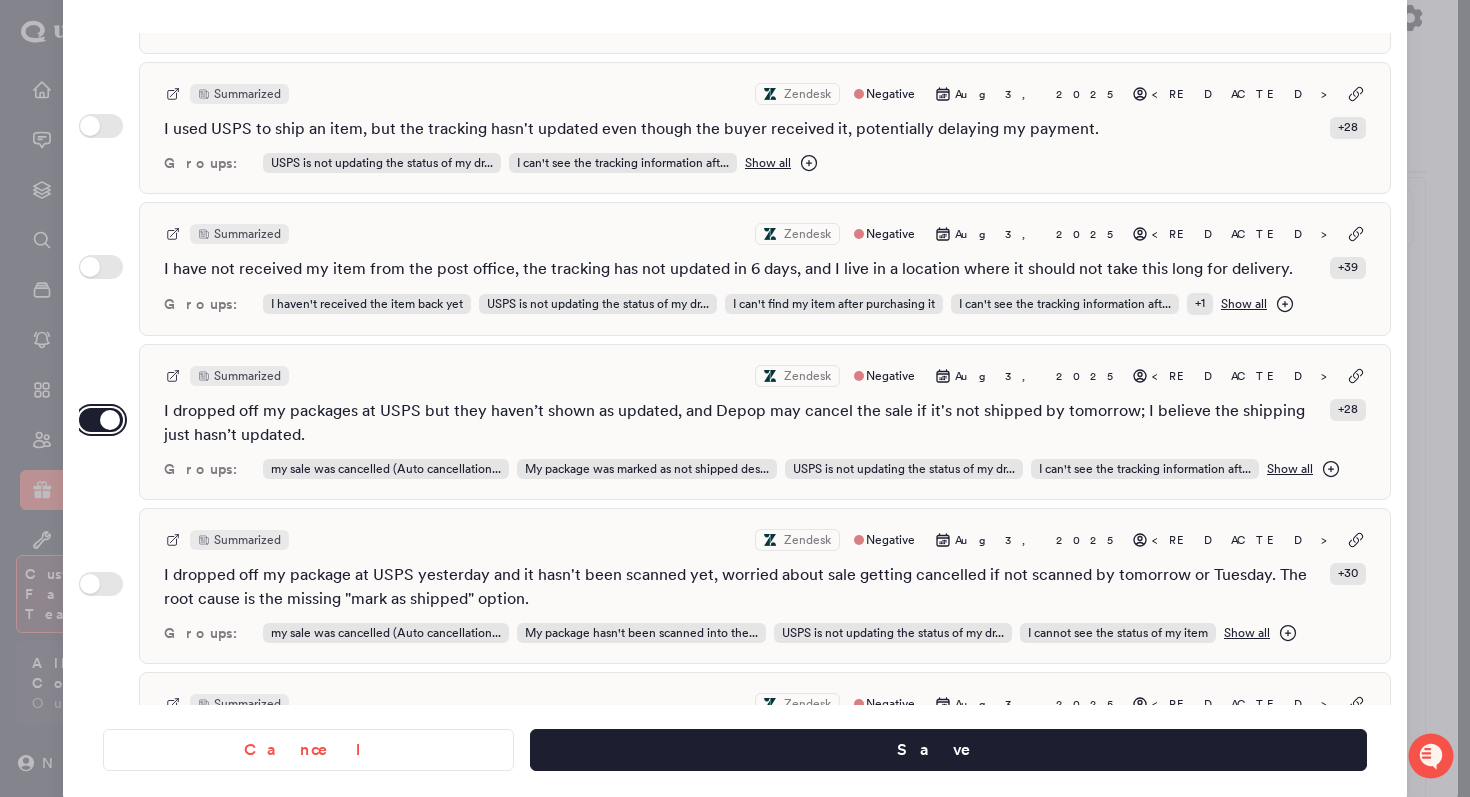 scroll, scrollTop: 2219, scrollLeft: 0, axis: vertical 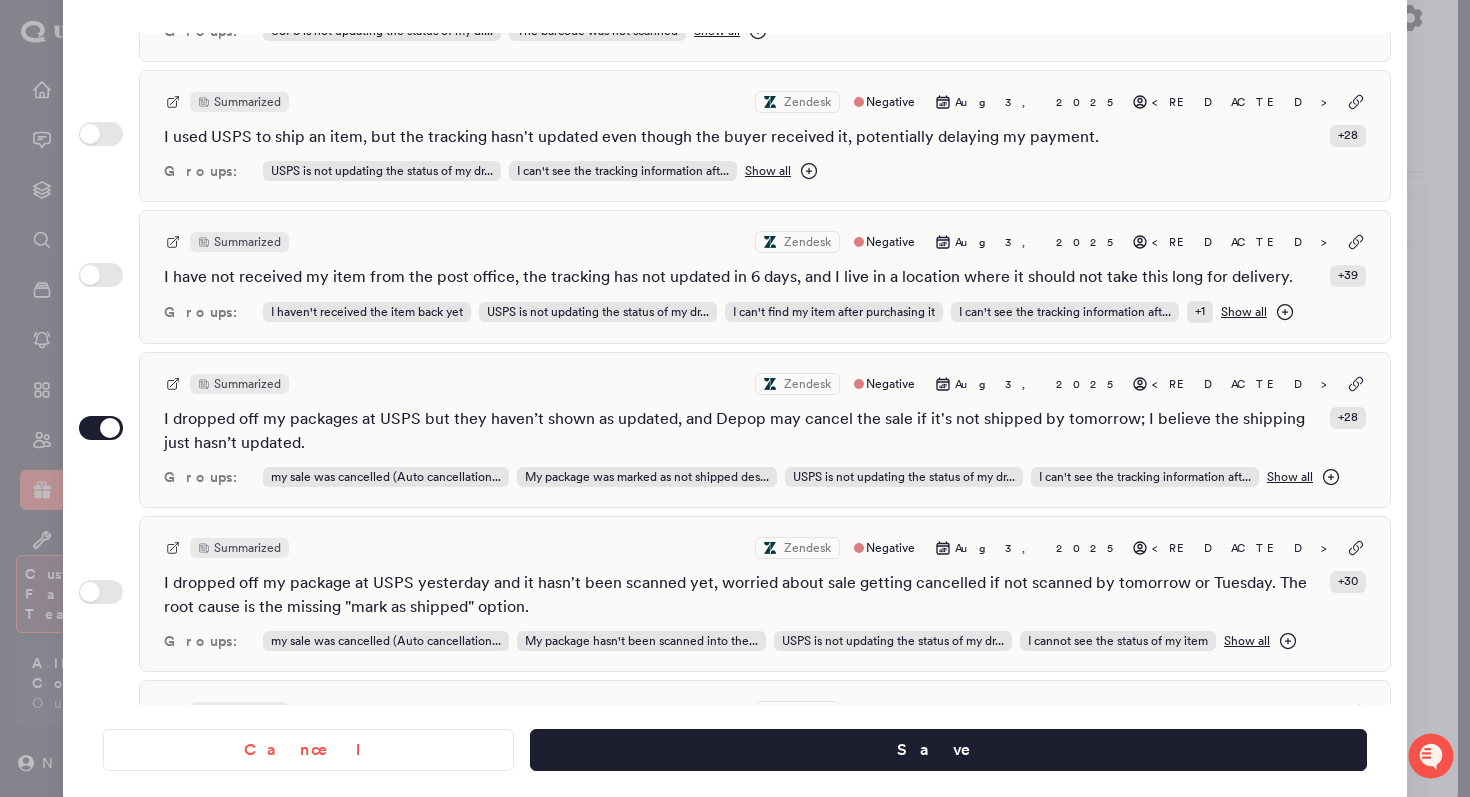 click on "Use setting Summarized Zendesk Negative [DATE] <REDACTED> I used [CARRIER] to ship an item, but the tracking hasn't updated even though the buyer received it, potentially delaying my payment.    + 28 Groups: [CARRIER] is not updating the status of my dr... I can't see the tracking information aft... Show all" at bounding box center (735, 136) 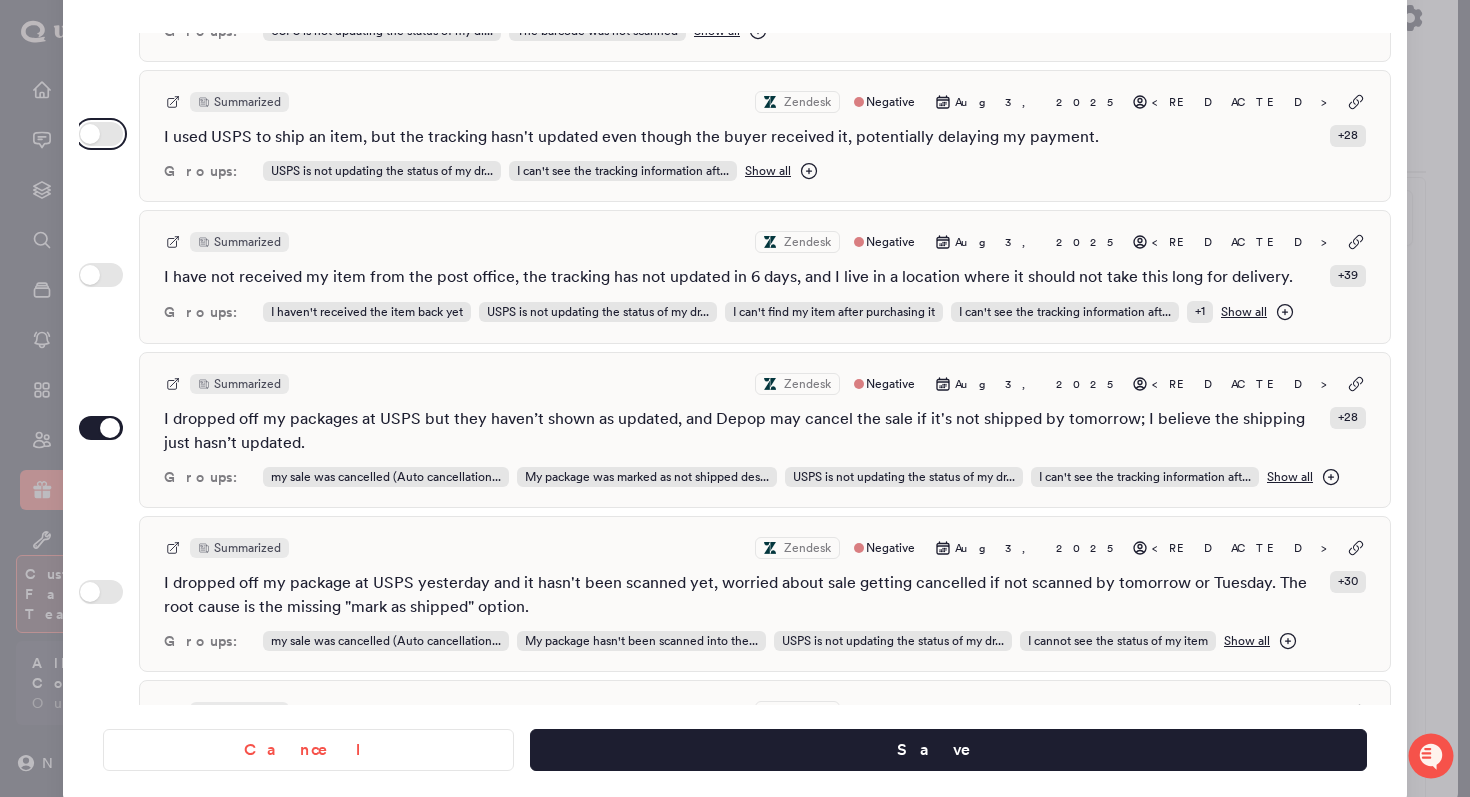 click on "Use setting" at bounding box center [101, 134] 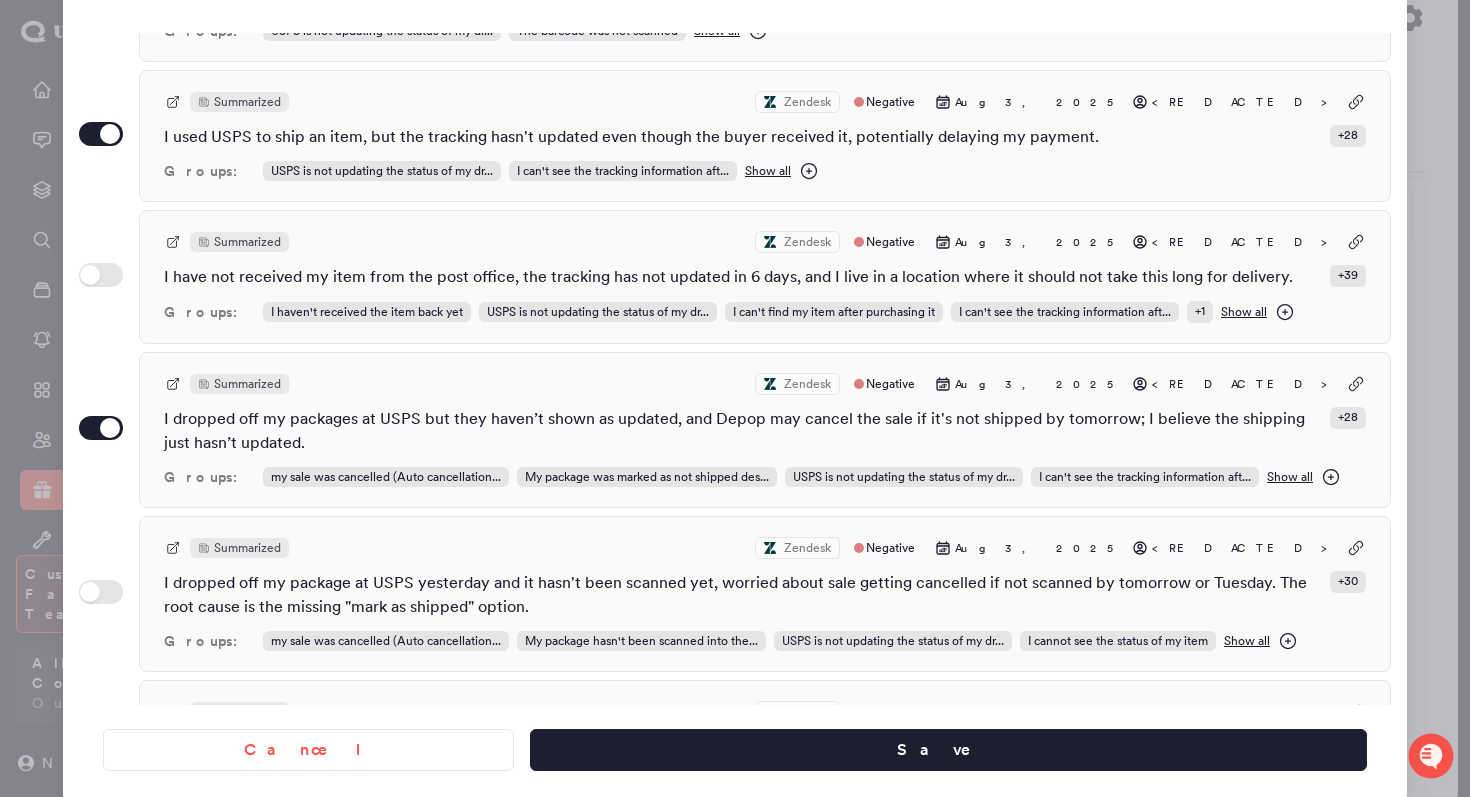 click on "Cancel Save" at bounding box center (735, 742) 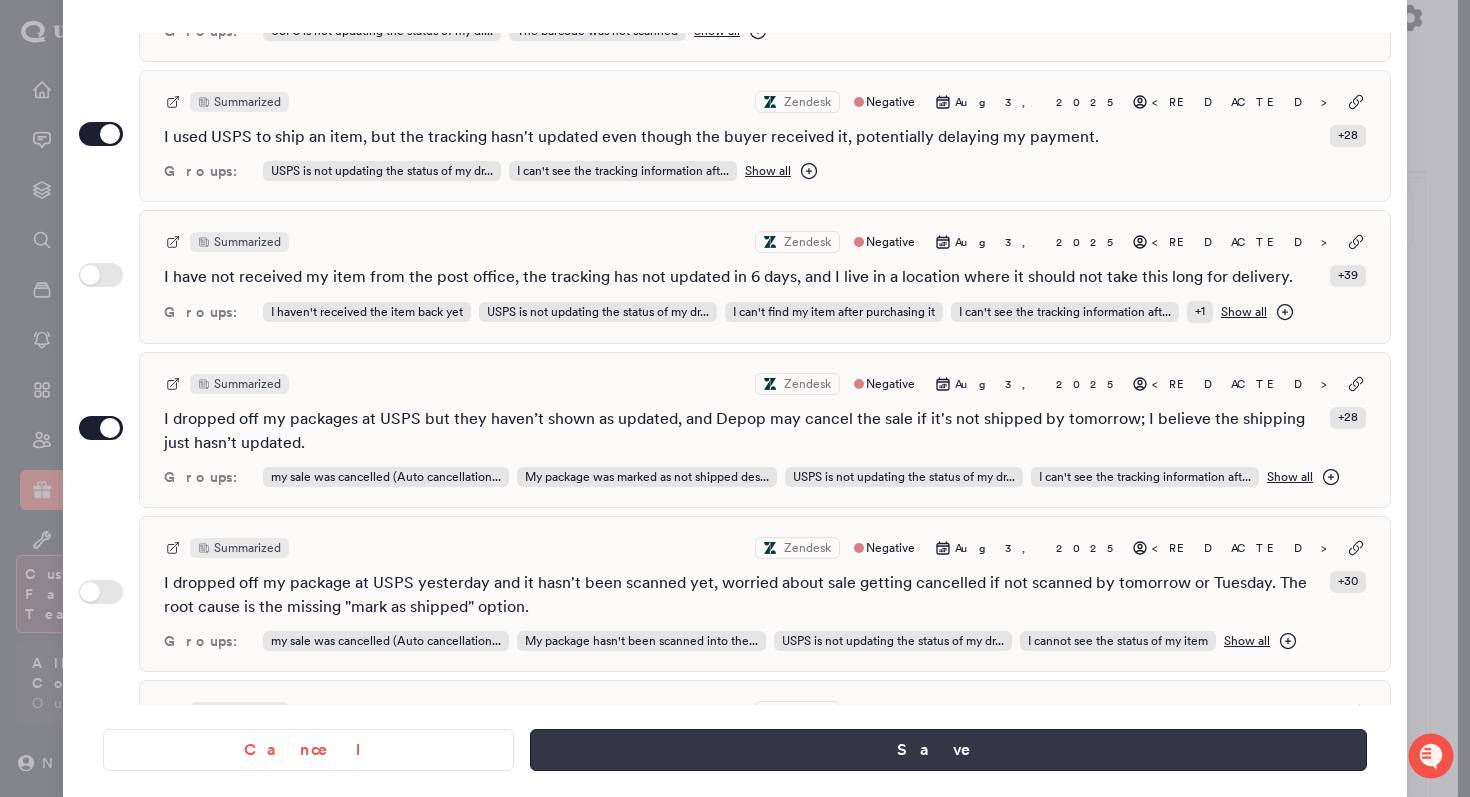click on "Save" at bounding box center [948, 750] 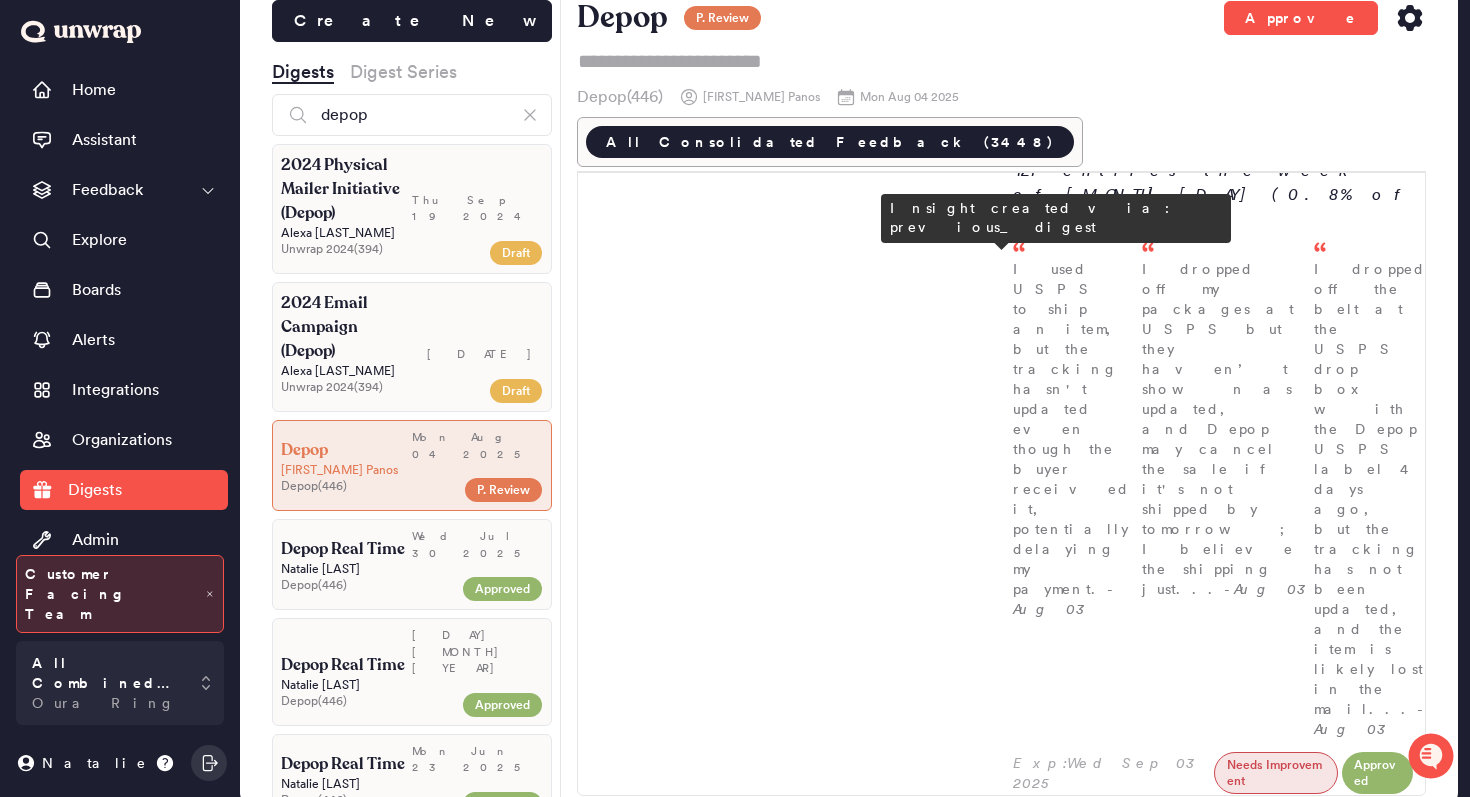 scroll, scrollTop: 492, scrollLeft: 0, axis: vertical 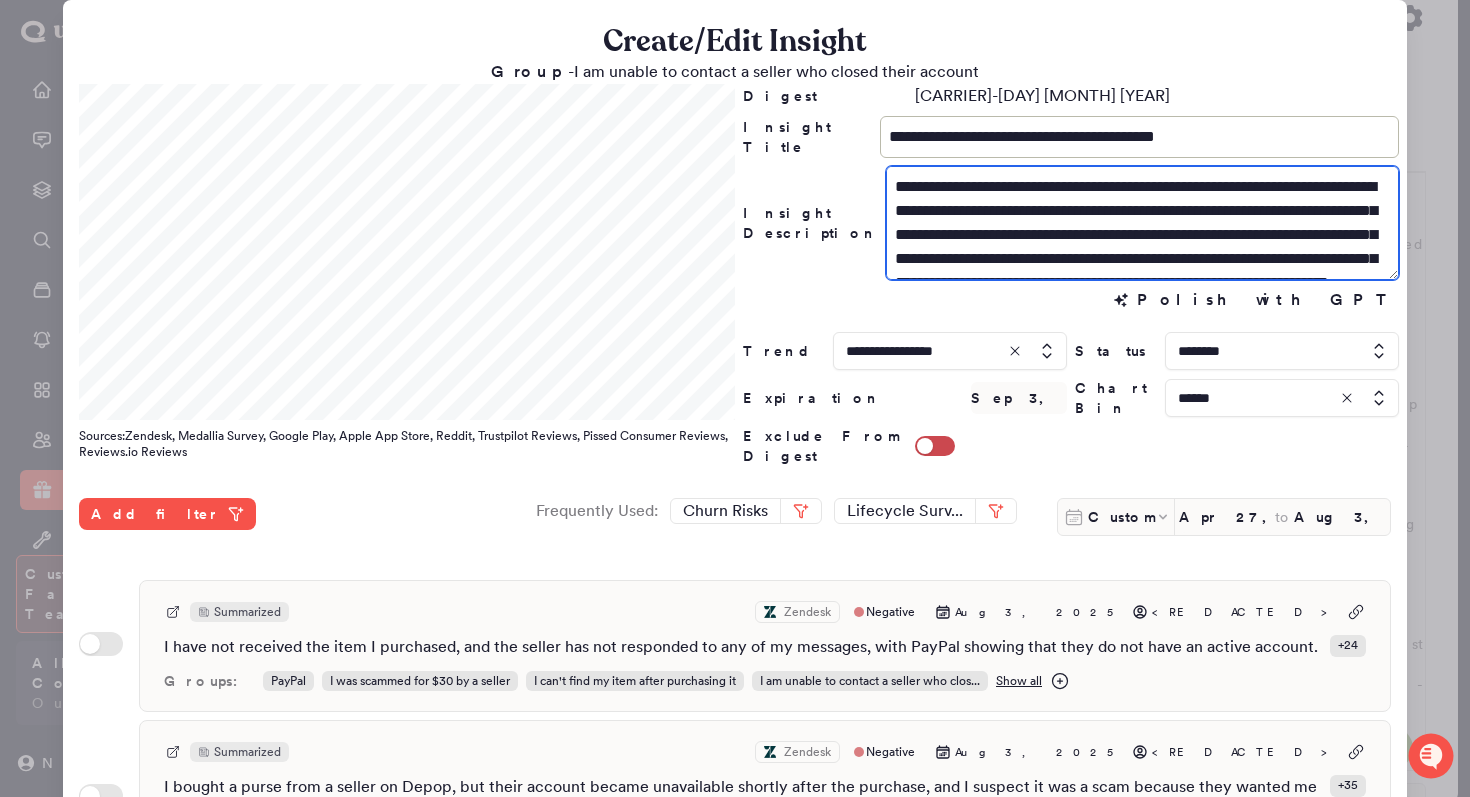 click on "**********" at bounding box center (1142, 223) 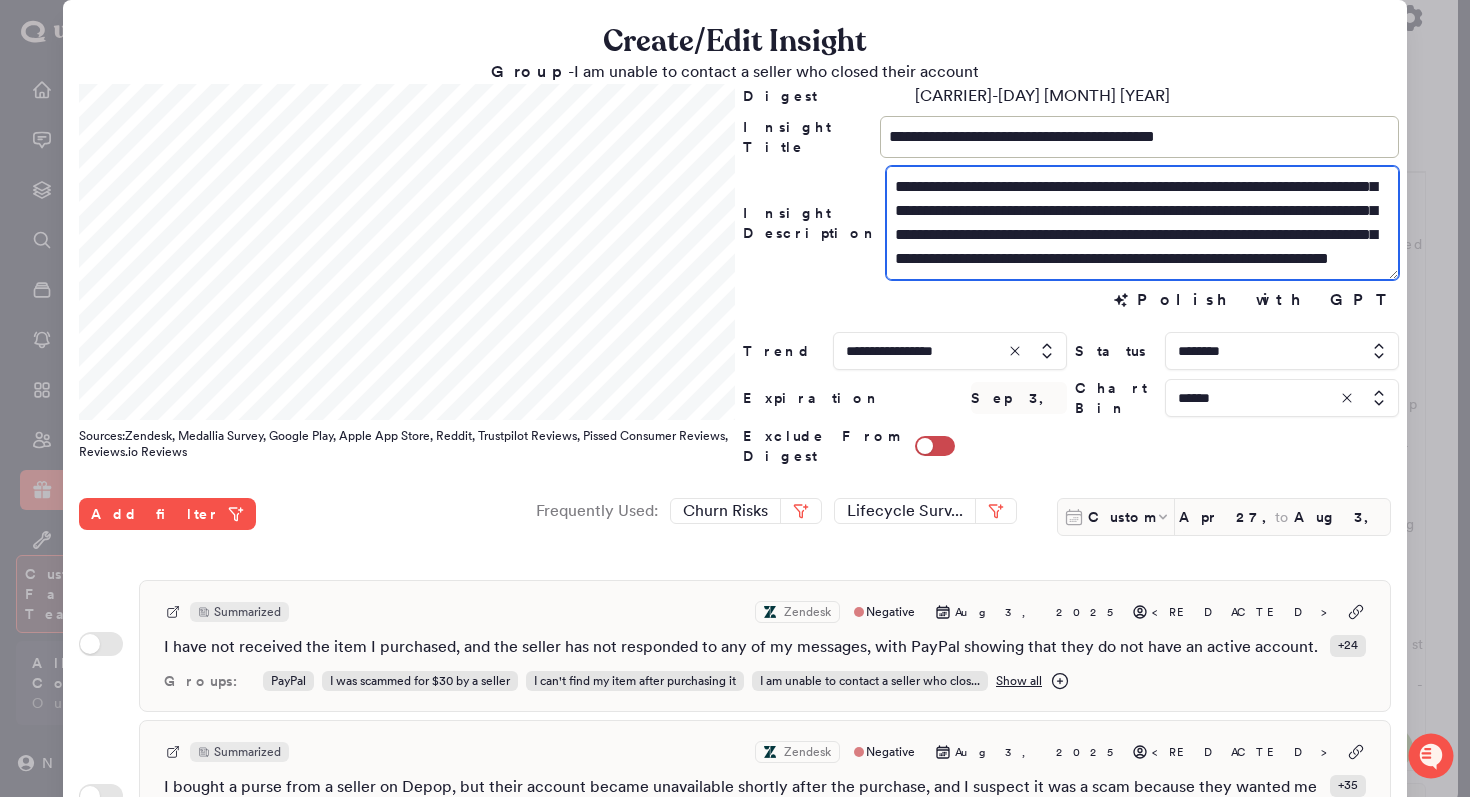 scroll, scrollTop: 48, scrollLeft: 0, axis: vertical 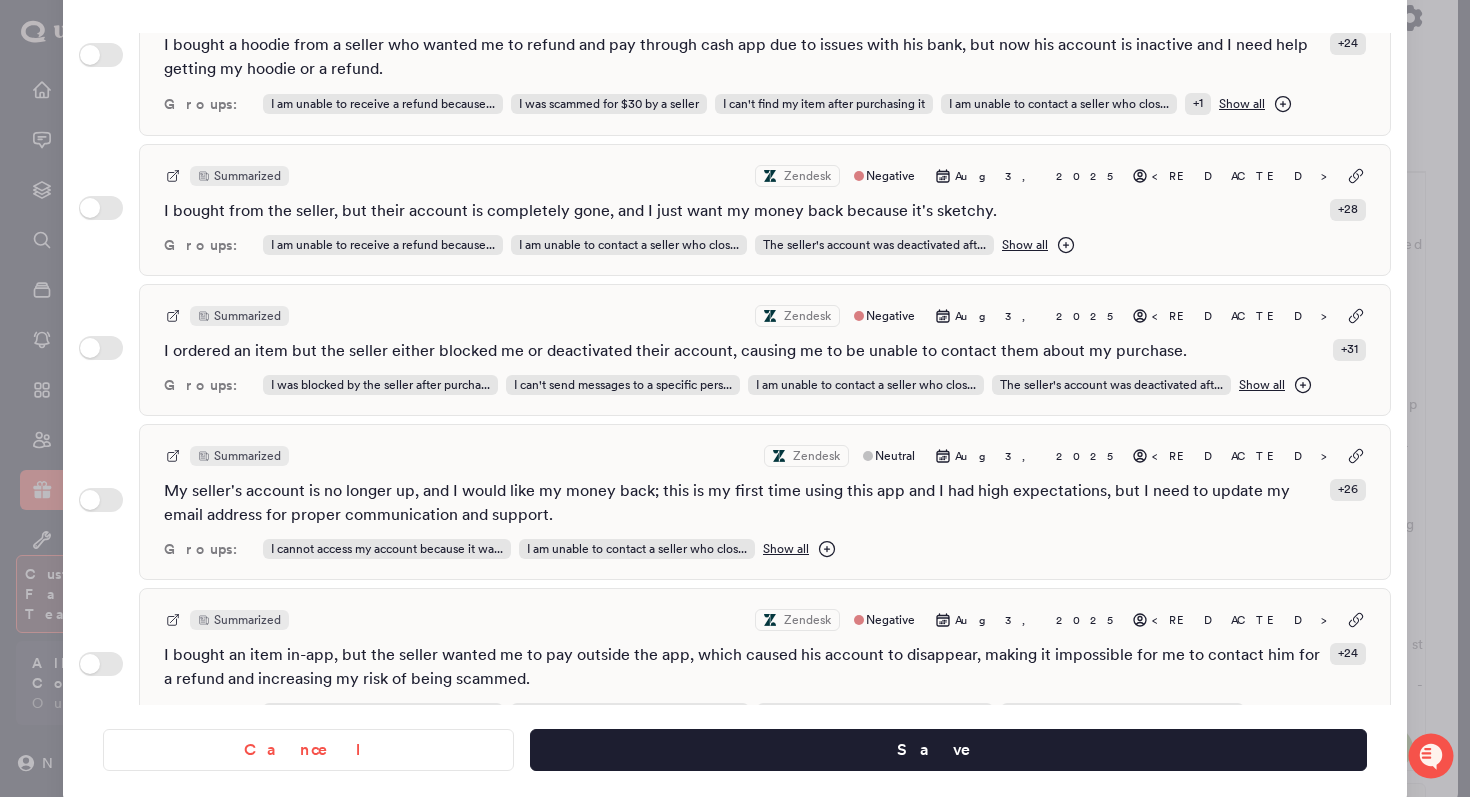 type on "**********" 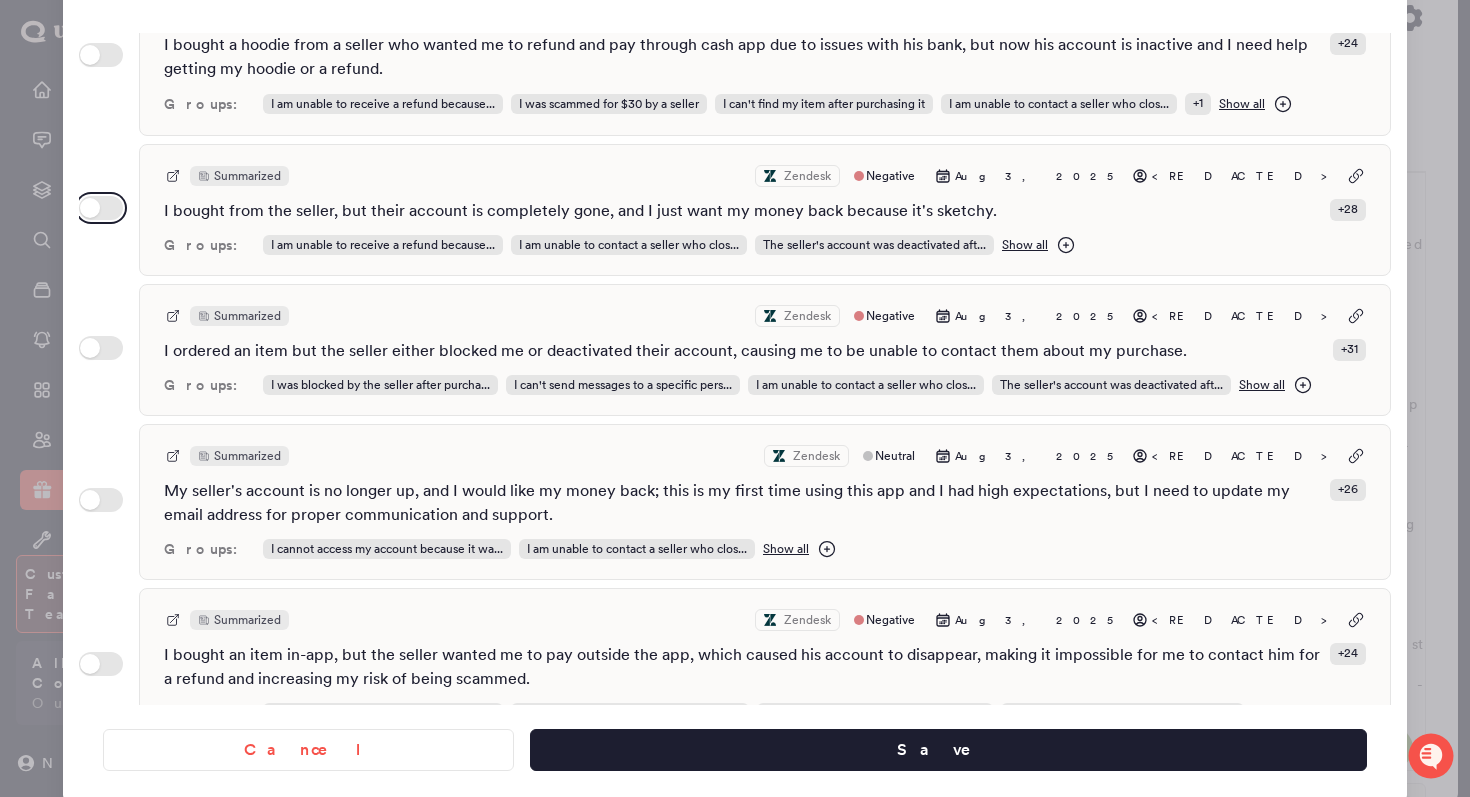 click on "Use setting" at bounding box center (101, 208) 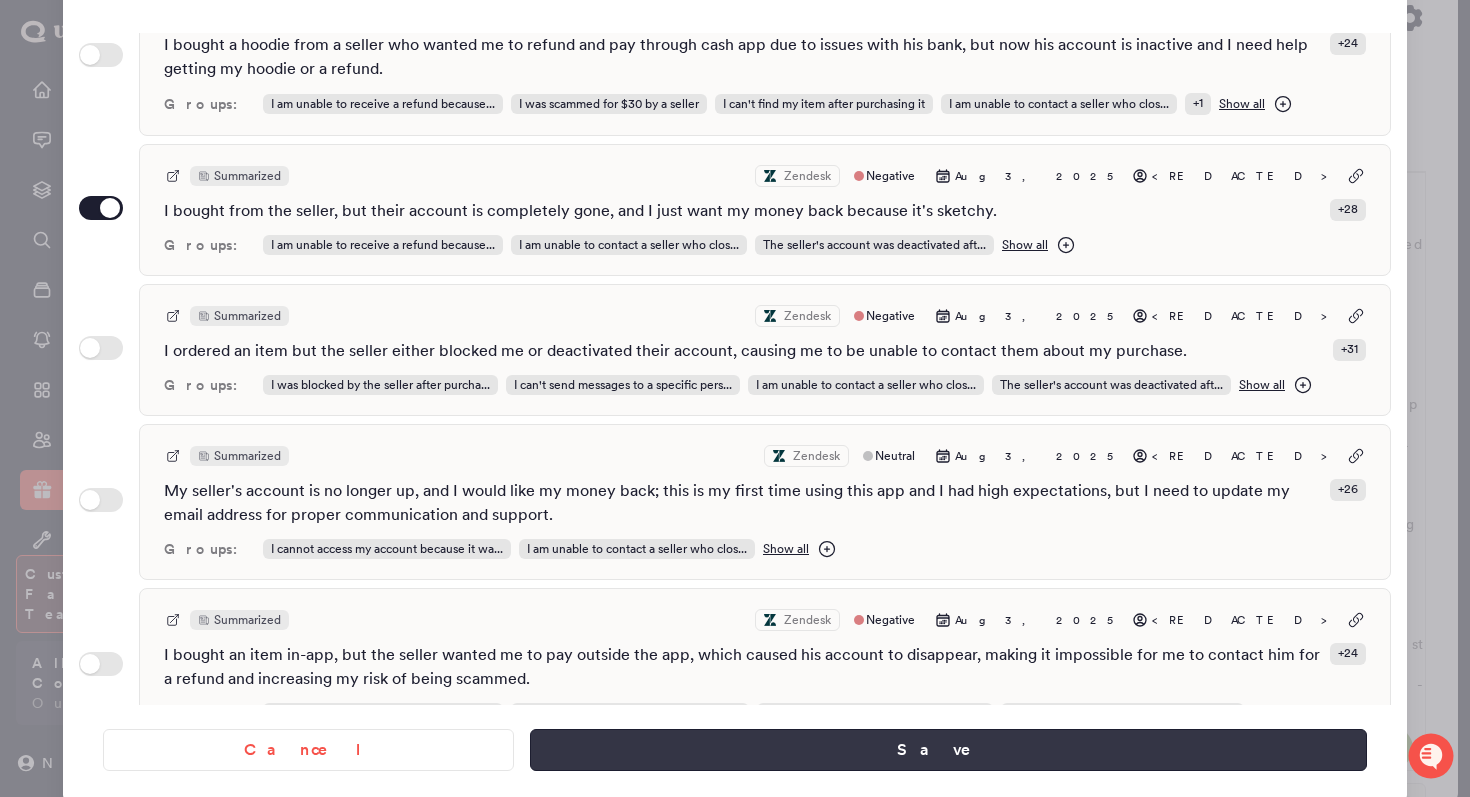 click on "Save" at bounding box center (948, 750) 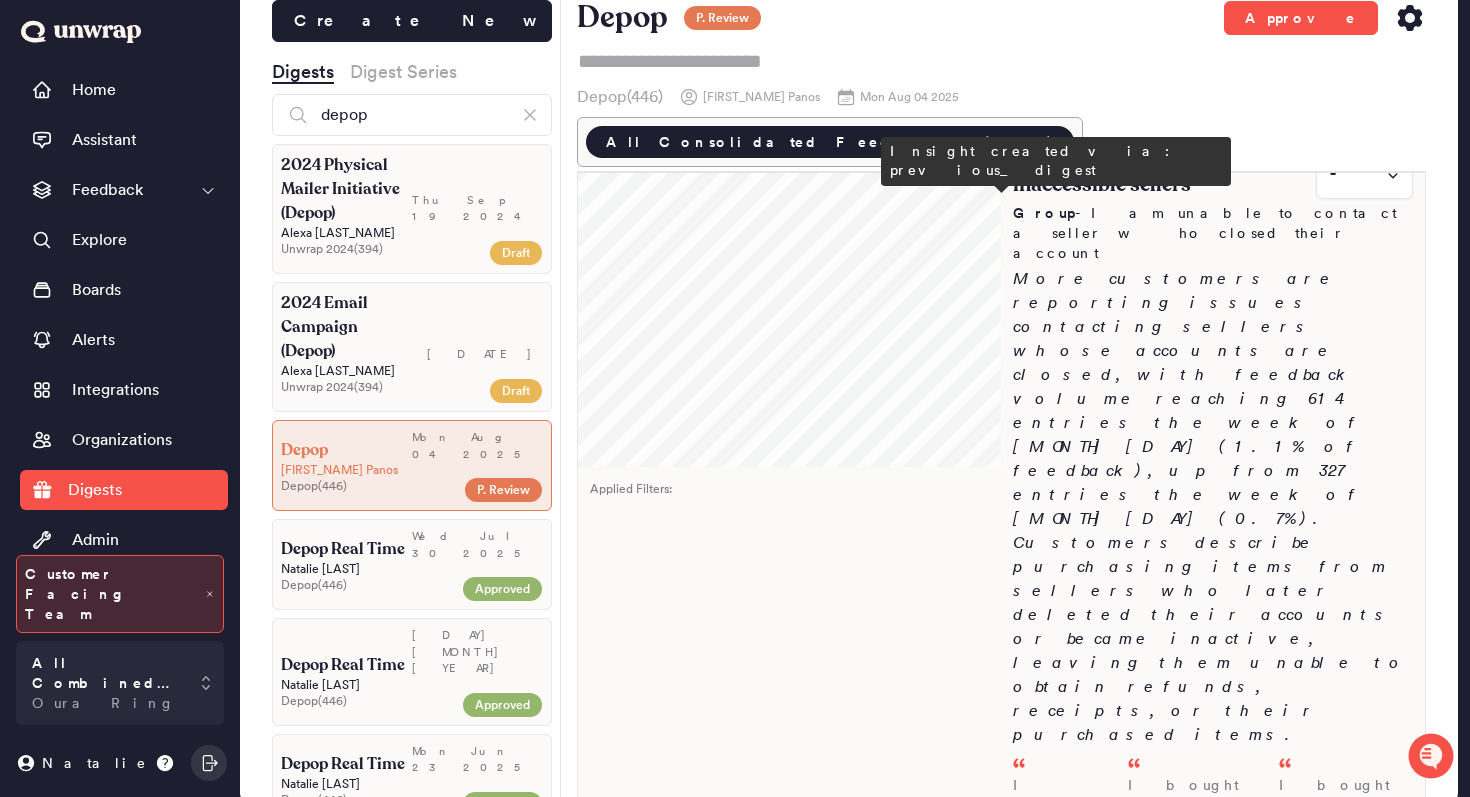 scroll, scrollTop: 1154, scrollLeft: 0, axis: vertical 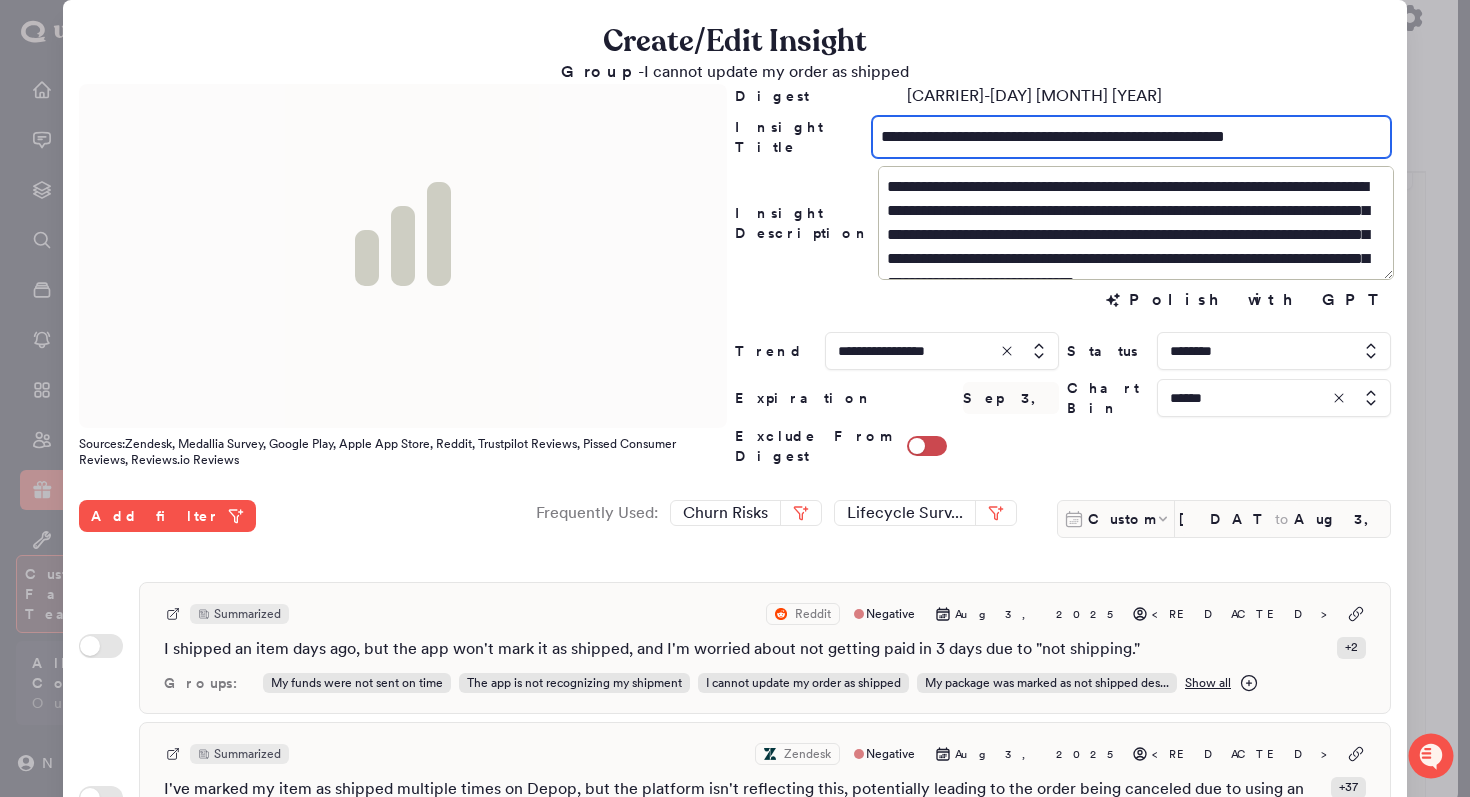 drag, startPoint x: 1343, startPoint y: 136, endPoint x: 1262, endPoint y: 135, distance: 81.00617 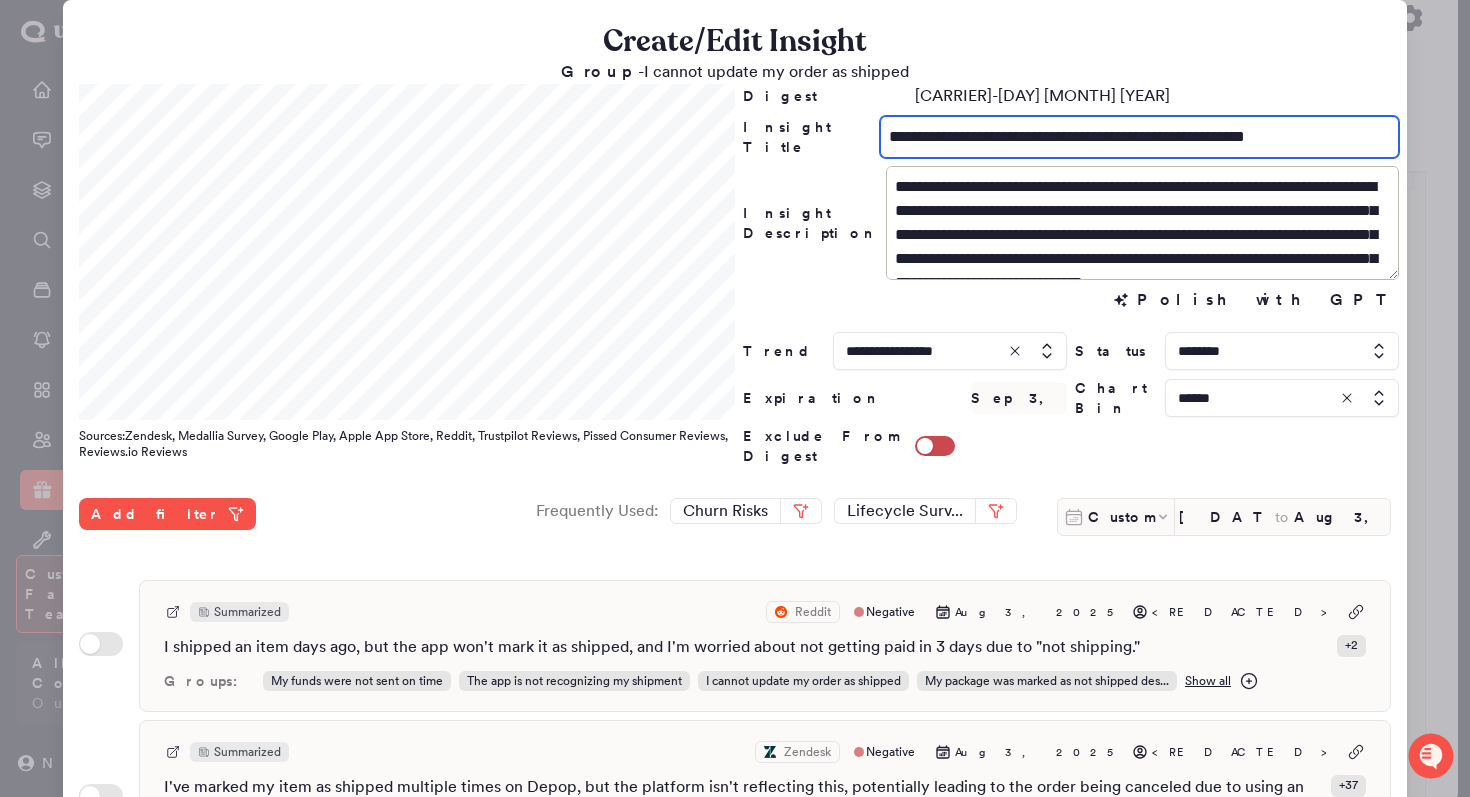 click on "**********" at bounding box center (1139, 137) 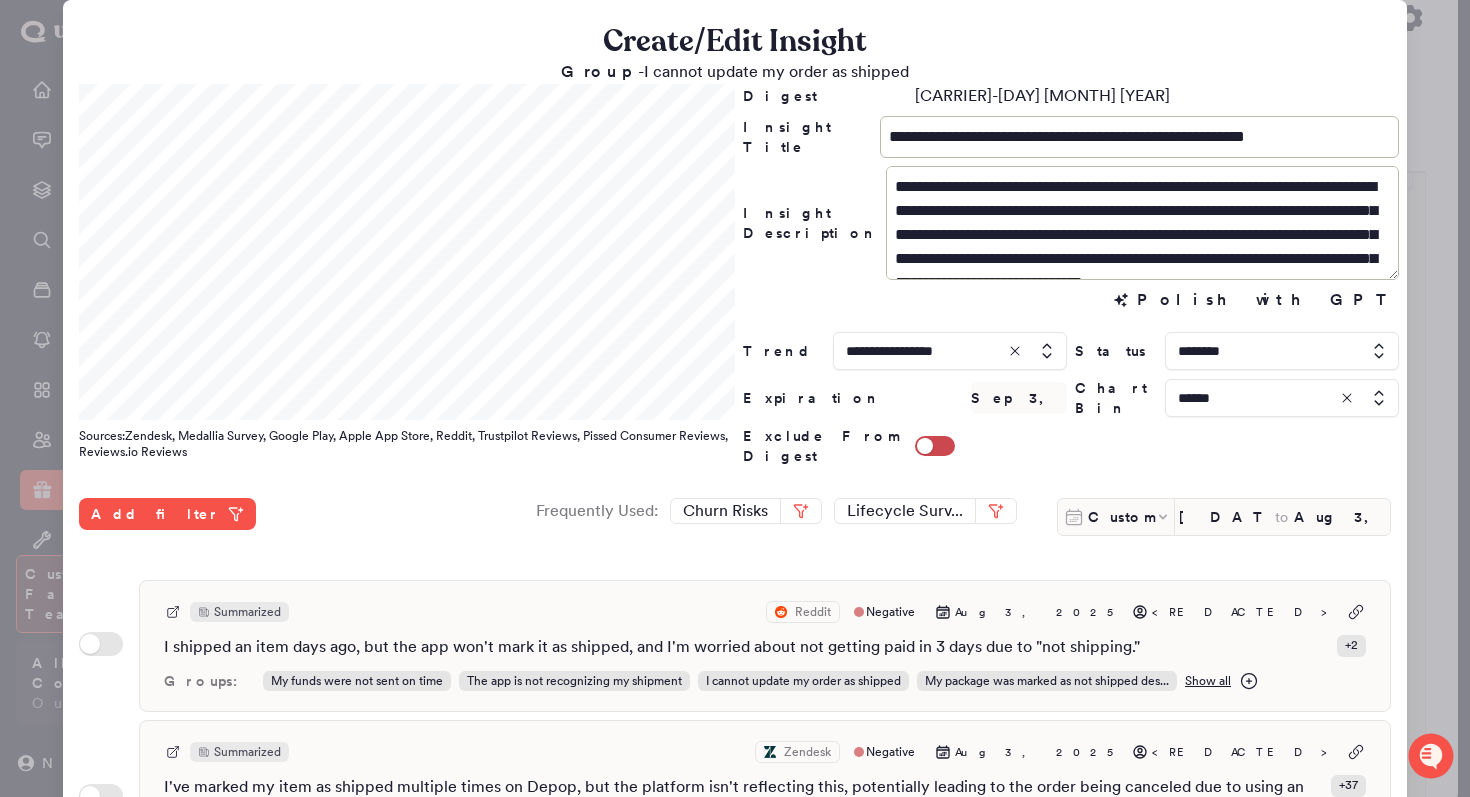 click on "Create/Edit Insight" at bounding box center [735, 42] 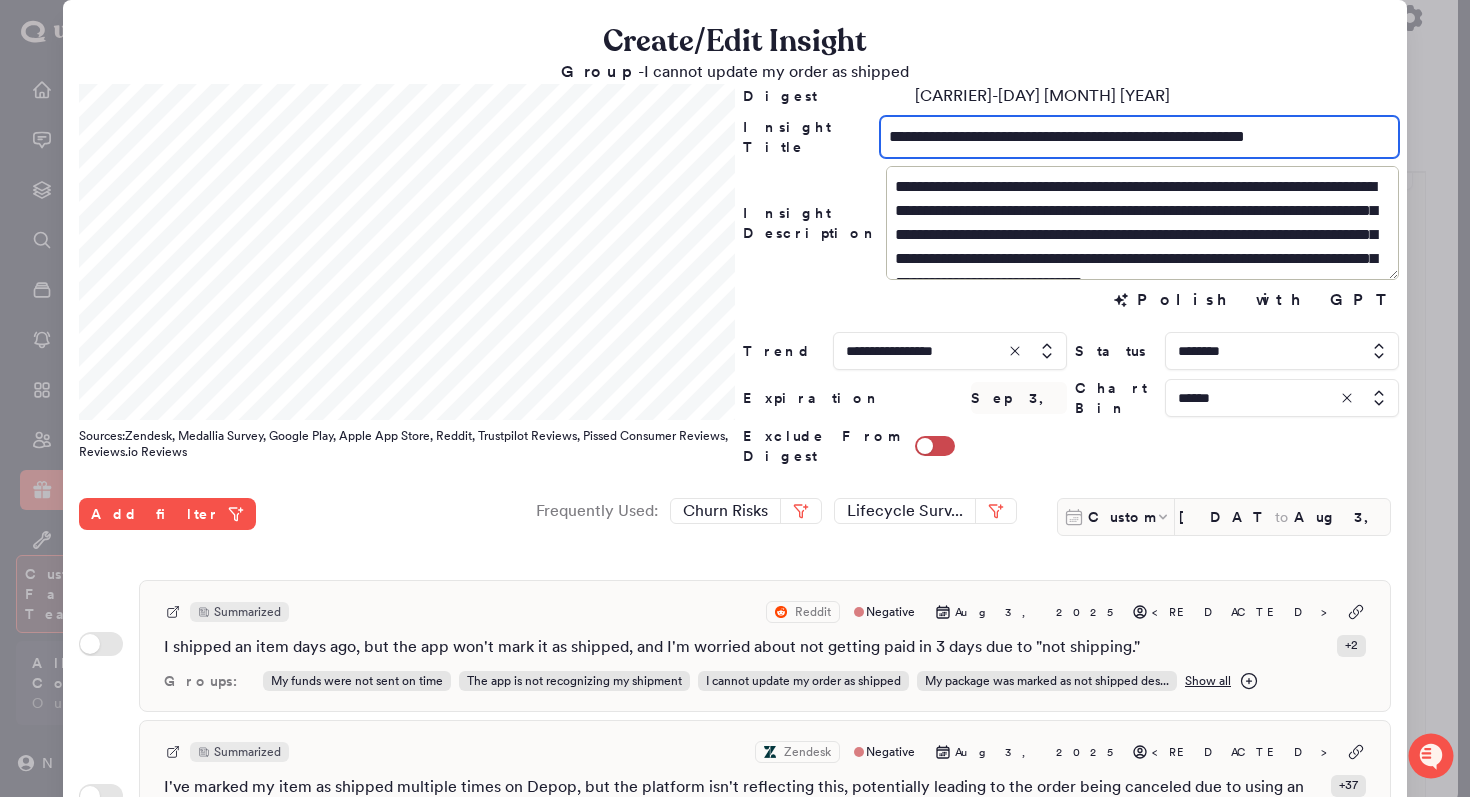 click on "**********" at bounding box center [1139, 137] 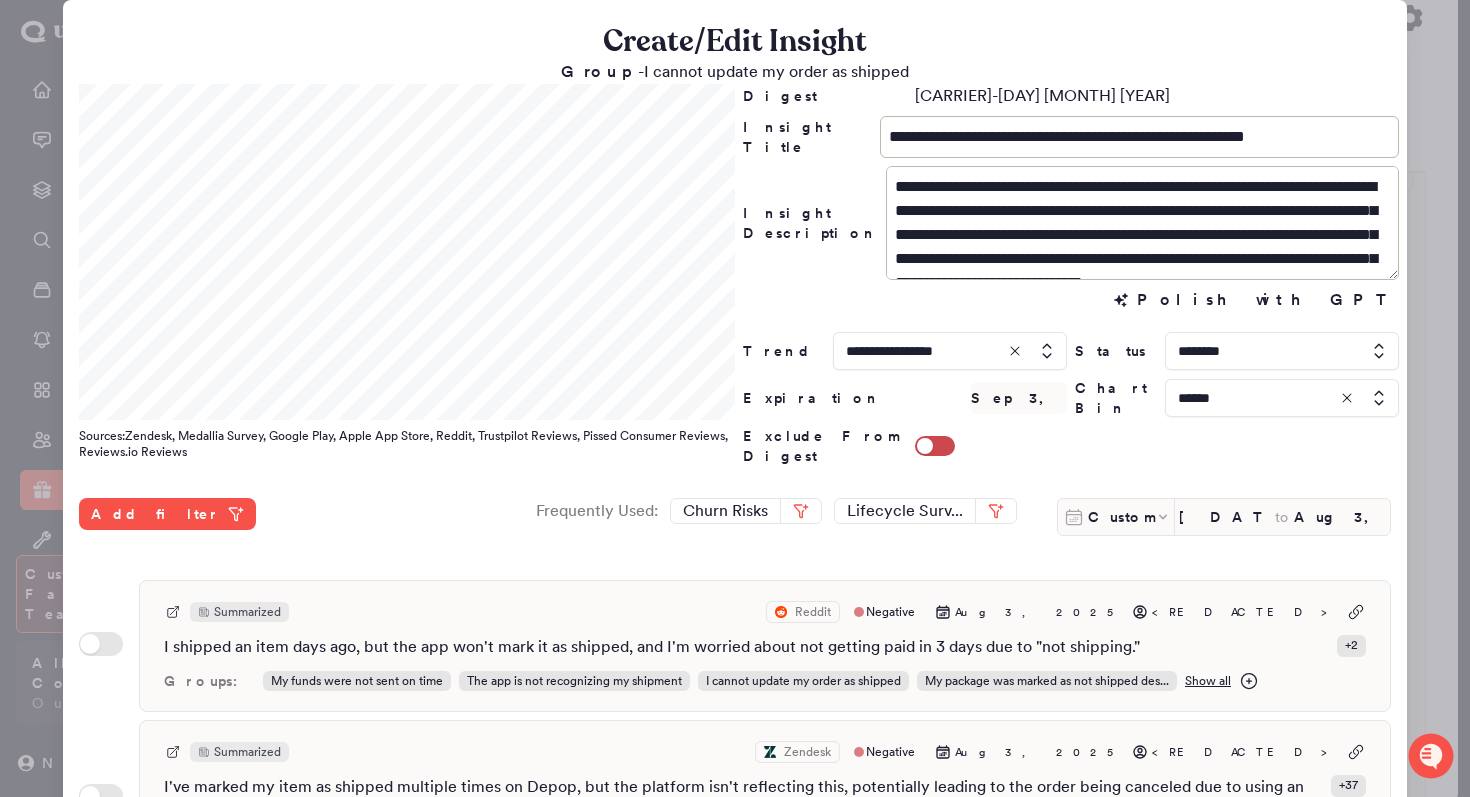 click on "Create/Edit Insight" at bounding box center [735, 42] 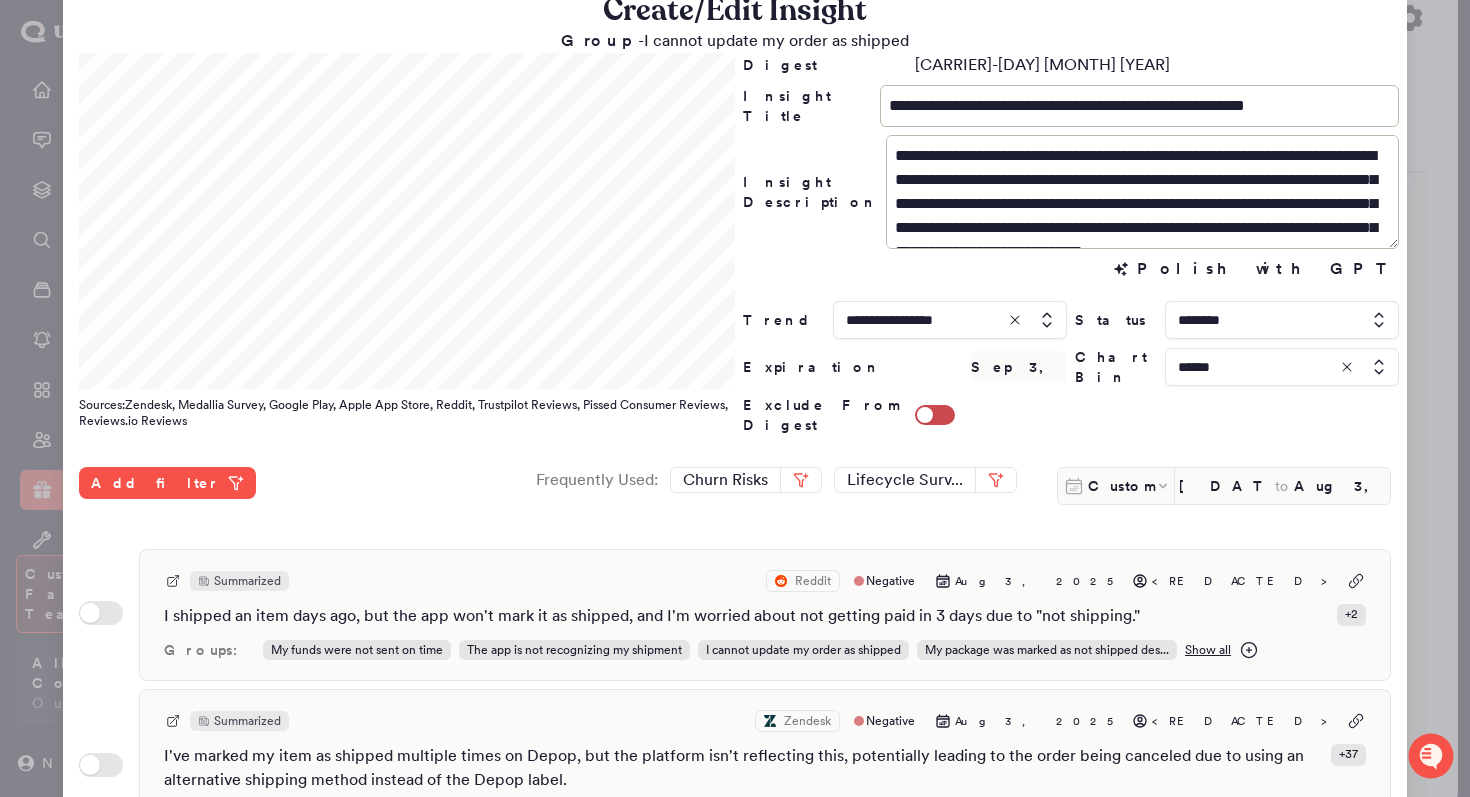 scroll, scrollTop: 40, scrollLeft: 0, axis: vertical 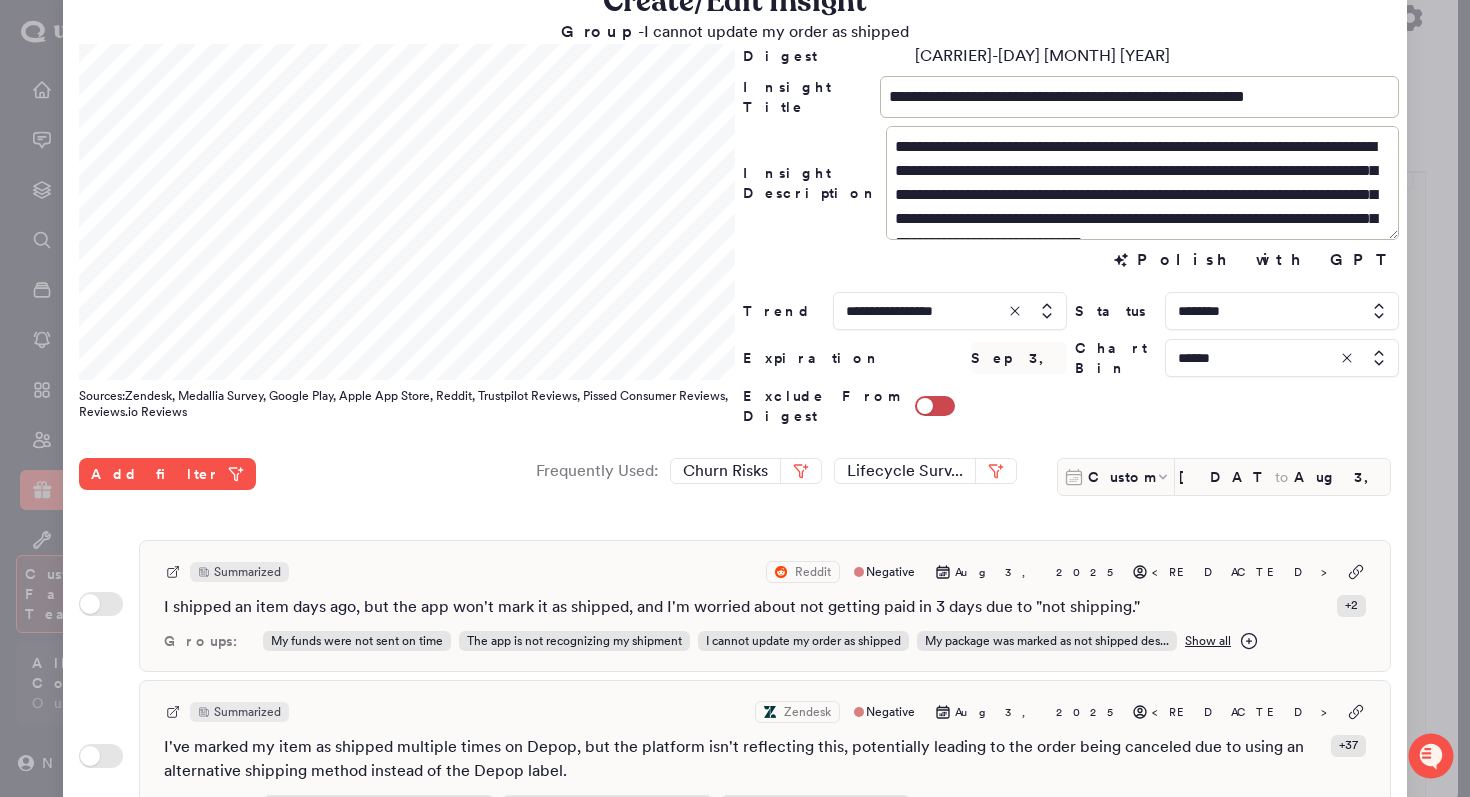 click on "**********" at bounding box center (1071, 183) 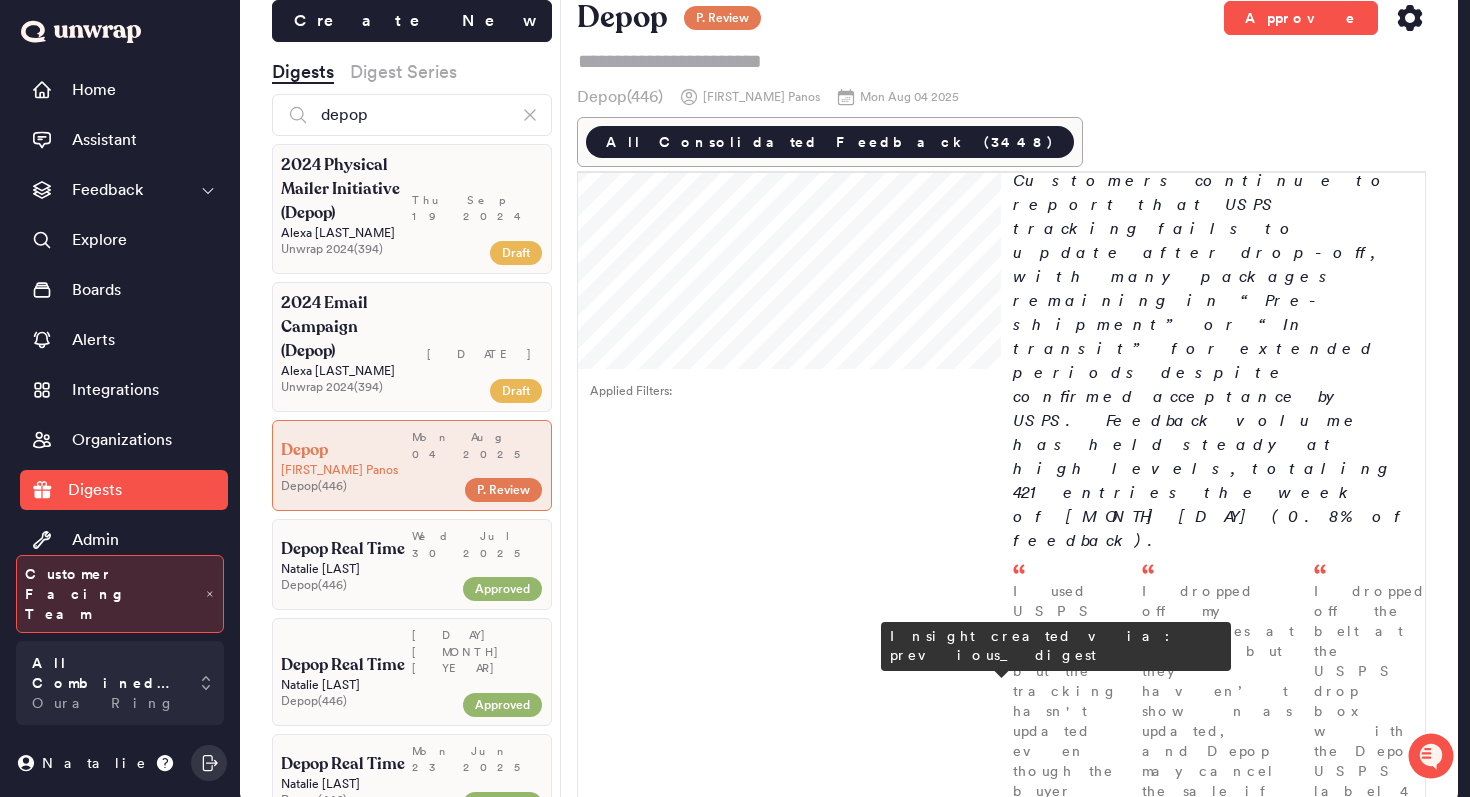 scroll, scrollTop: 0, scrollLeft: 0, axis: both 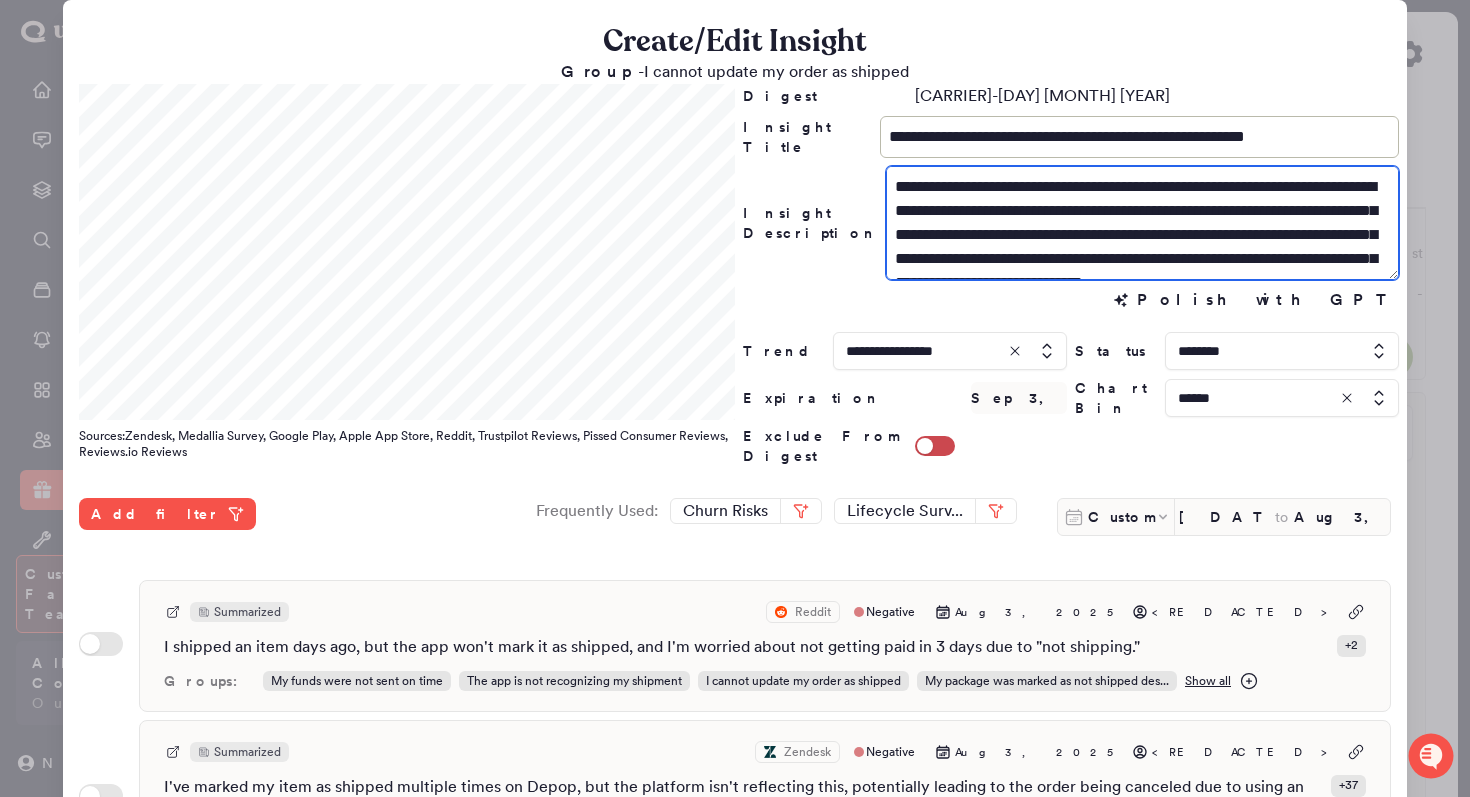 click on "**********" at bounding box center [1142, 223] 